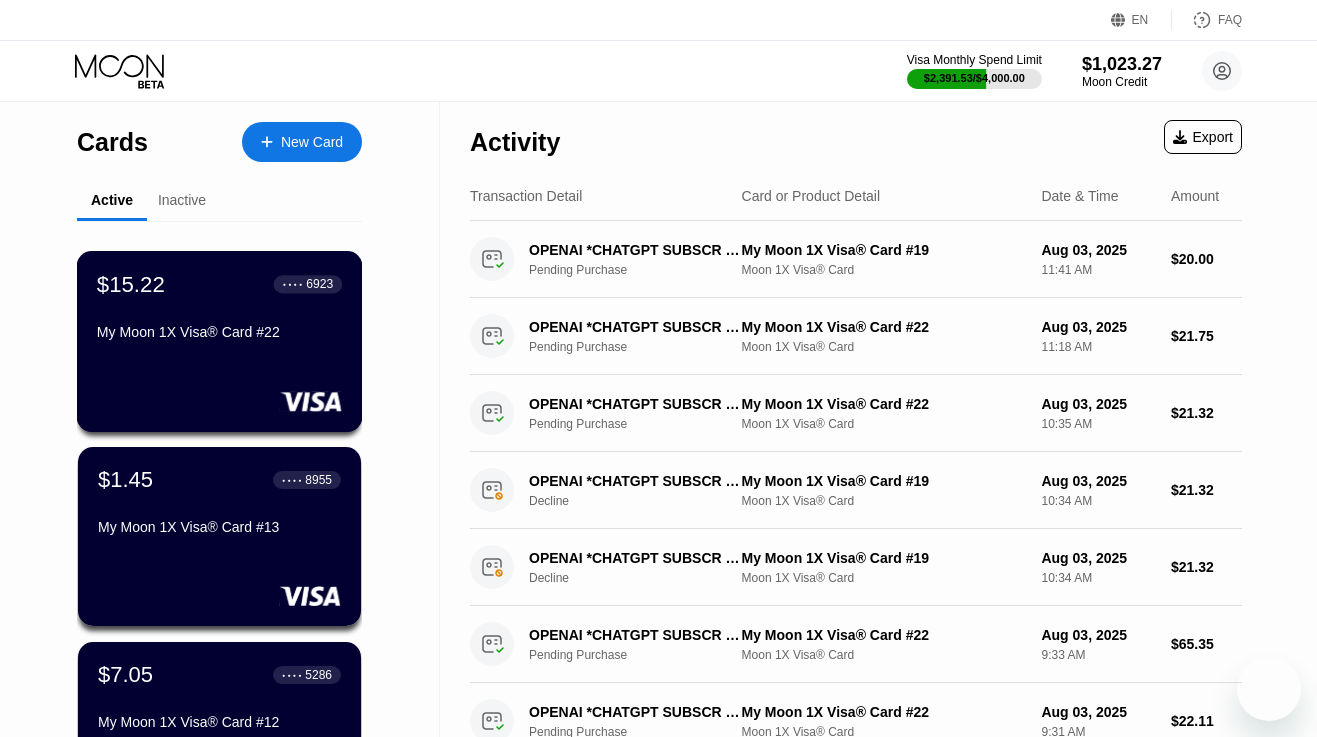 scroll, scrollTop: 0, scrollLeft: 0, axis: both 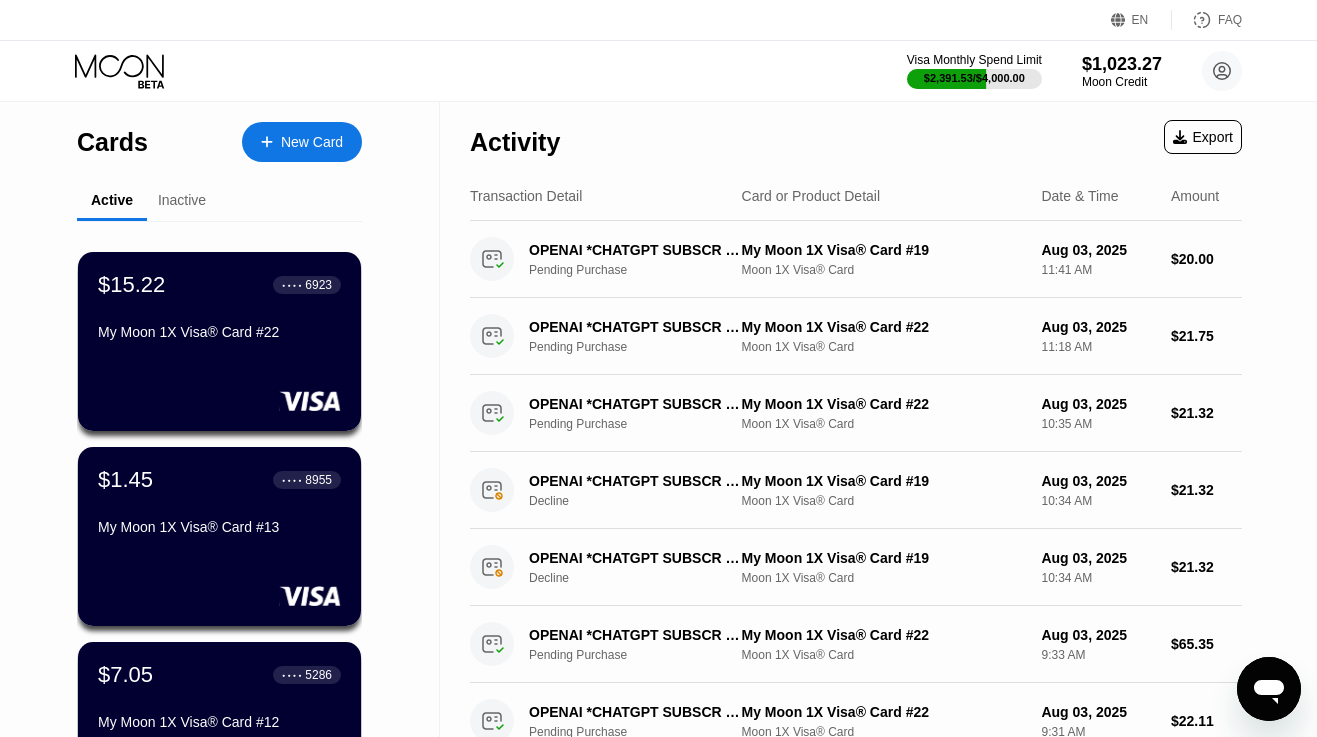 click on "New Card" at bounding box center [312, 142] 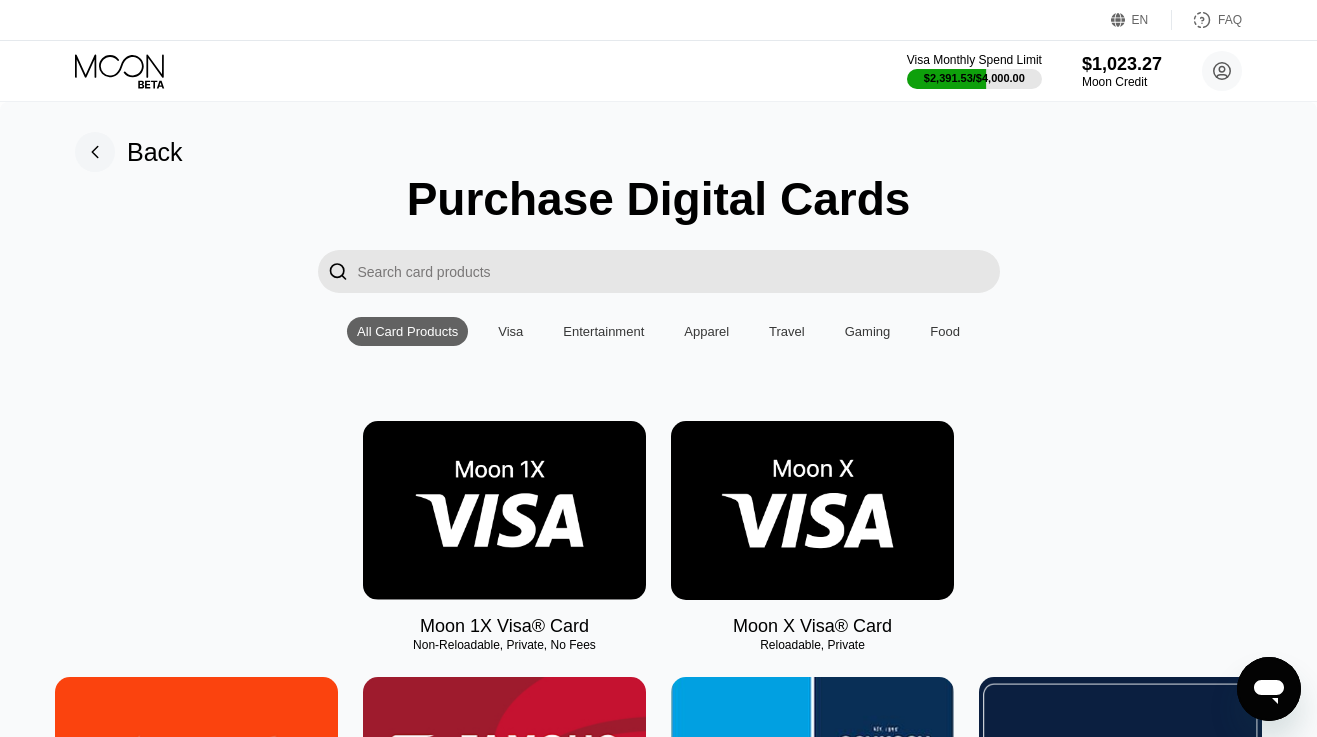 click at bounding box center [504, 510] 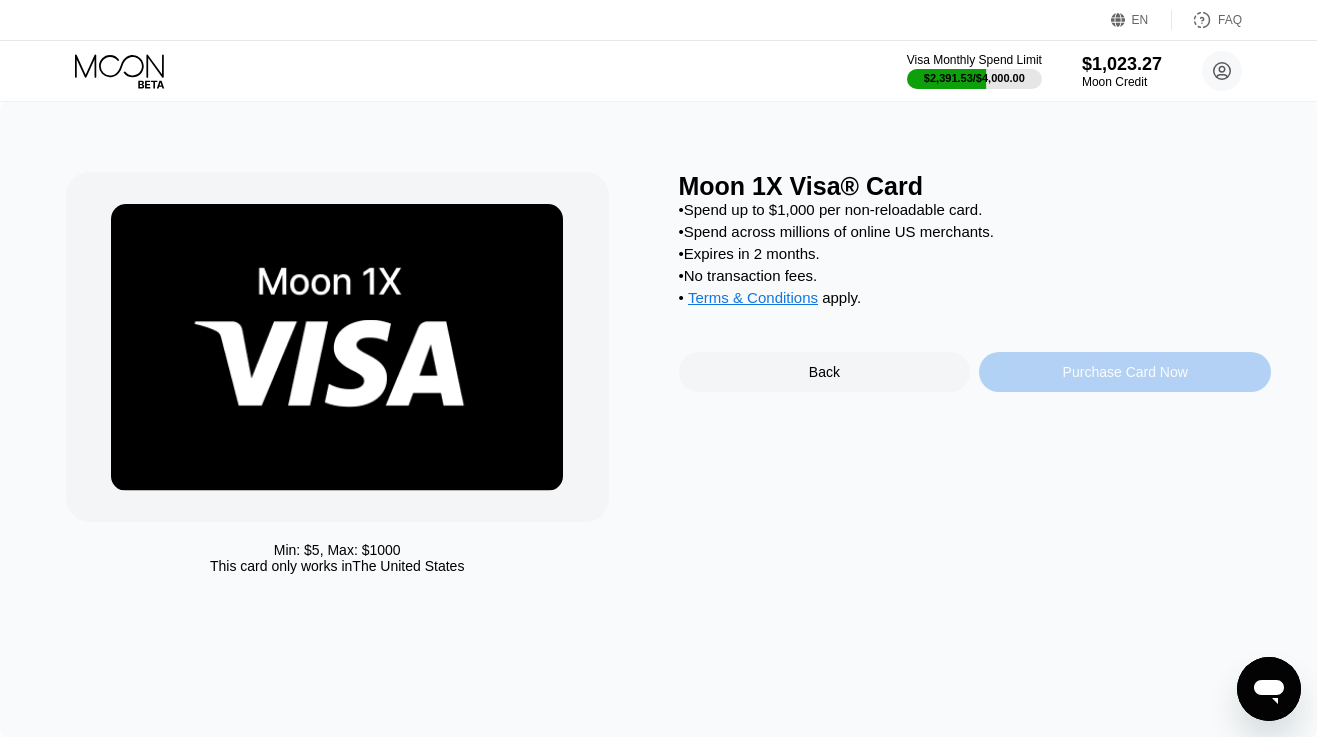 click on "Purchase Card Now" at bounding box center (1125, 372) 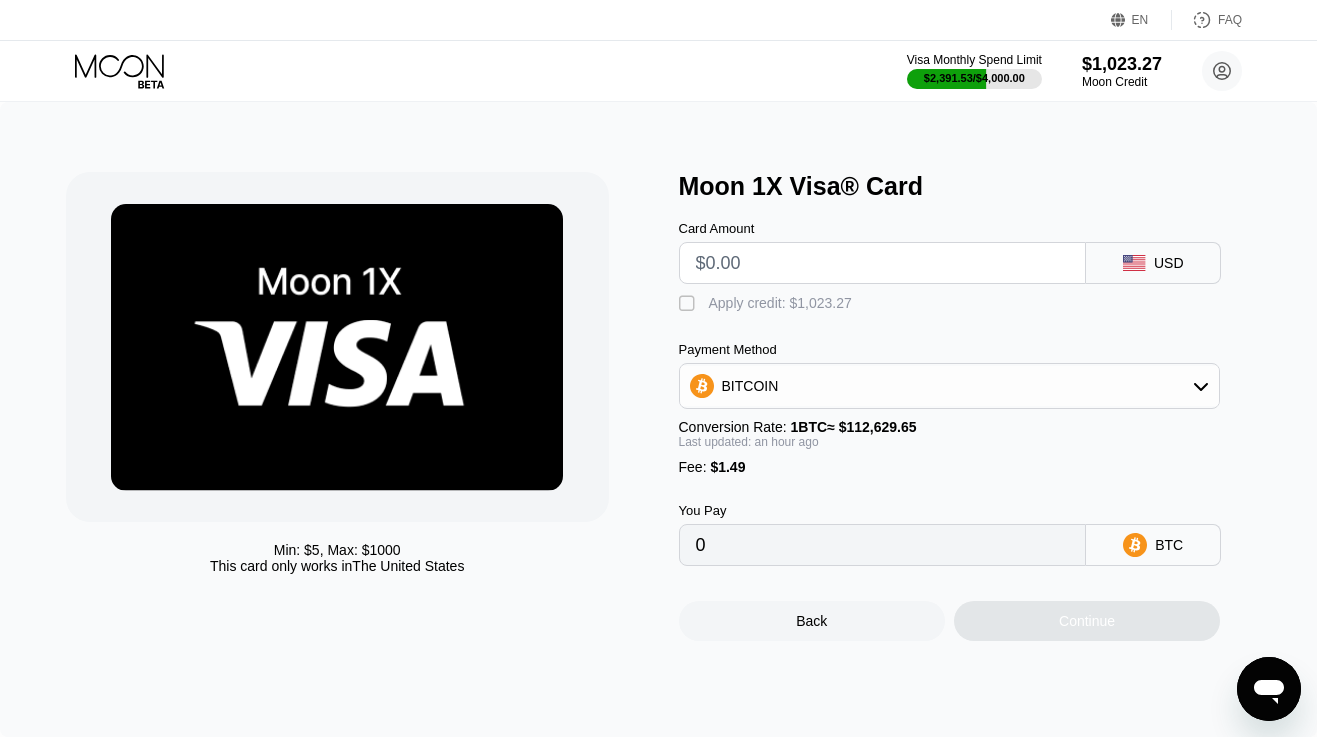 click at bounding box center [883, 263] 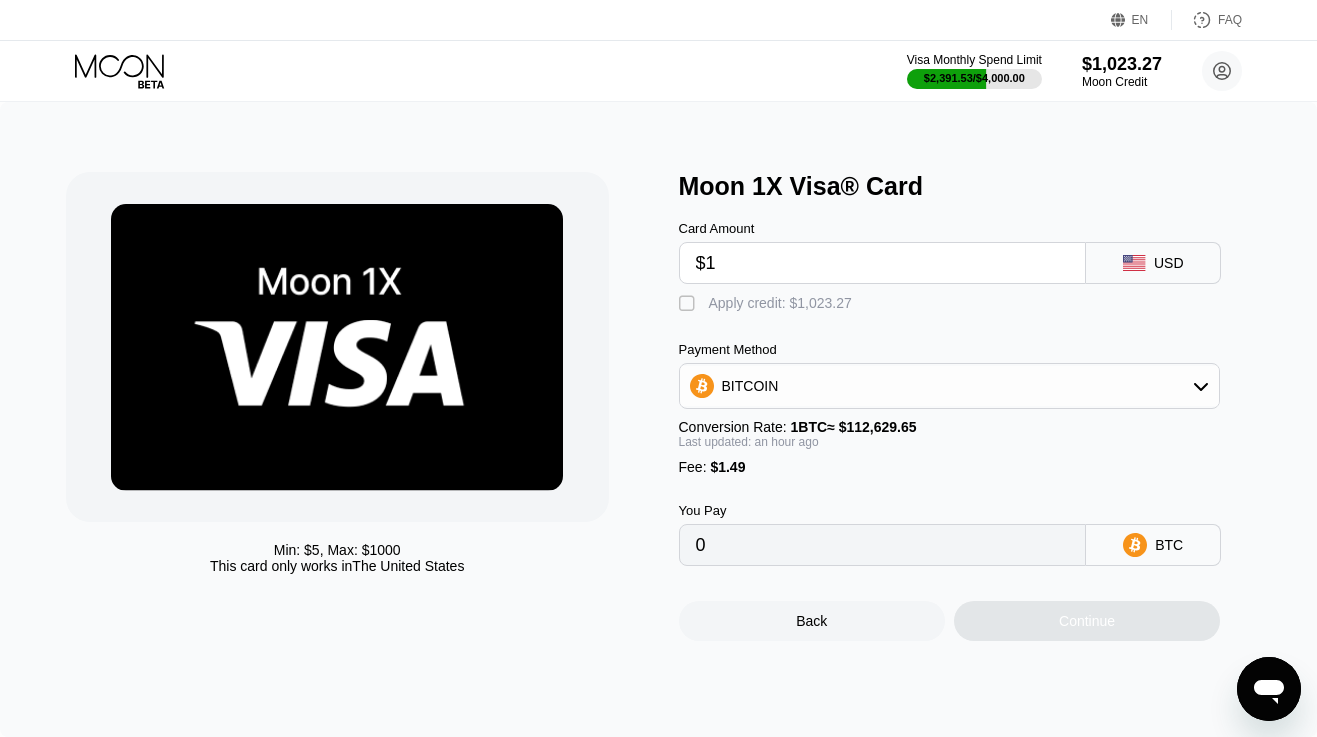 type on "0.00002208" 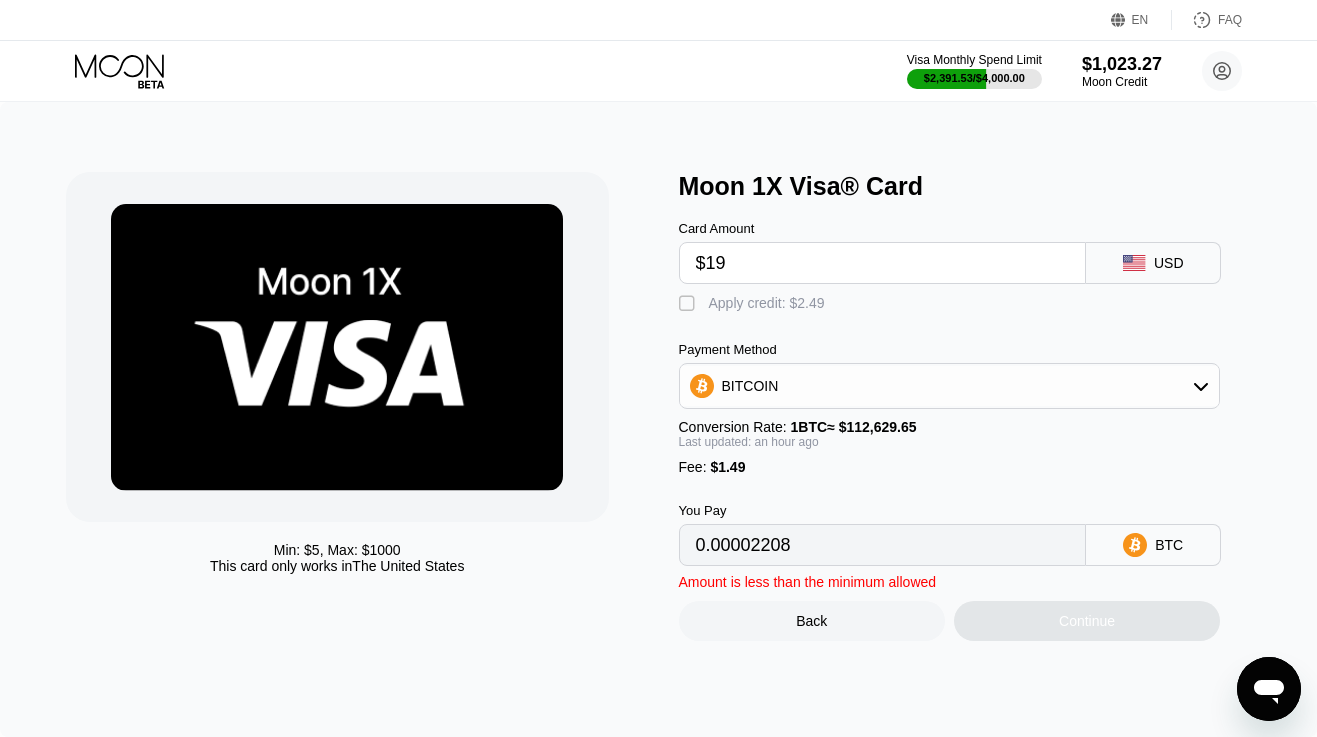 type on "$190" 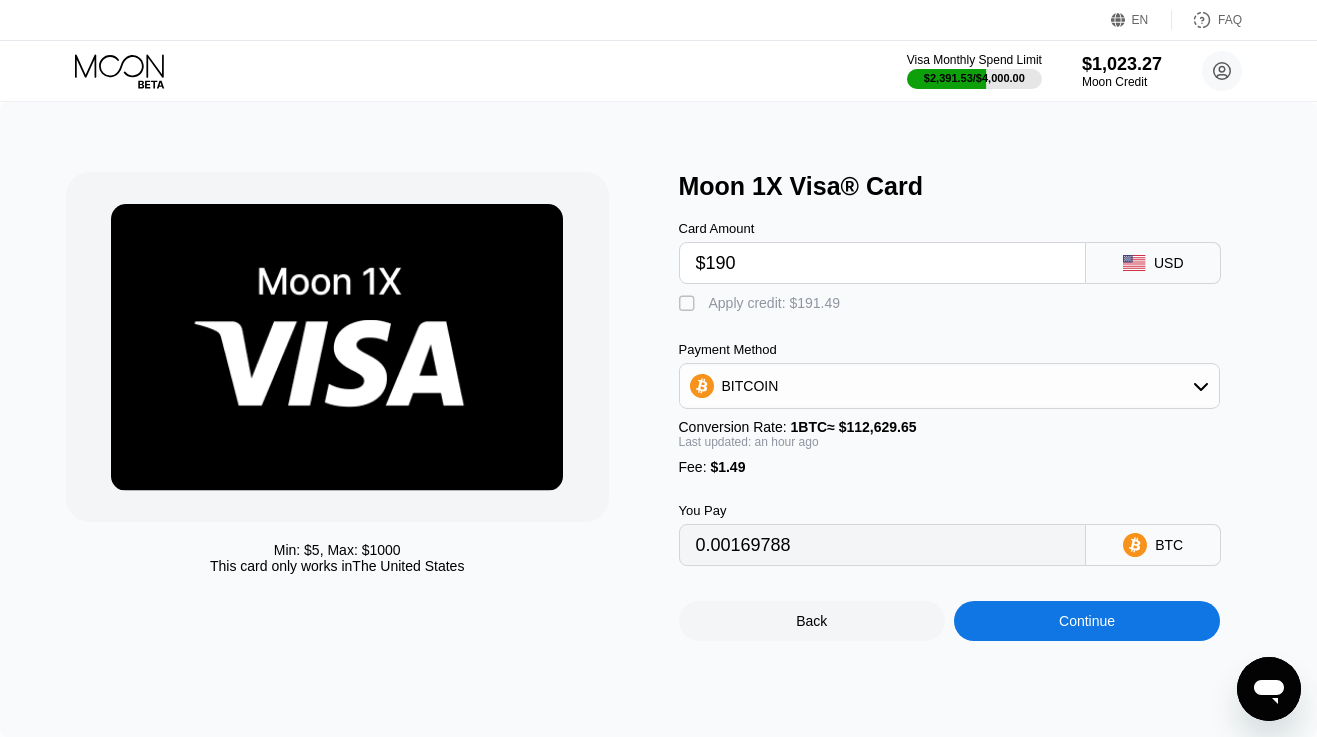 type on "$190" 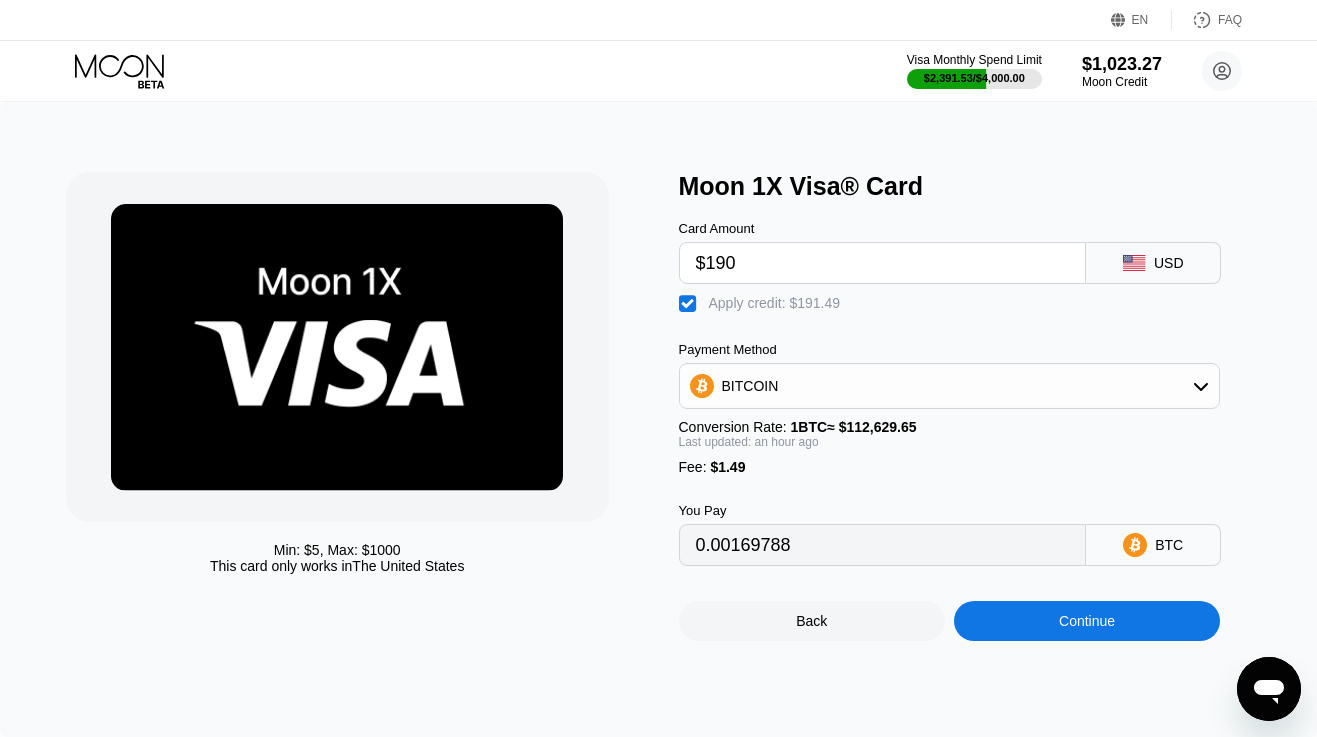 type on "0" 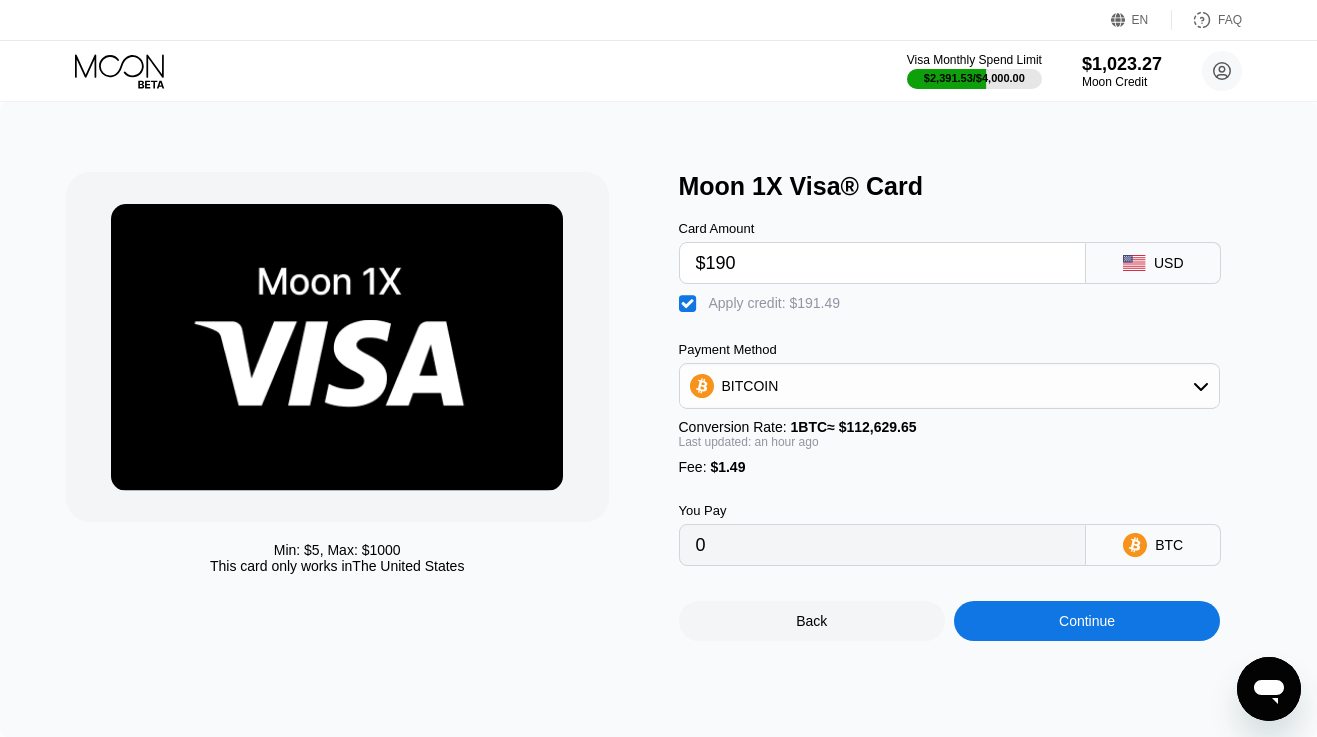 click on "Continue" at bounding box center [1087, 621] 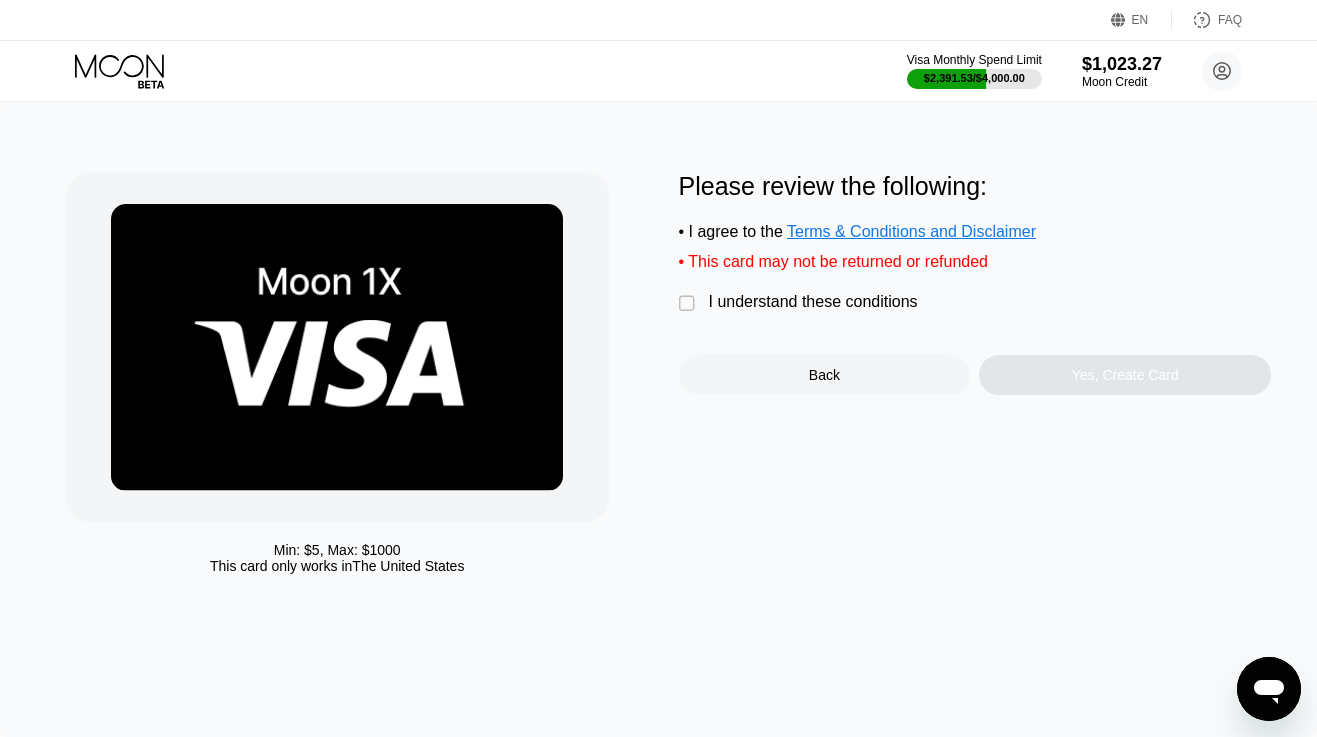 click on "I understand these conditions" at bounding box center (813, 302) 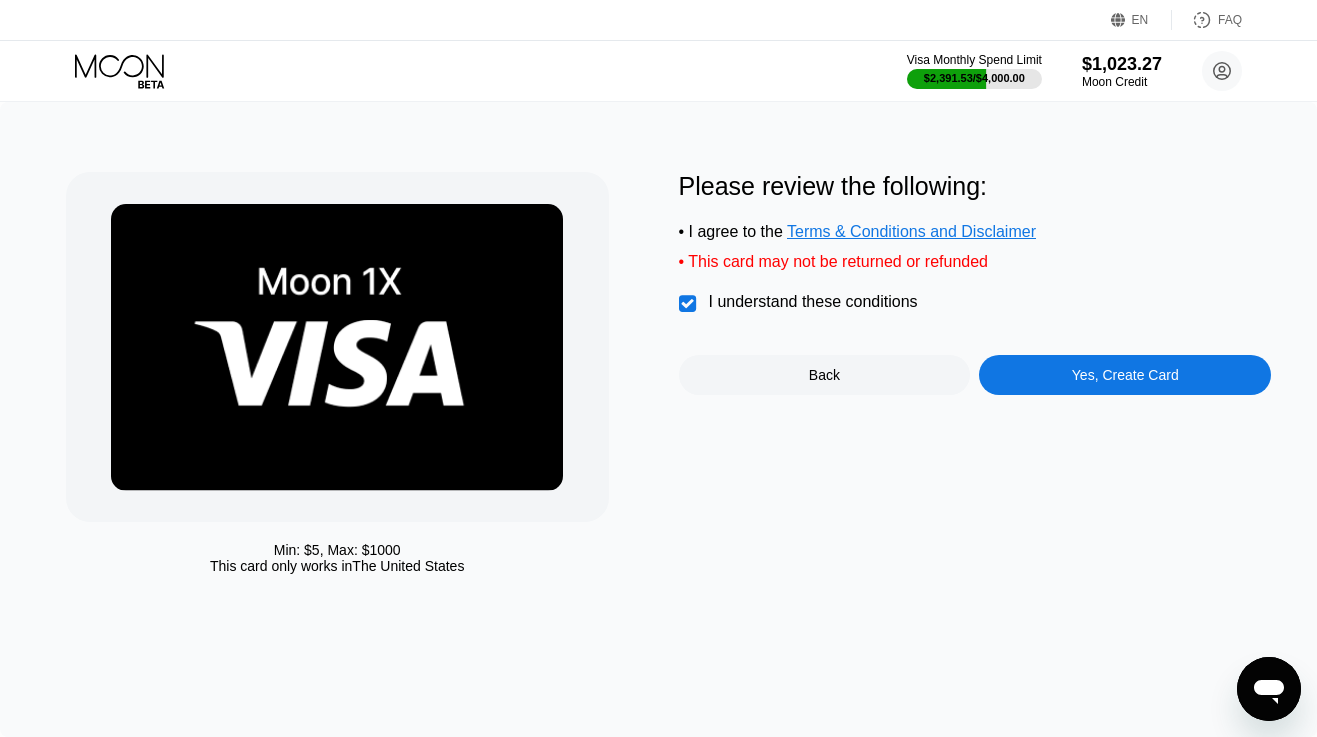 click on "Yes, Create Card" at bounding box center (1125, 375) 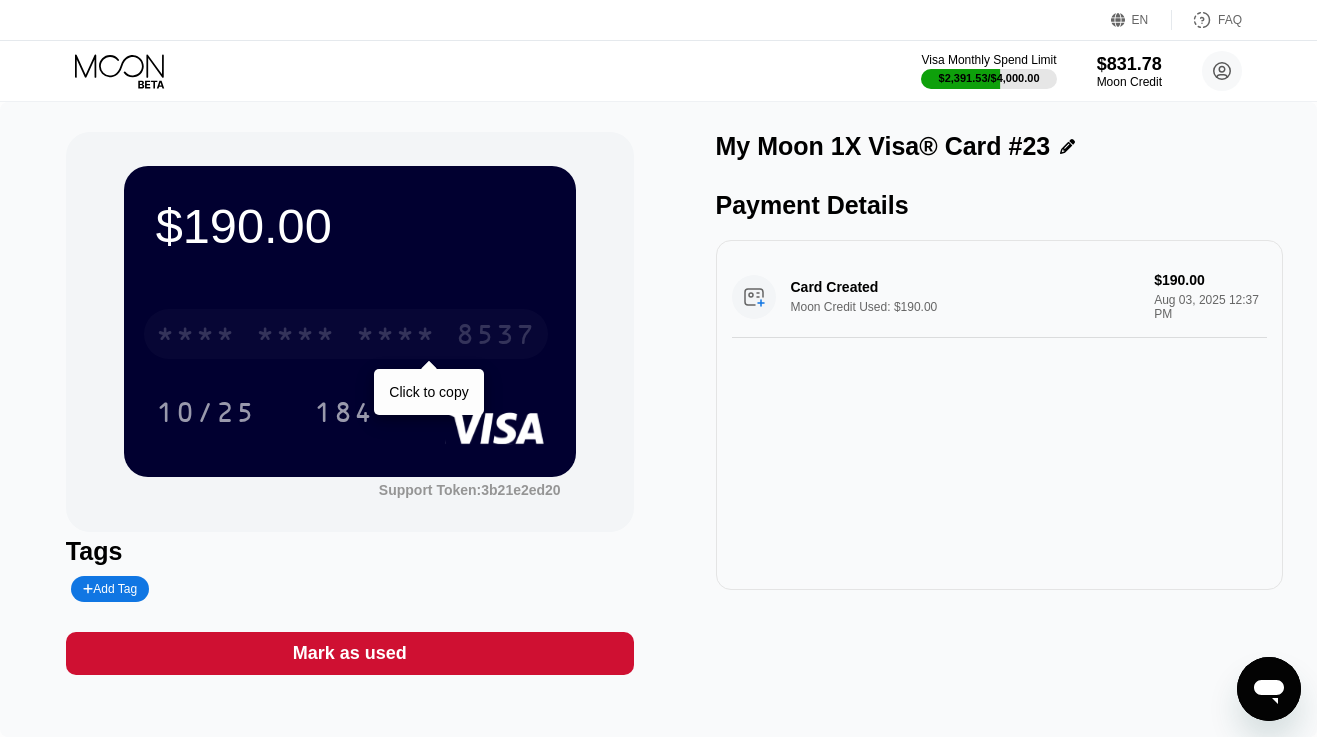 click on "* * * *" at bounding box center (296, 337) 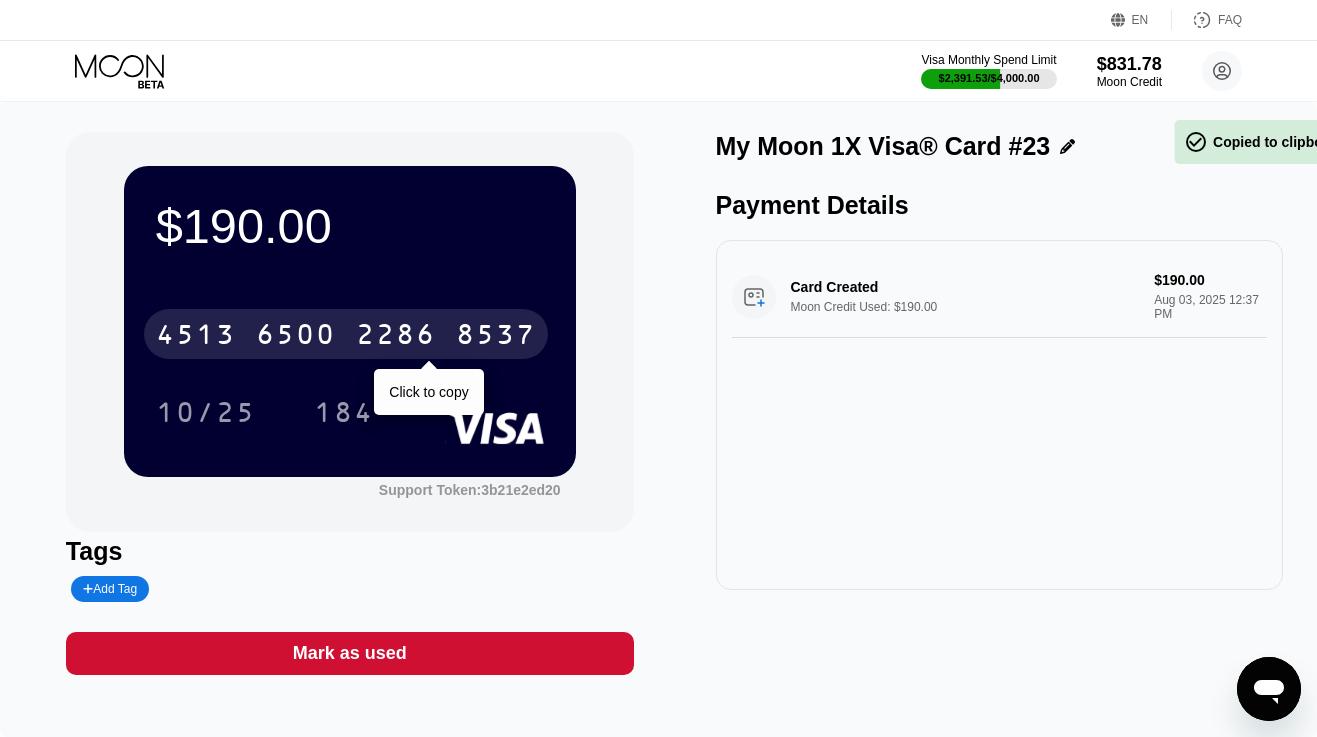click on "6500" at bounding box center (296, 337) 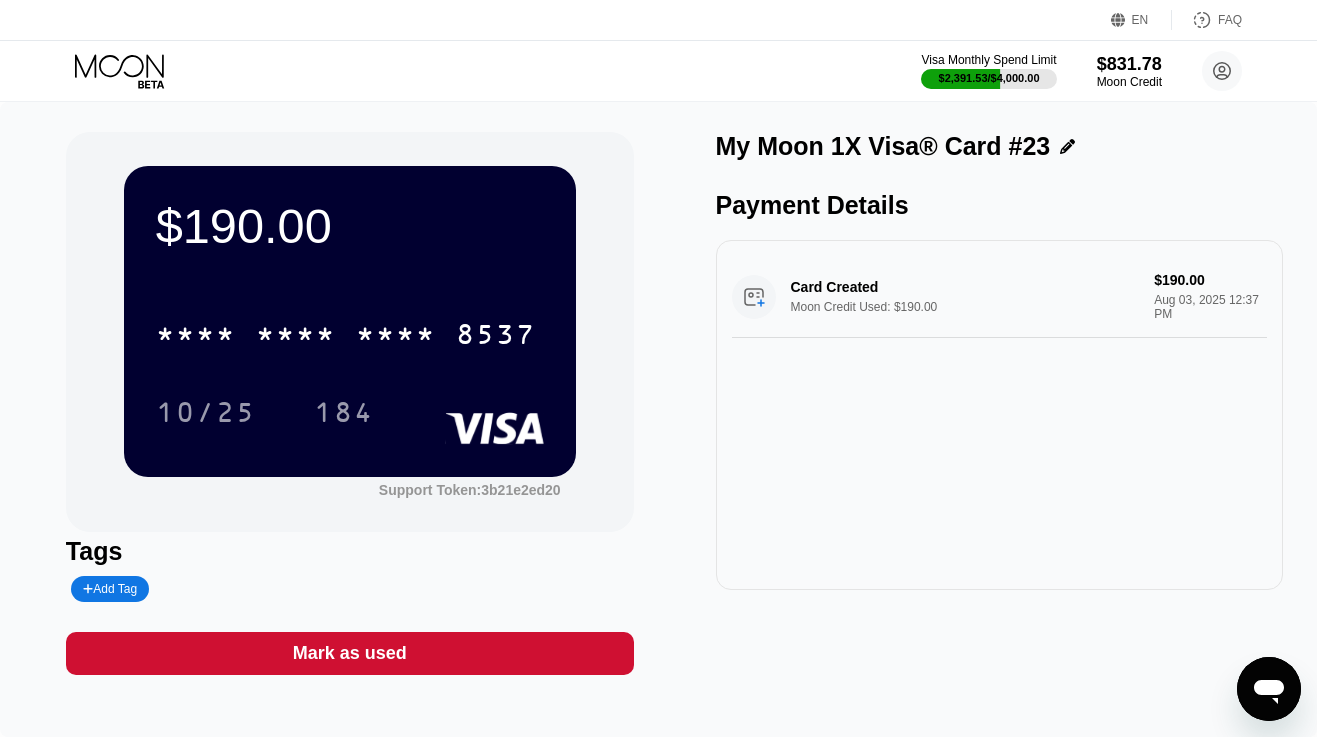 click 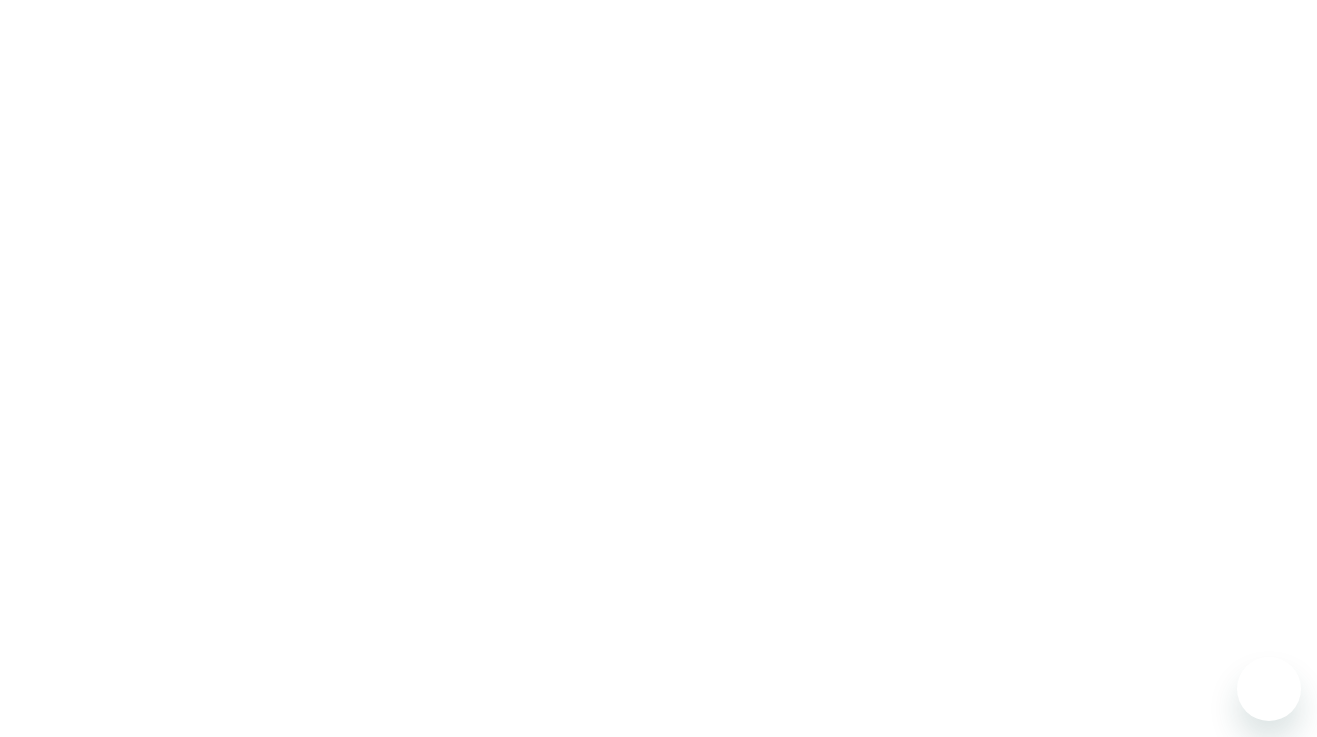 scroll, scrollTop: 0, scrollLeft: 0, axis: both 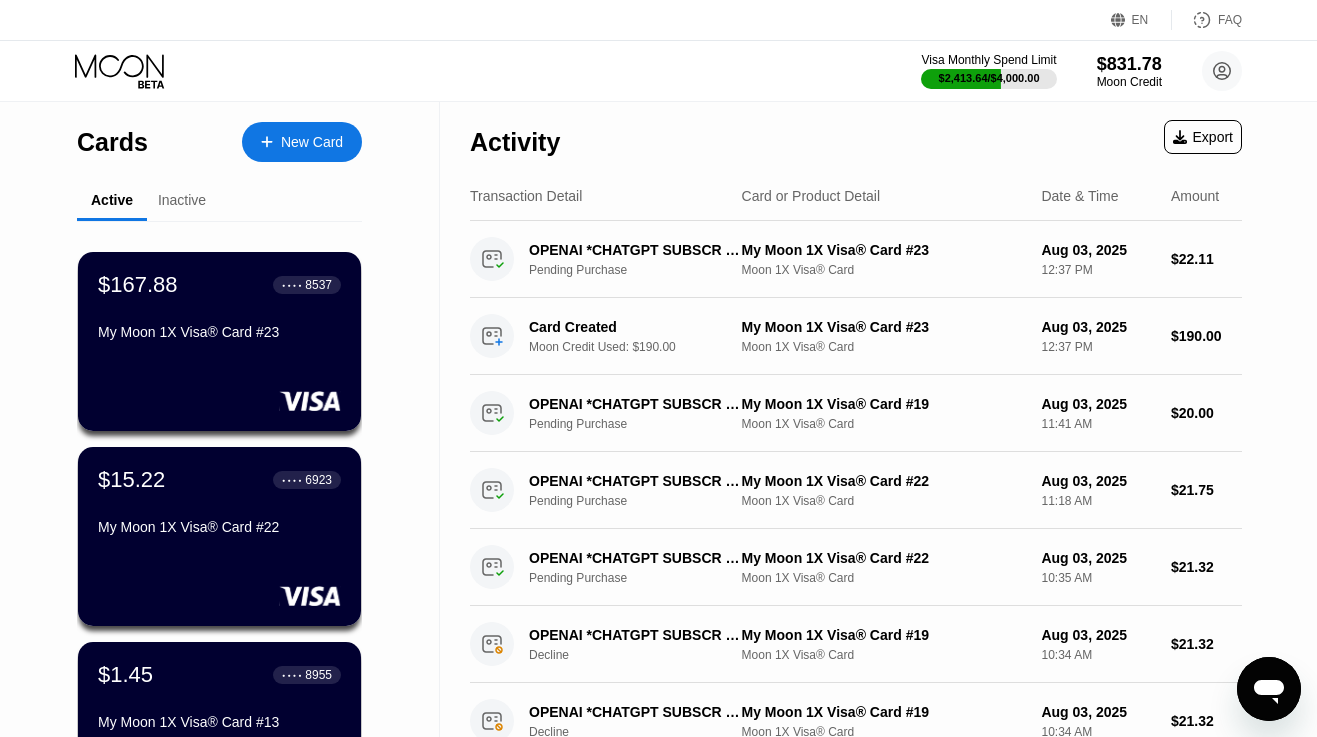 click 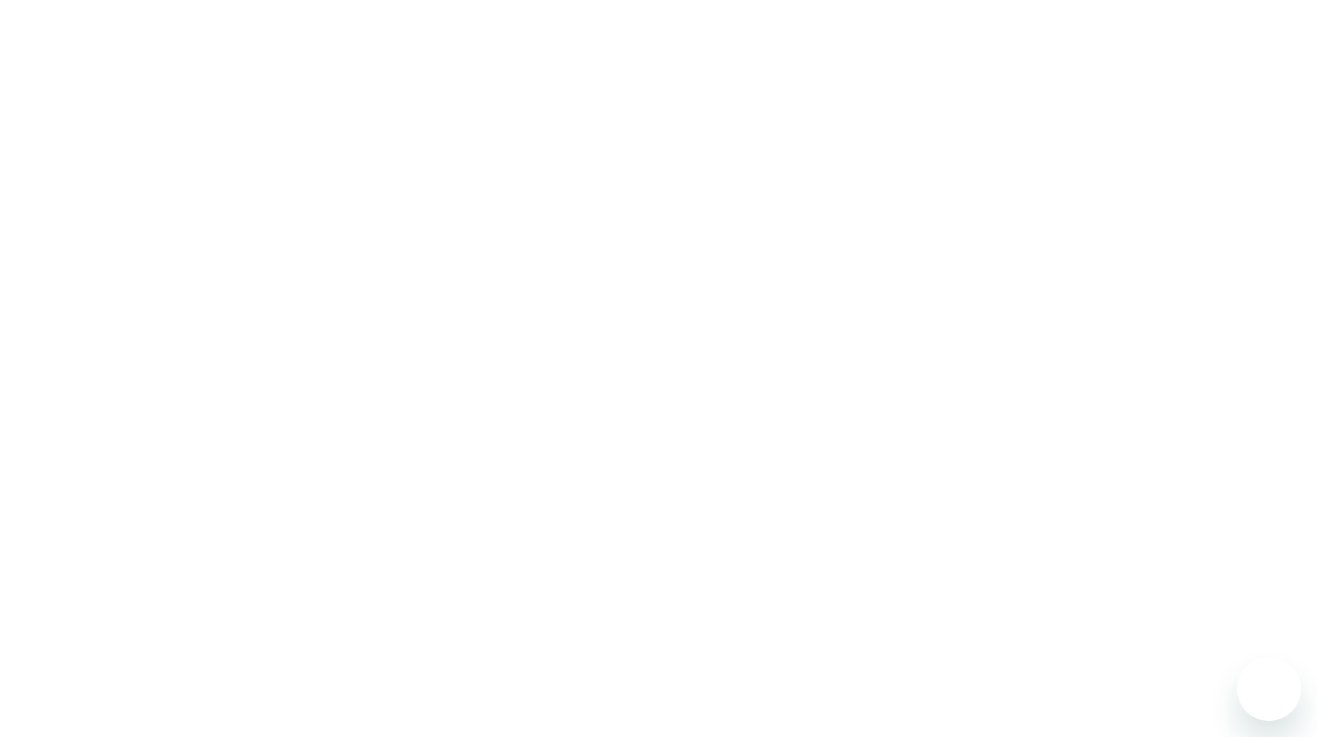 scroll, scrollTop: 0, scrollLeft: 0, axis: both 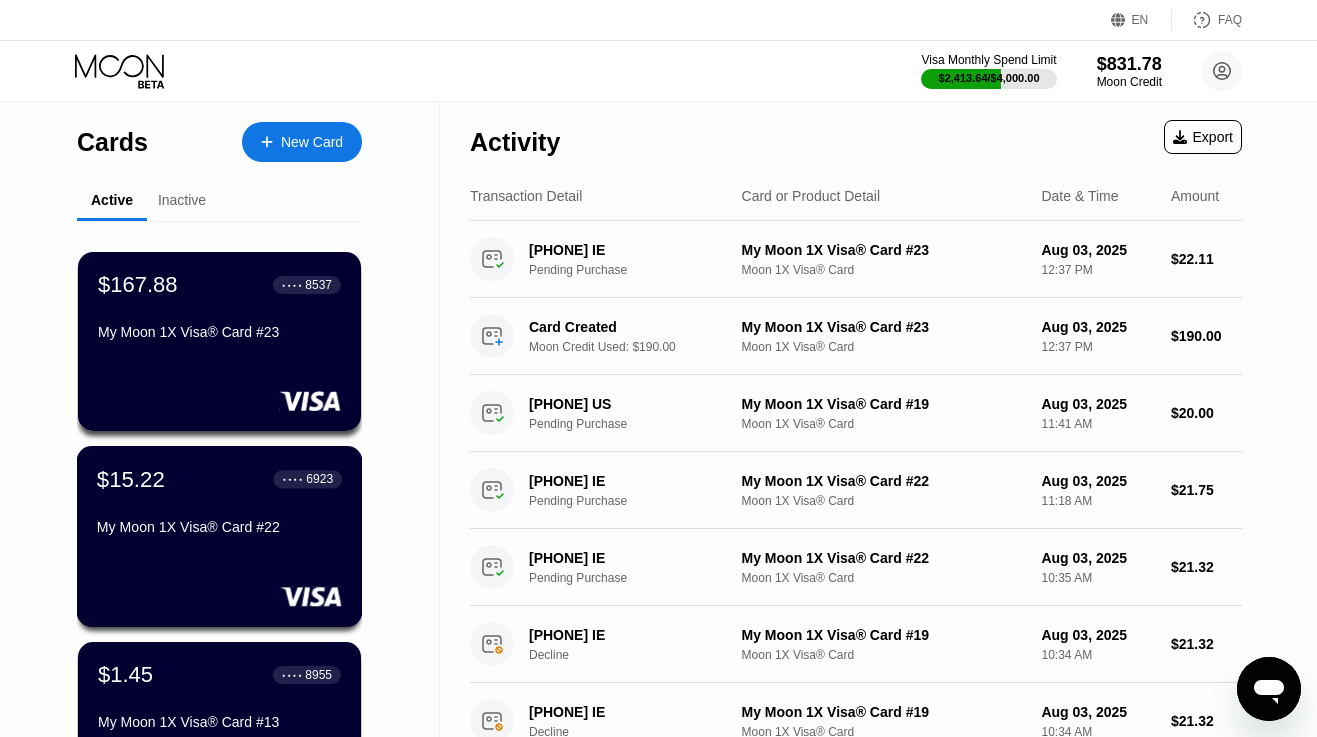 click on "My Moon 1X Visa® Card #22" at bounding box center [219, 527] 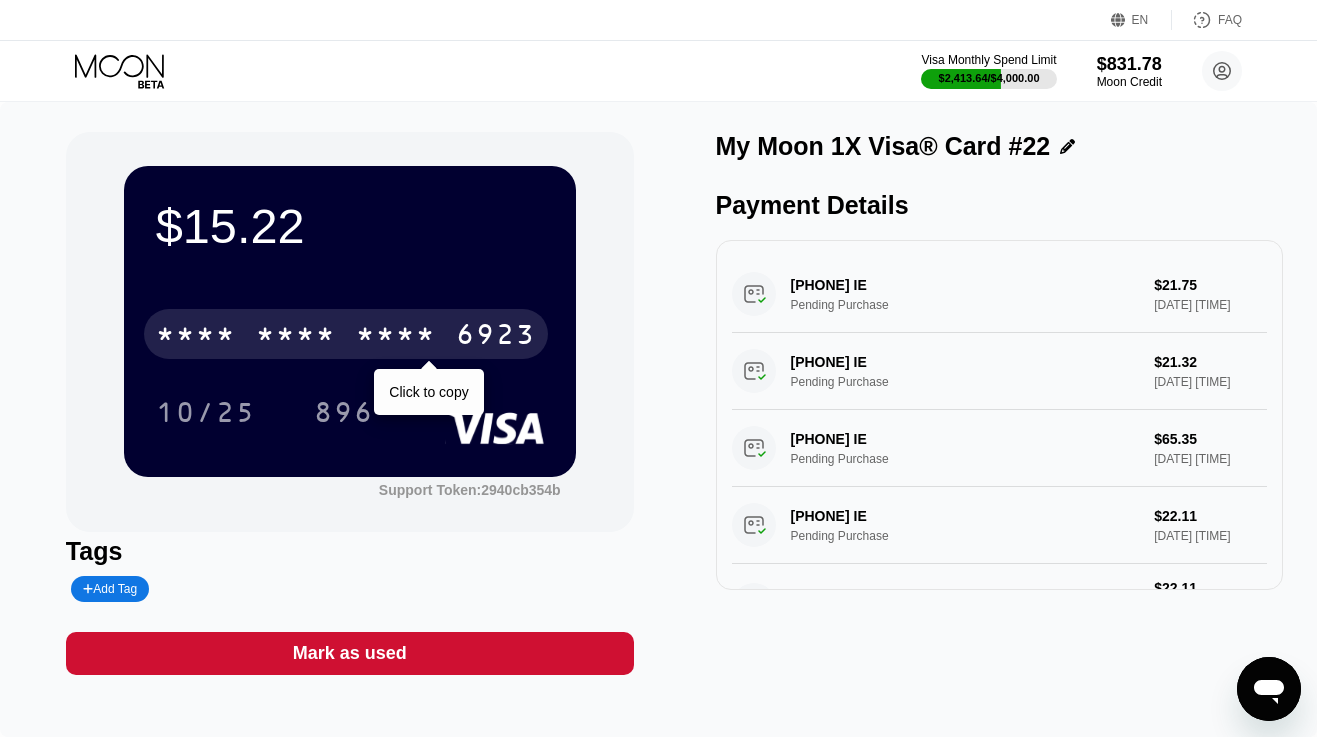 click on "* * * *" at bounding box center (396, 337) 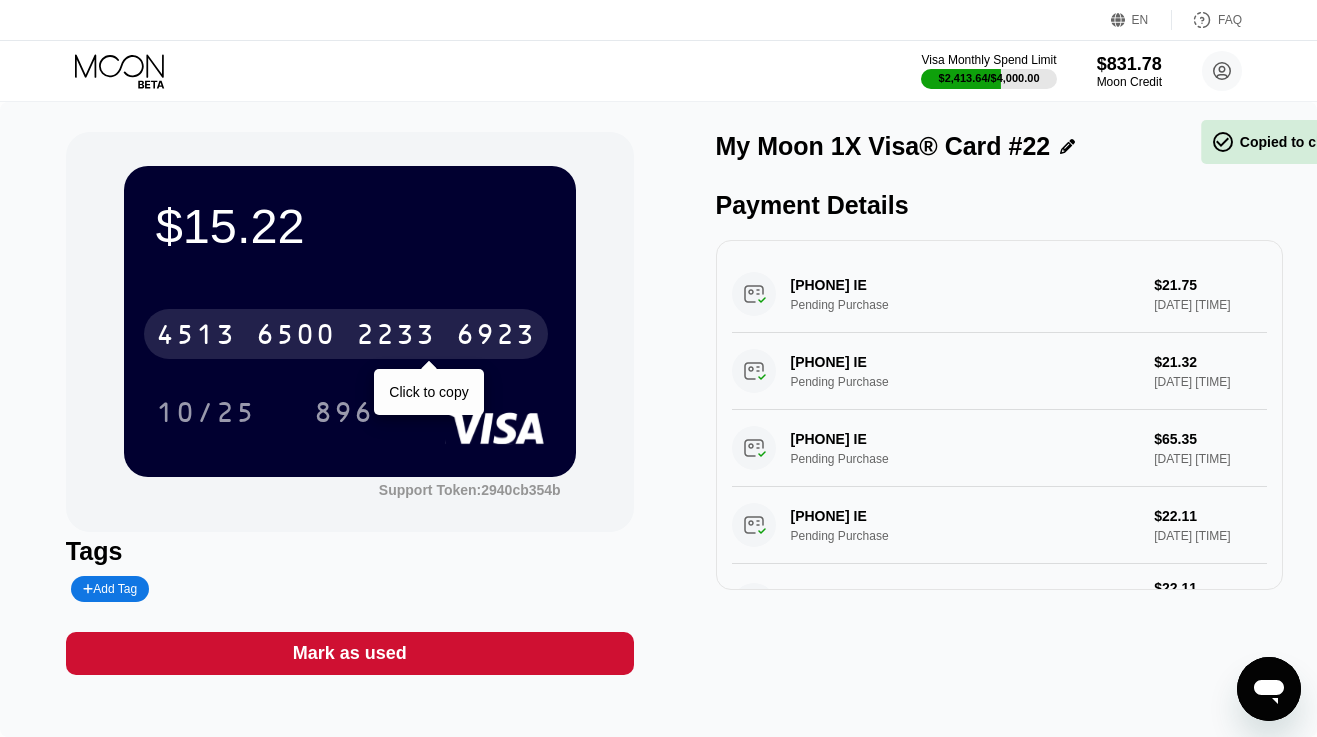click on "4513 6500 2233 6923" at bounding box center (346, 334) 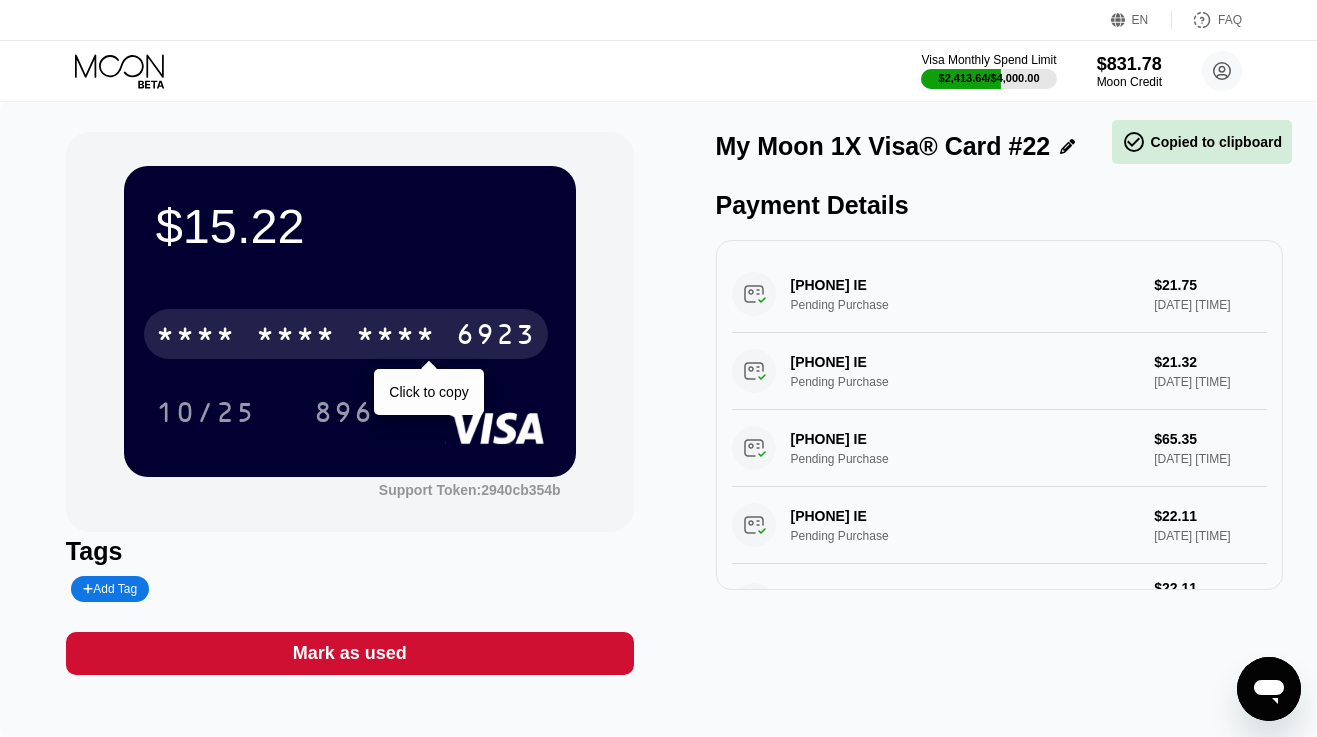 click on "* * * *" at bounding box center [396, 337] 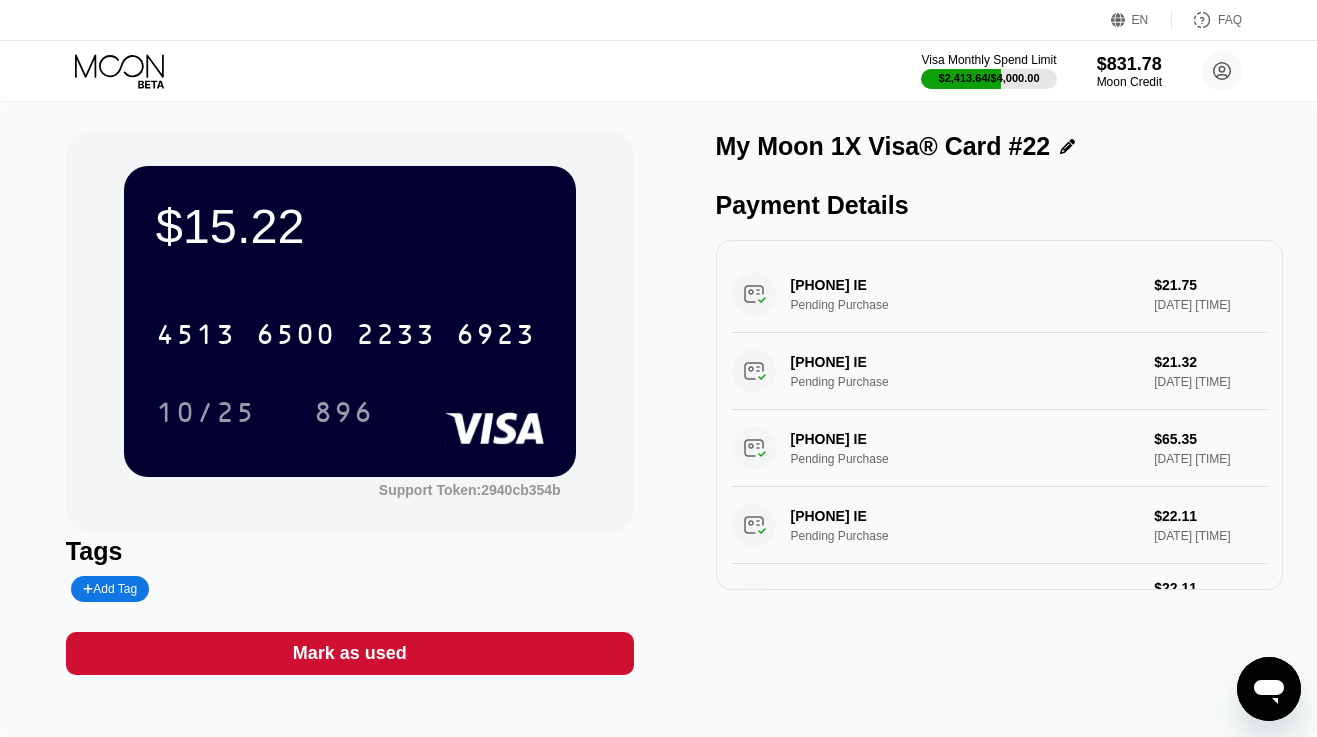 click 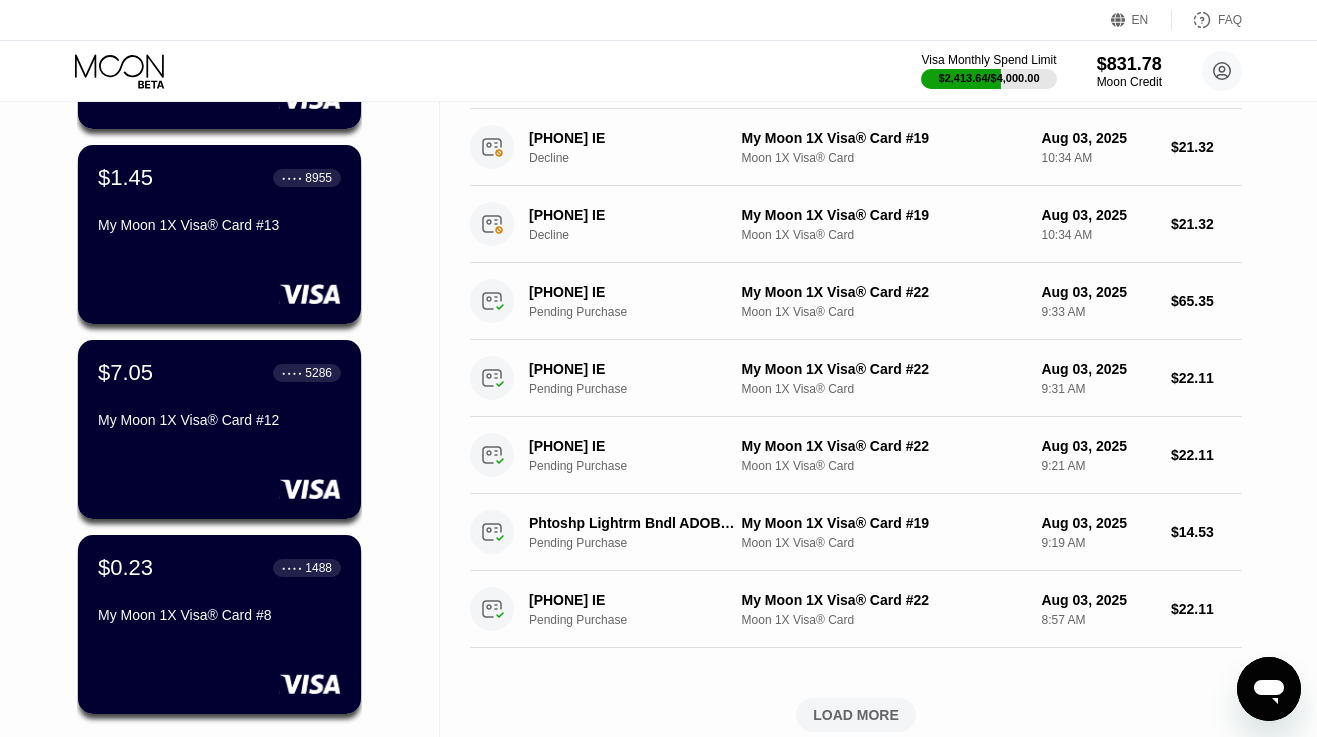 scroll, scrollTop: 501, scrollLeft: 0, axis: vertical 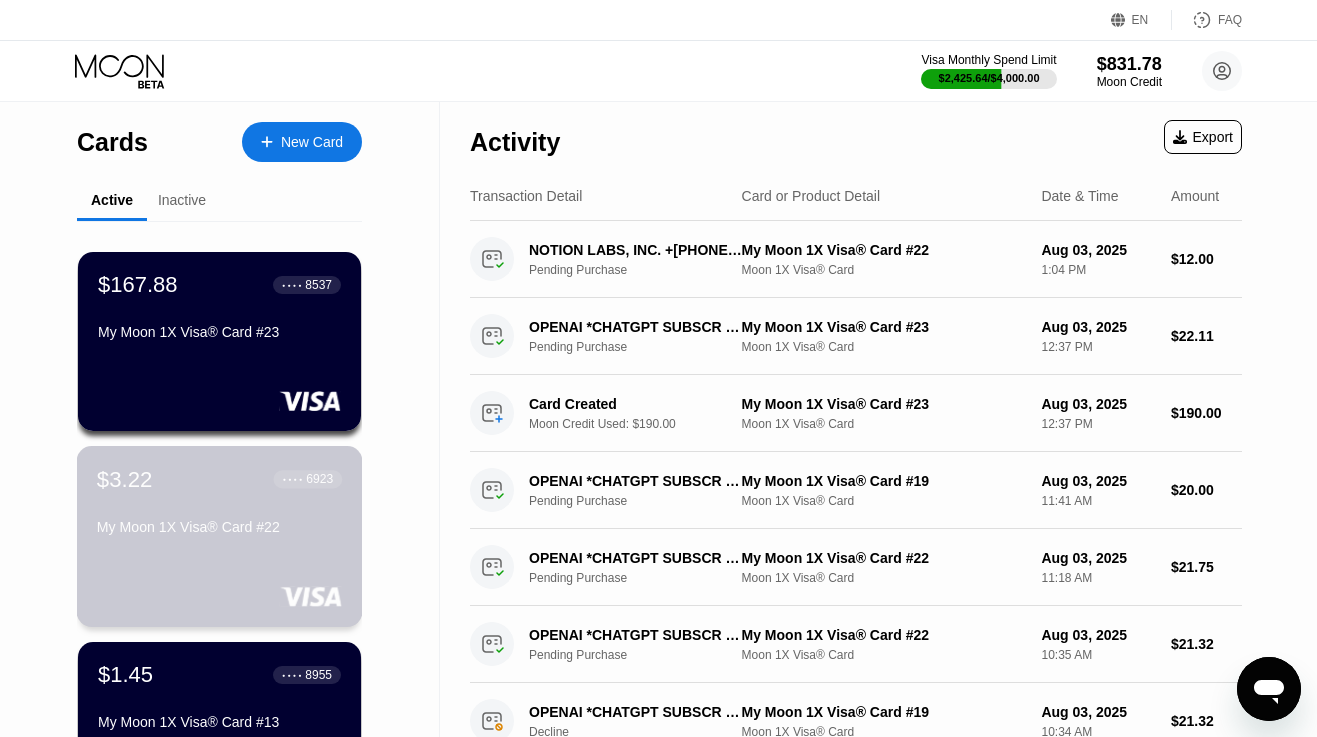 click on "$3.22 ● ● ● ● 6923 My Moon 1X Visa® Card #22" at bounding box center (219, 504) 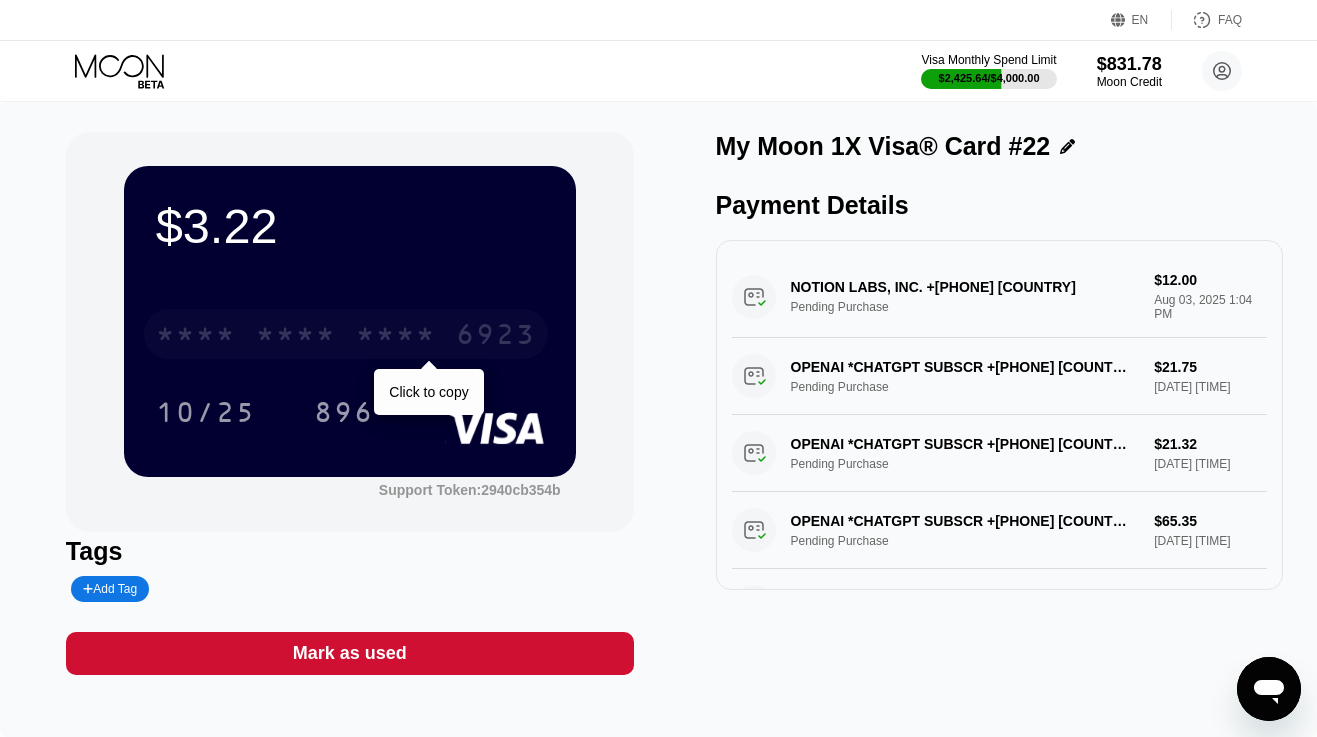 click on "* * * *" at bounding box center (196, 337) 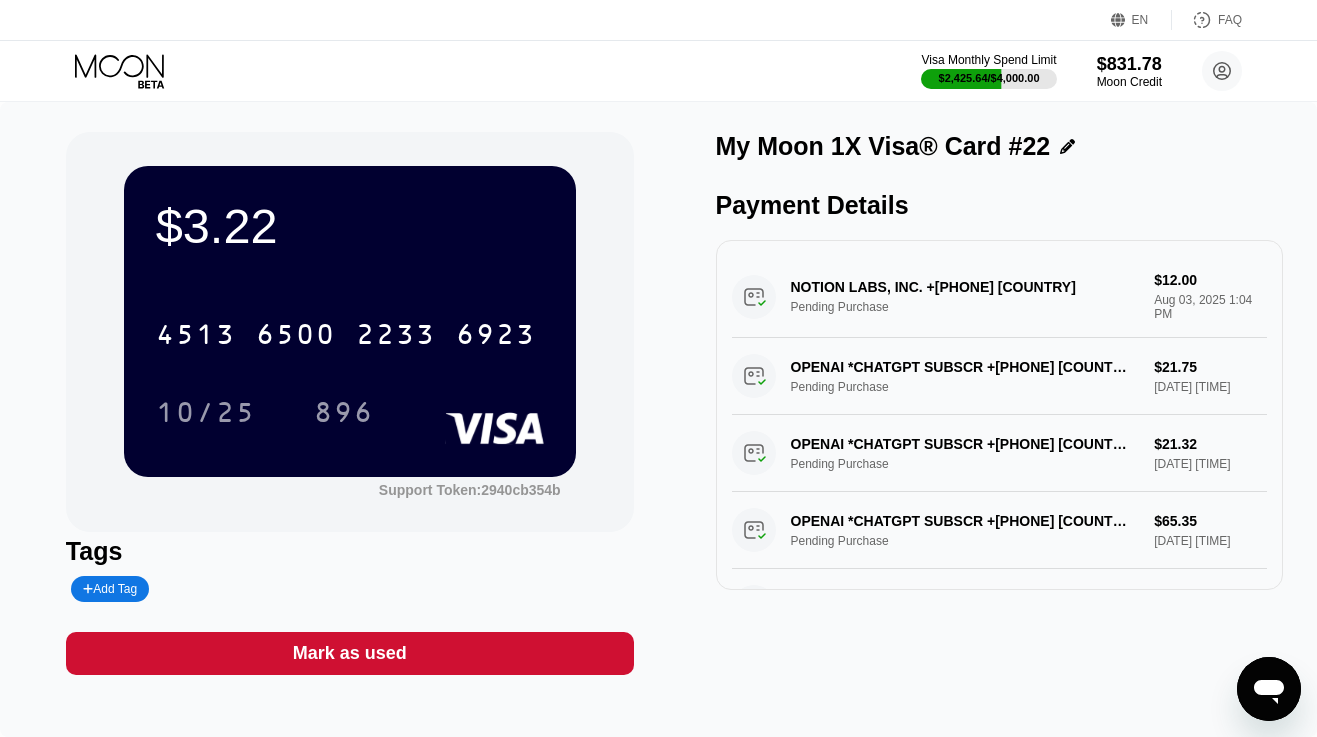 click on "Mark as used" at bounding box center (350, 653) 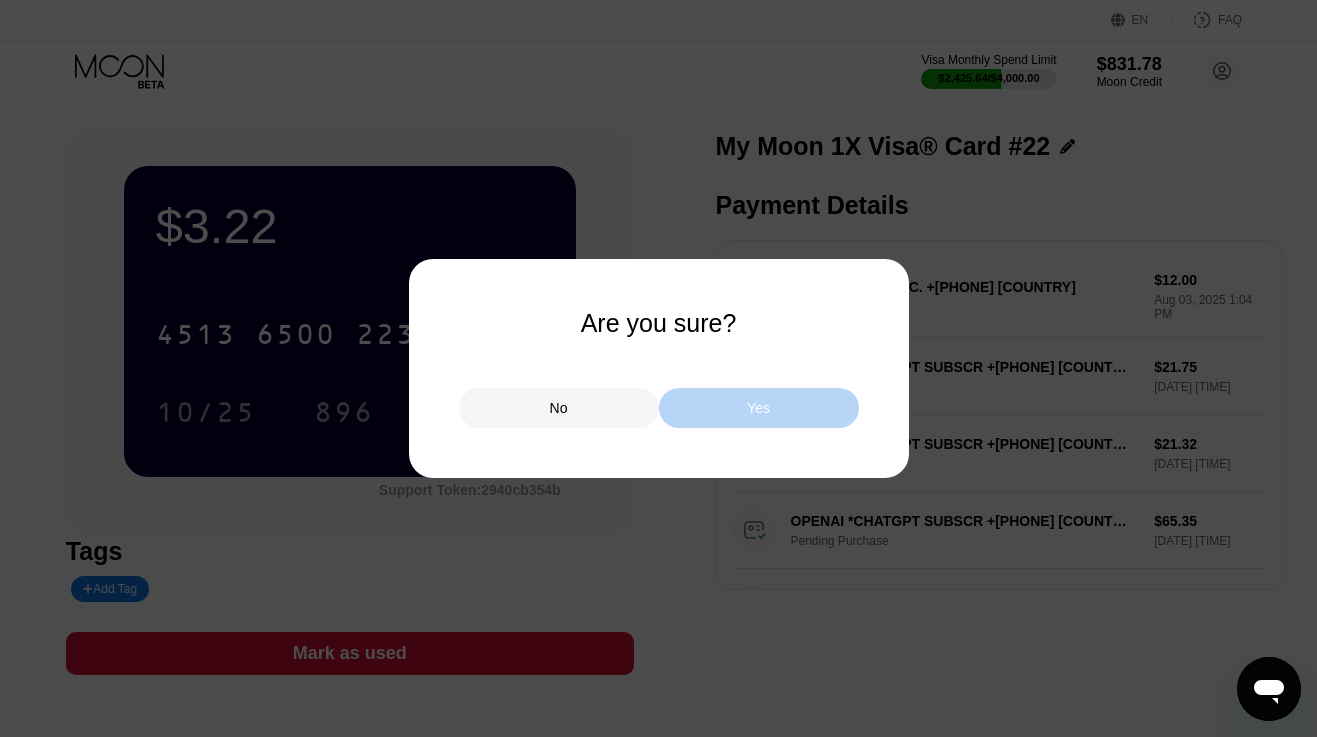 click on "Yes" at bounding box center (759, 408) 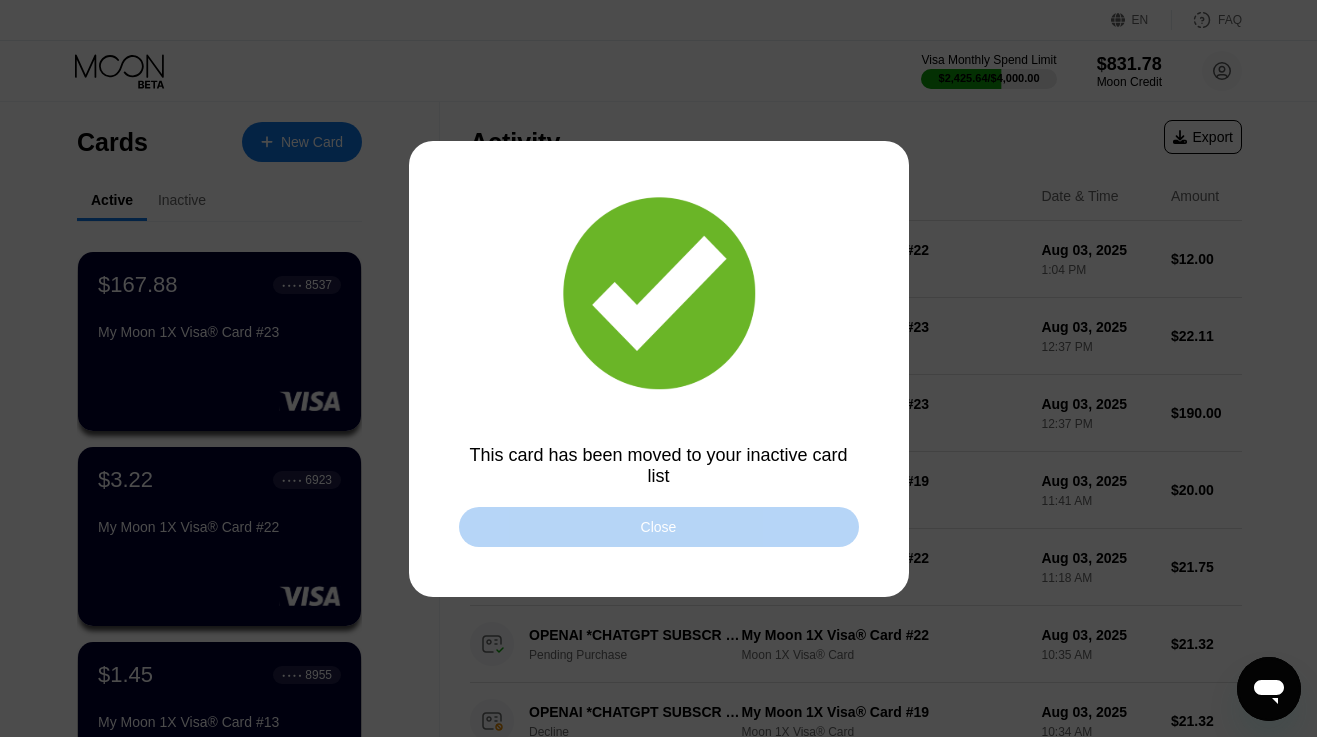 click on "Close" at bounding box center [659, 527] 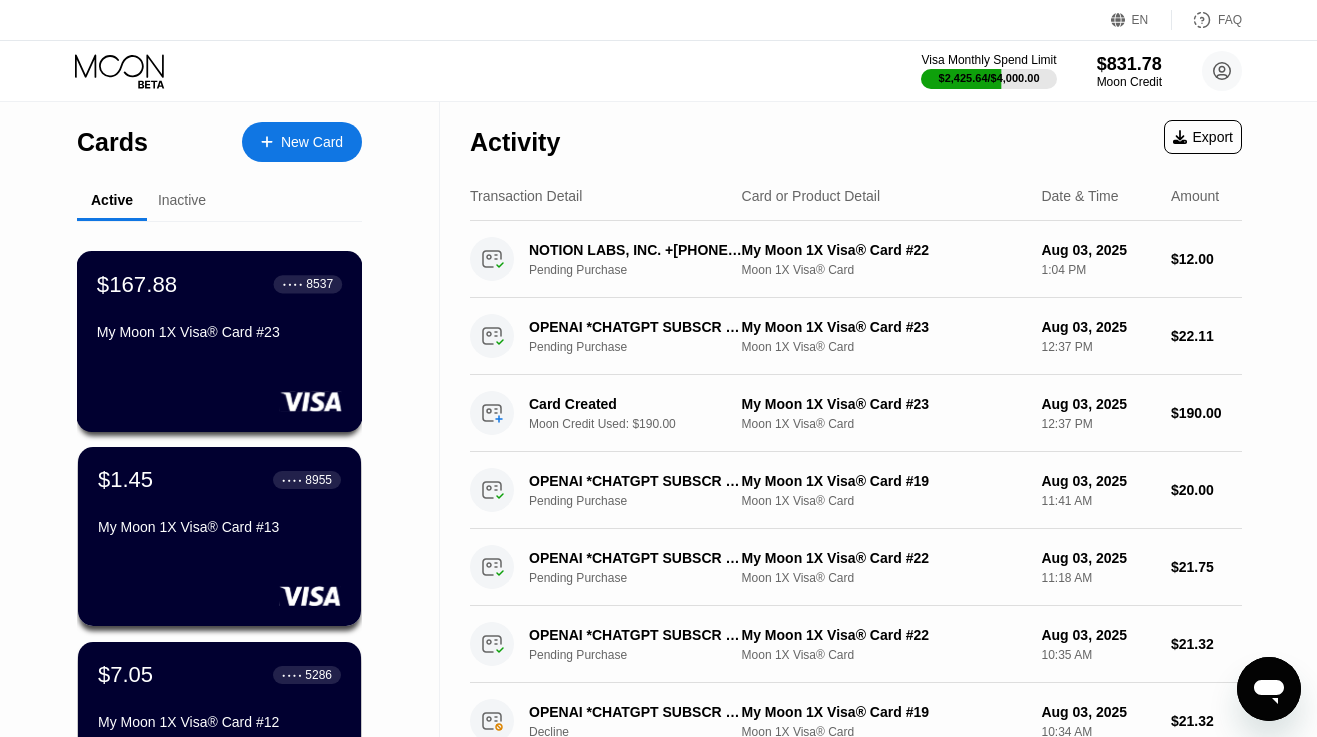 click on "$167.88 ● ● ● ● 8537" at bounding box center (219, 284) 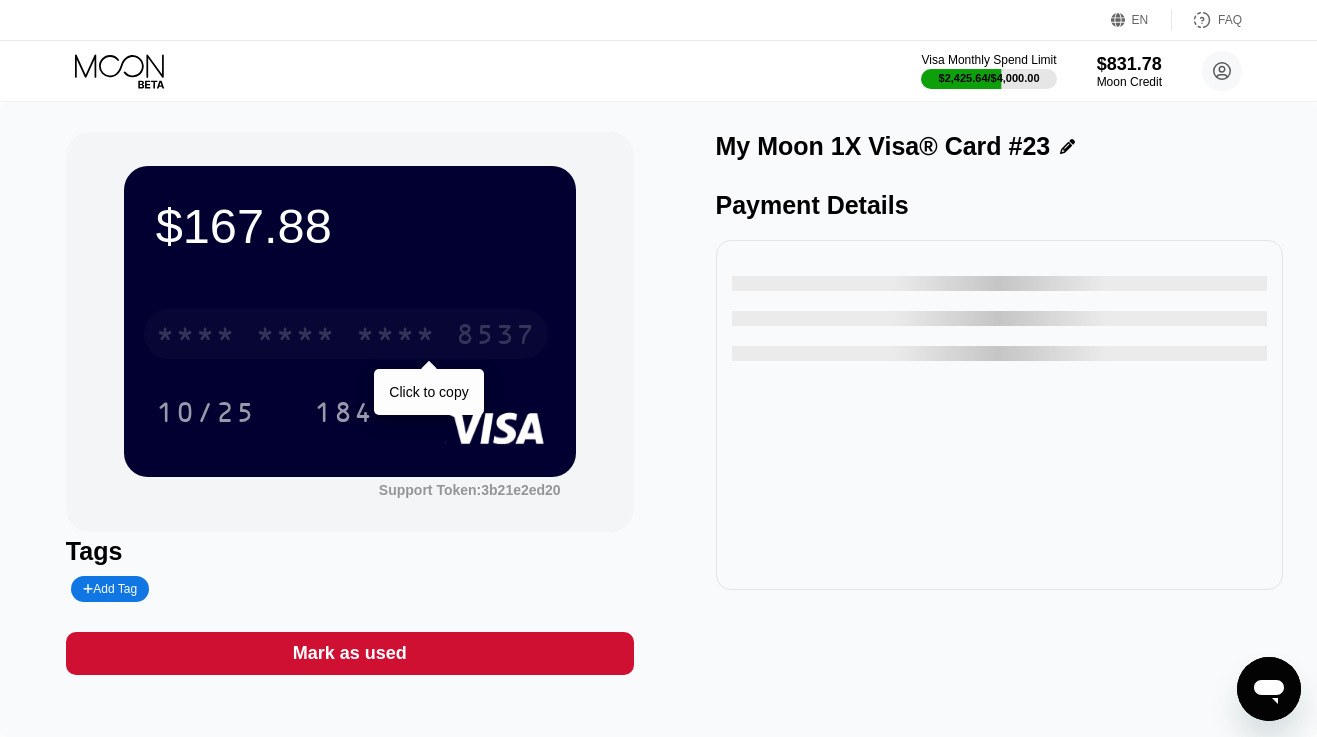click on "* * * *" at bounding box center [296, 337] 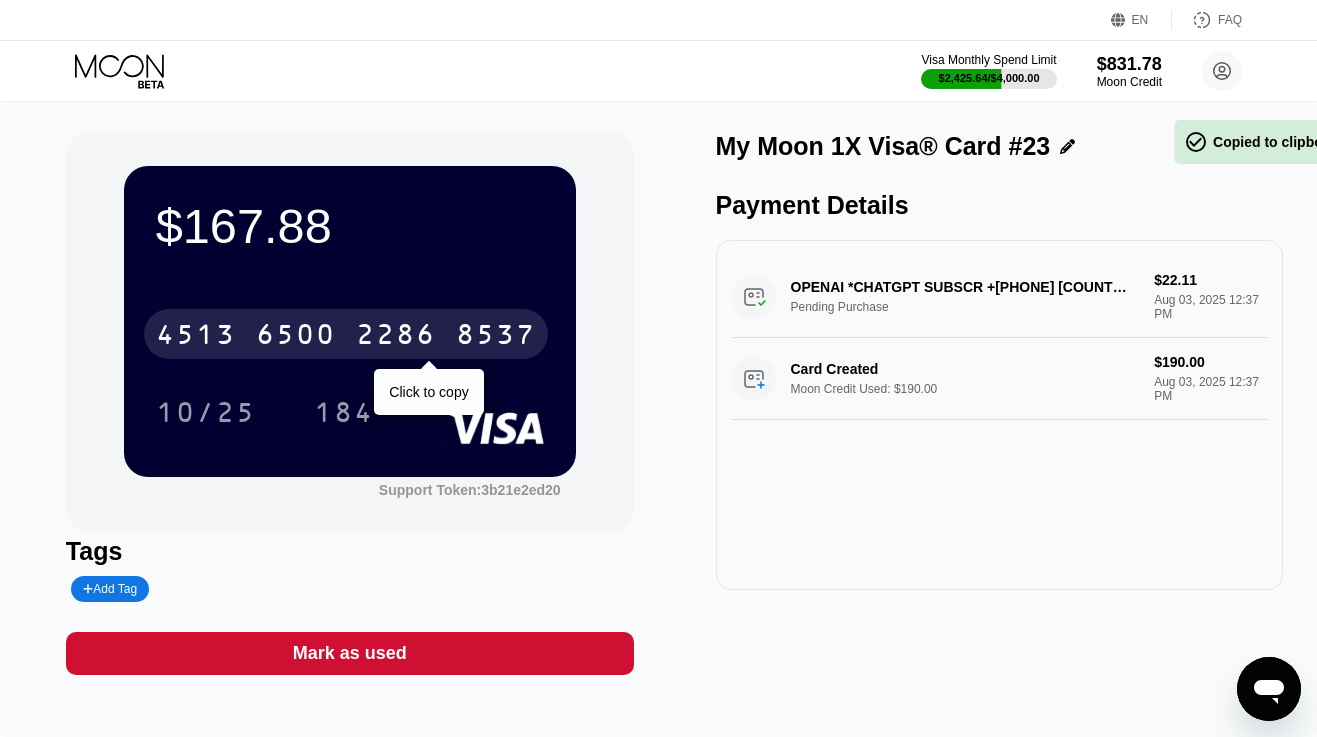 click on "6500" at bounding box center (296, 337) 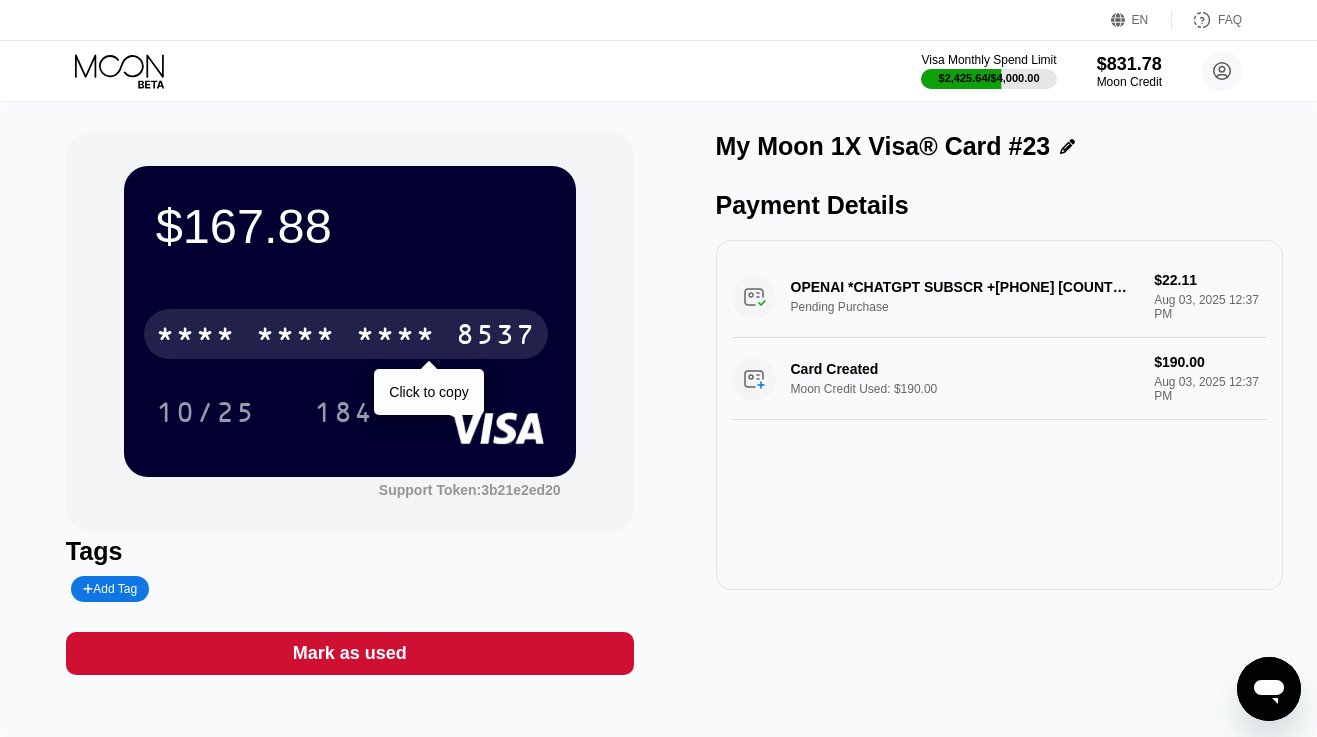 click on "* * * *" at bounding box center [196, 337] 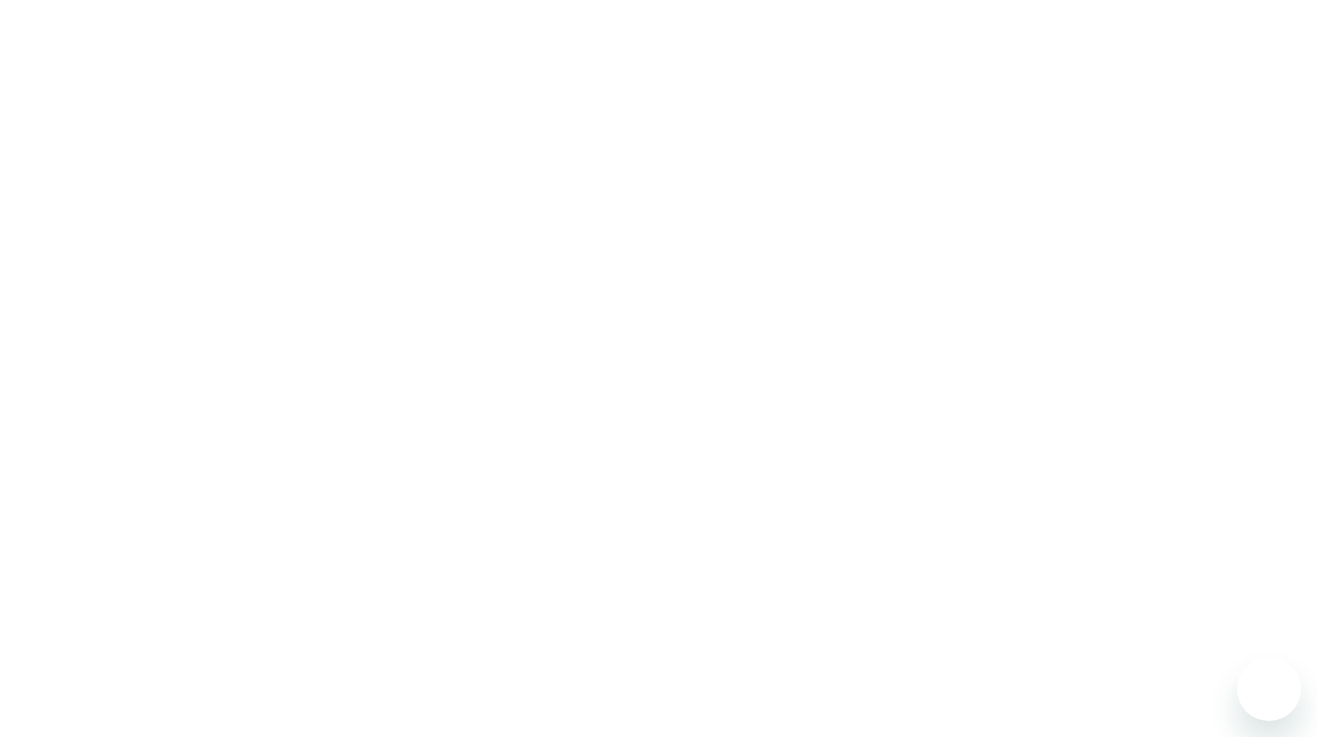 scroll, scrollTop: 0, scrollLeft: 0, axis: both 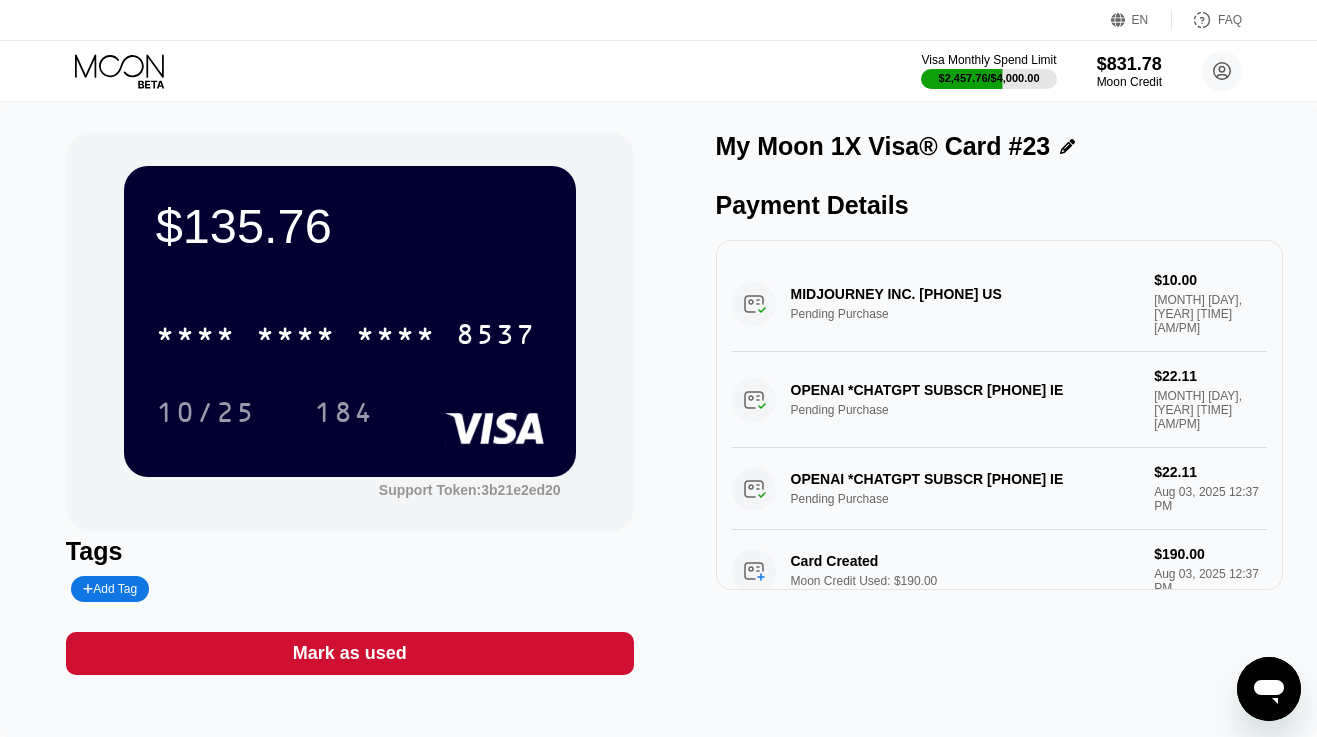 click 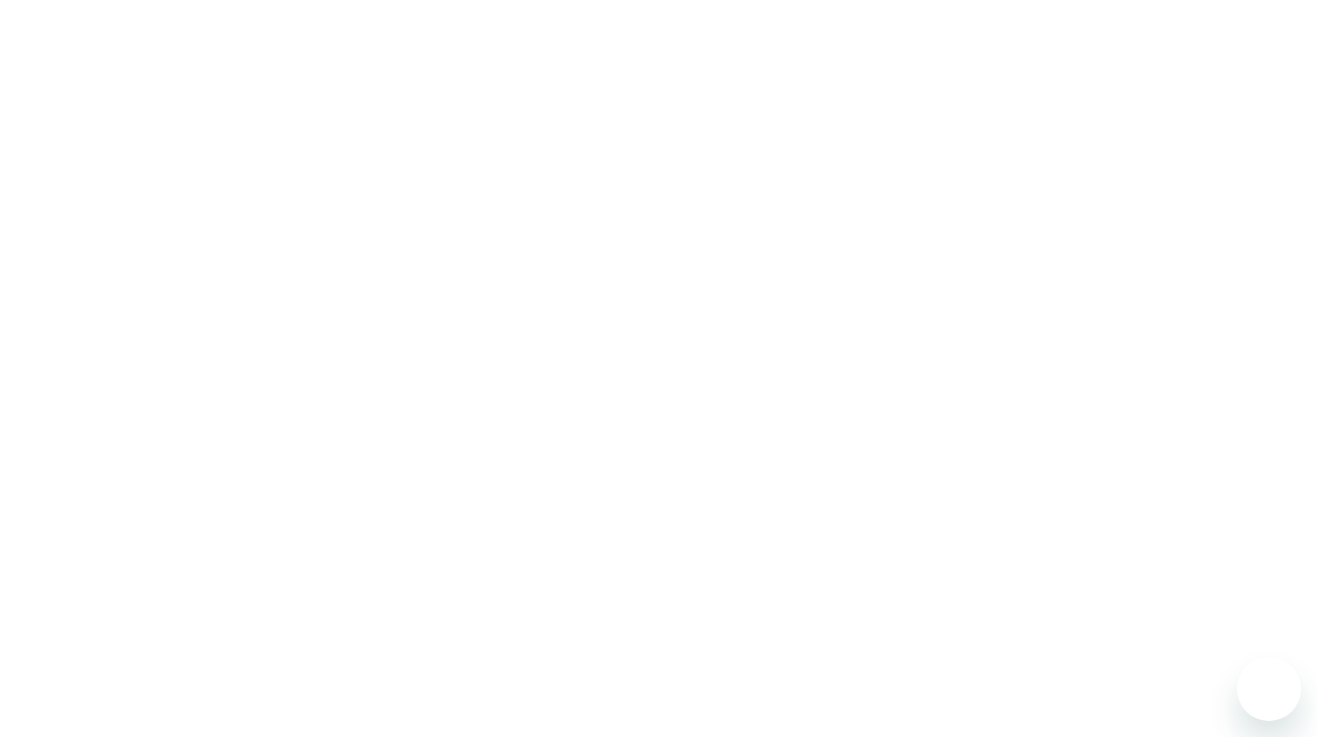 scroll, scrollTop: 0, scrollLeft: 0, axis: both 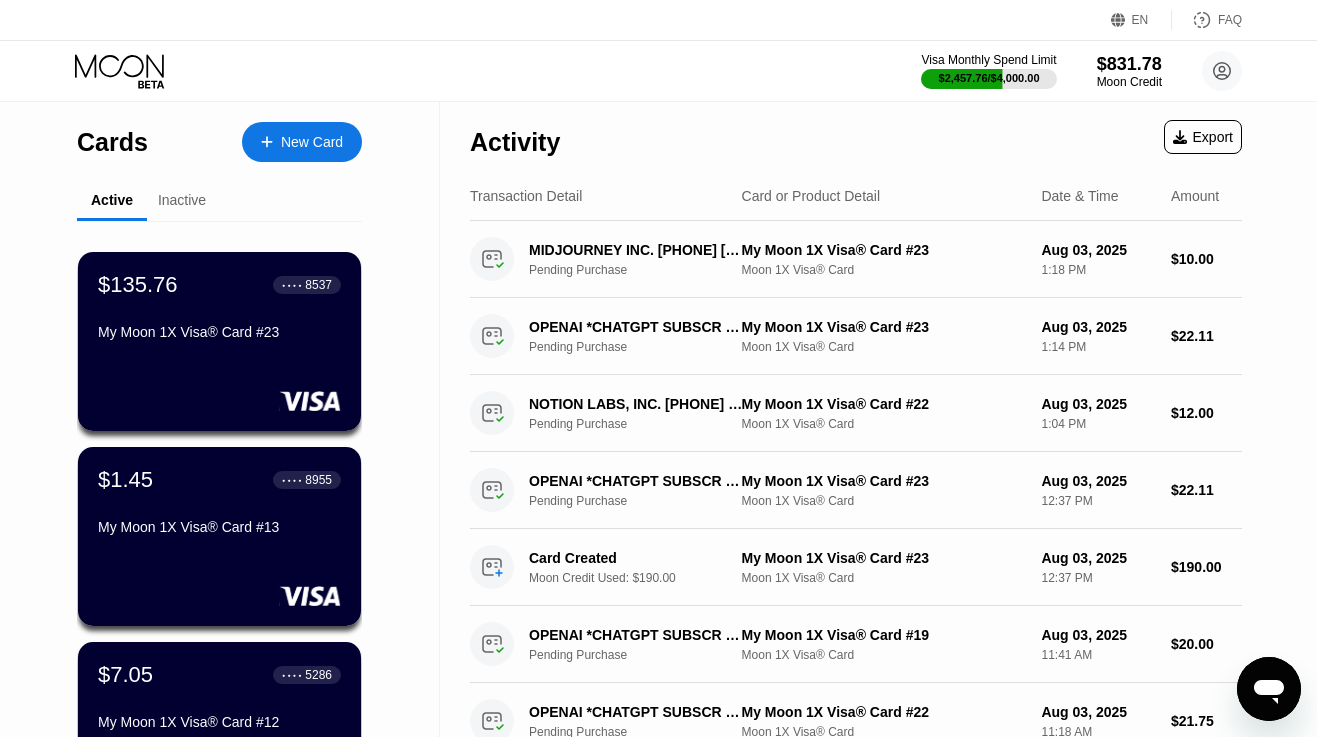 click on "New Card" at bounding box center [312, 142] 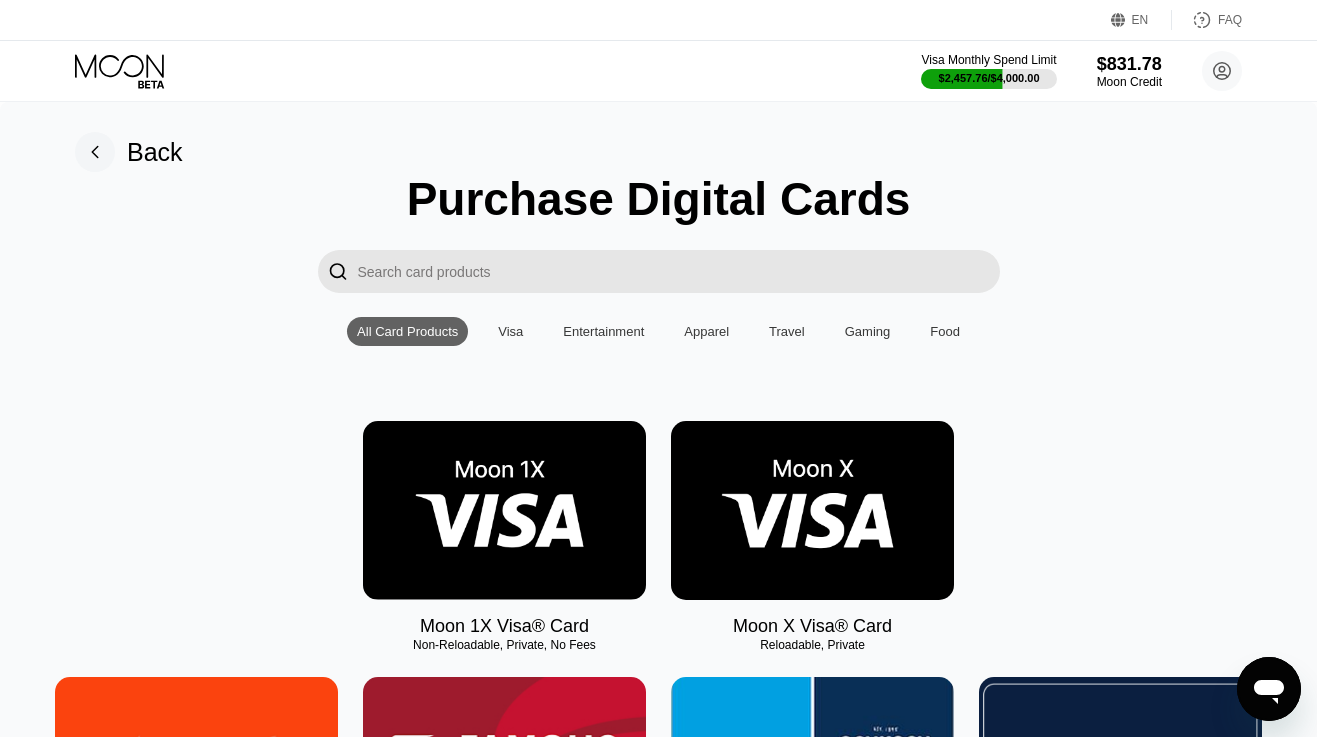 click at bounding box center [504, 510] 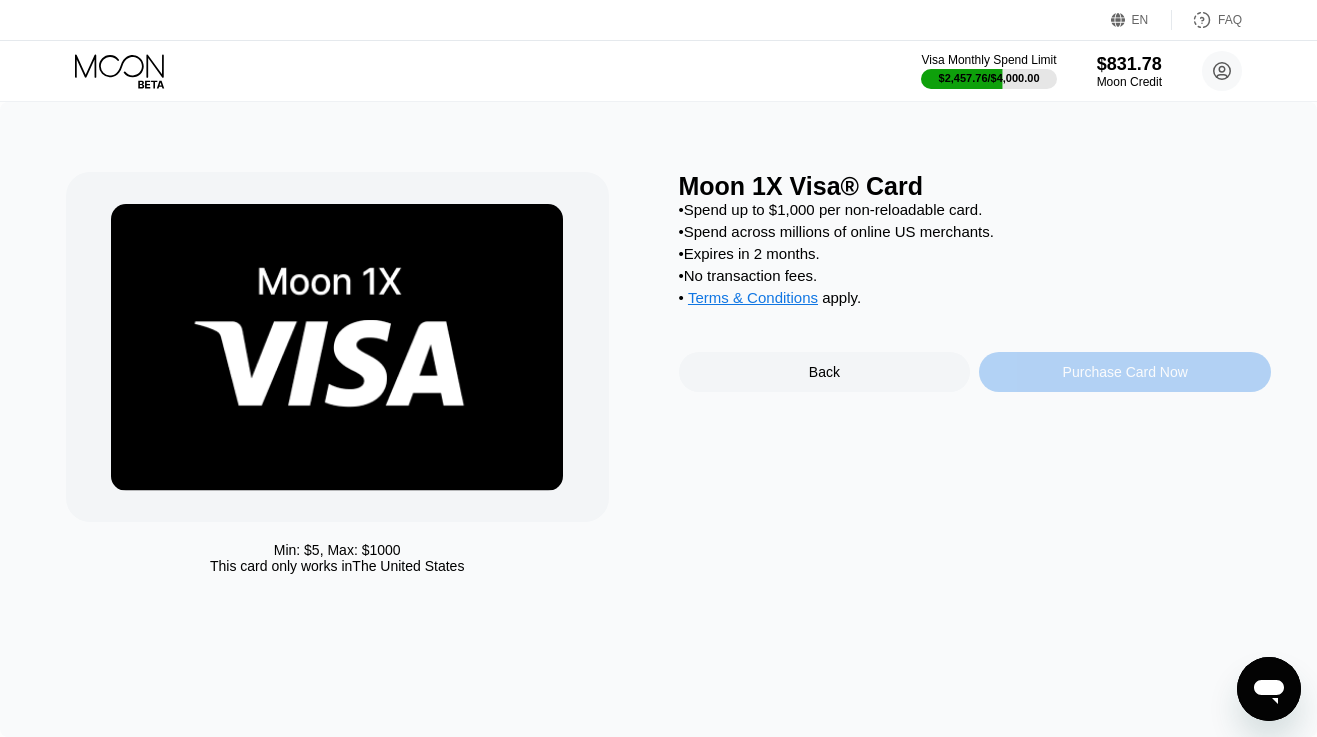 click on "Purchase Card Now" at bounding box center [1125, 372] 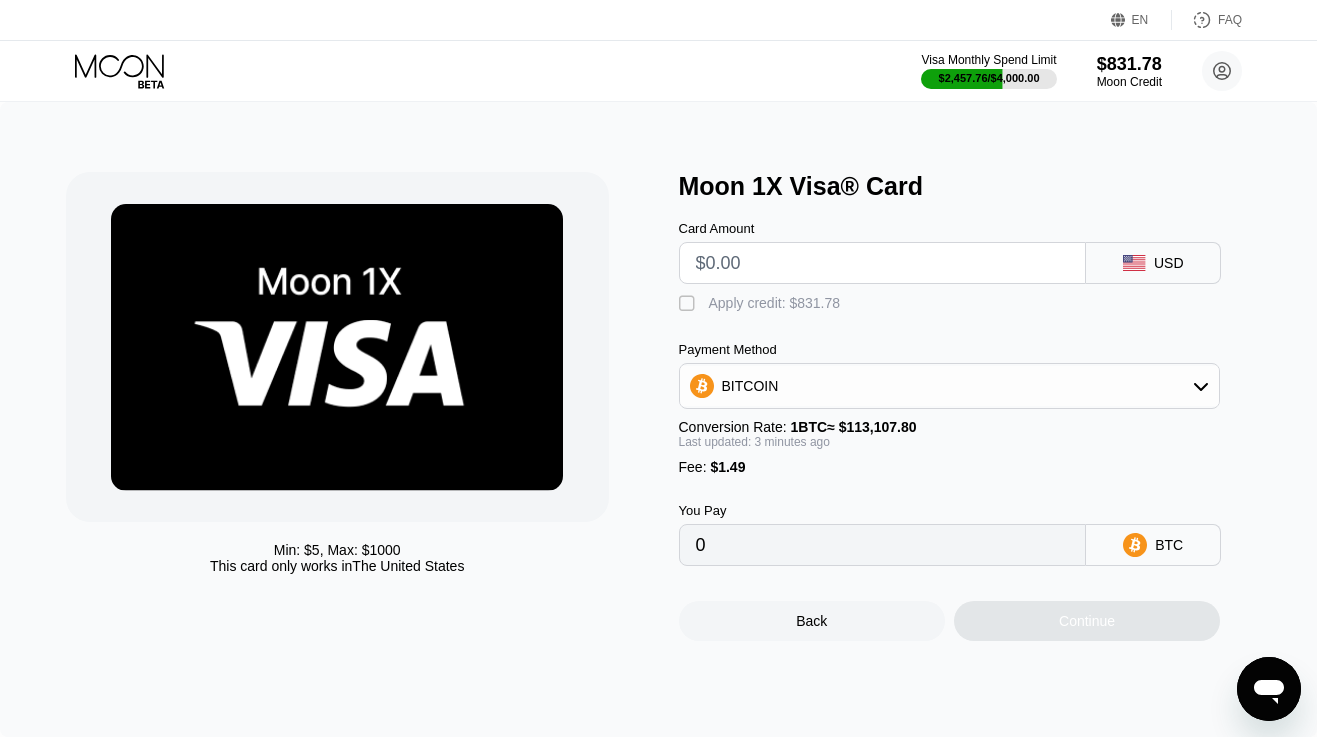 click at bounding box center (883, 263) 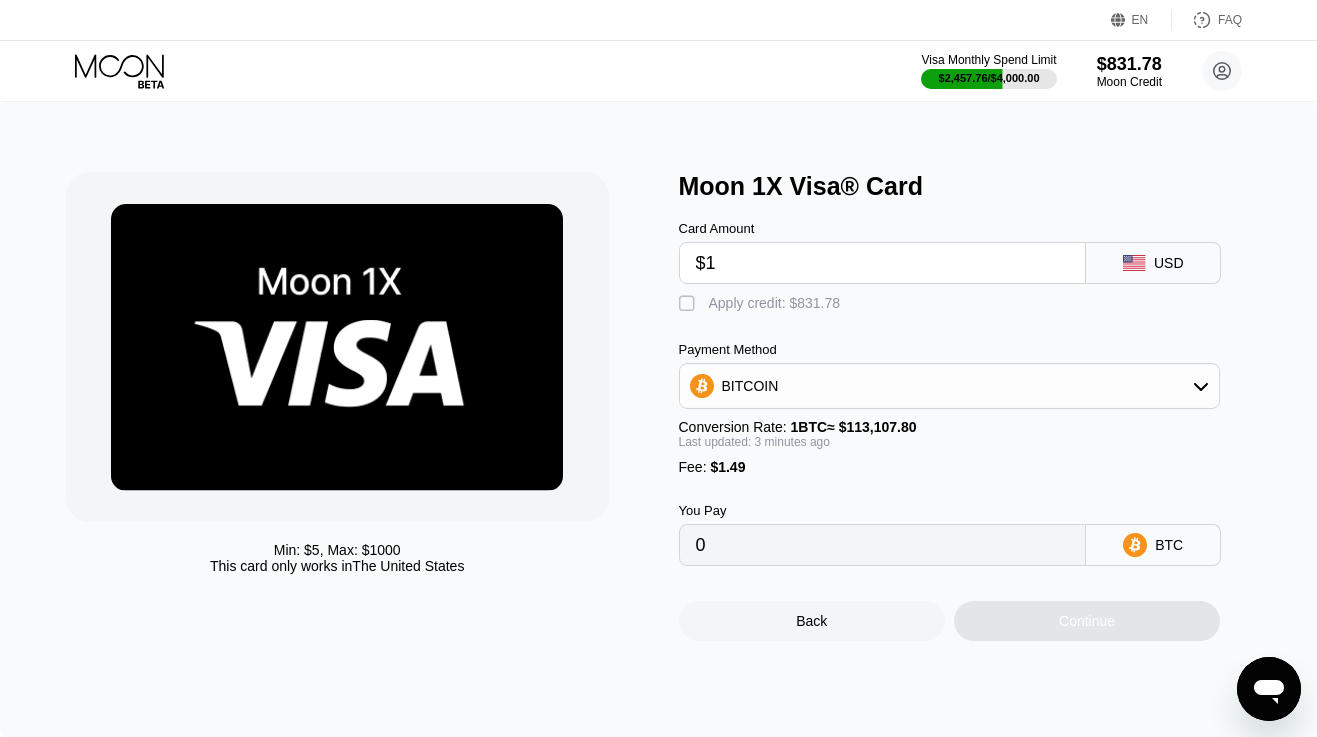 type on "0.00002202" 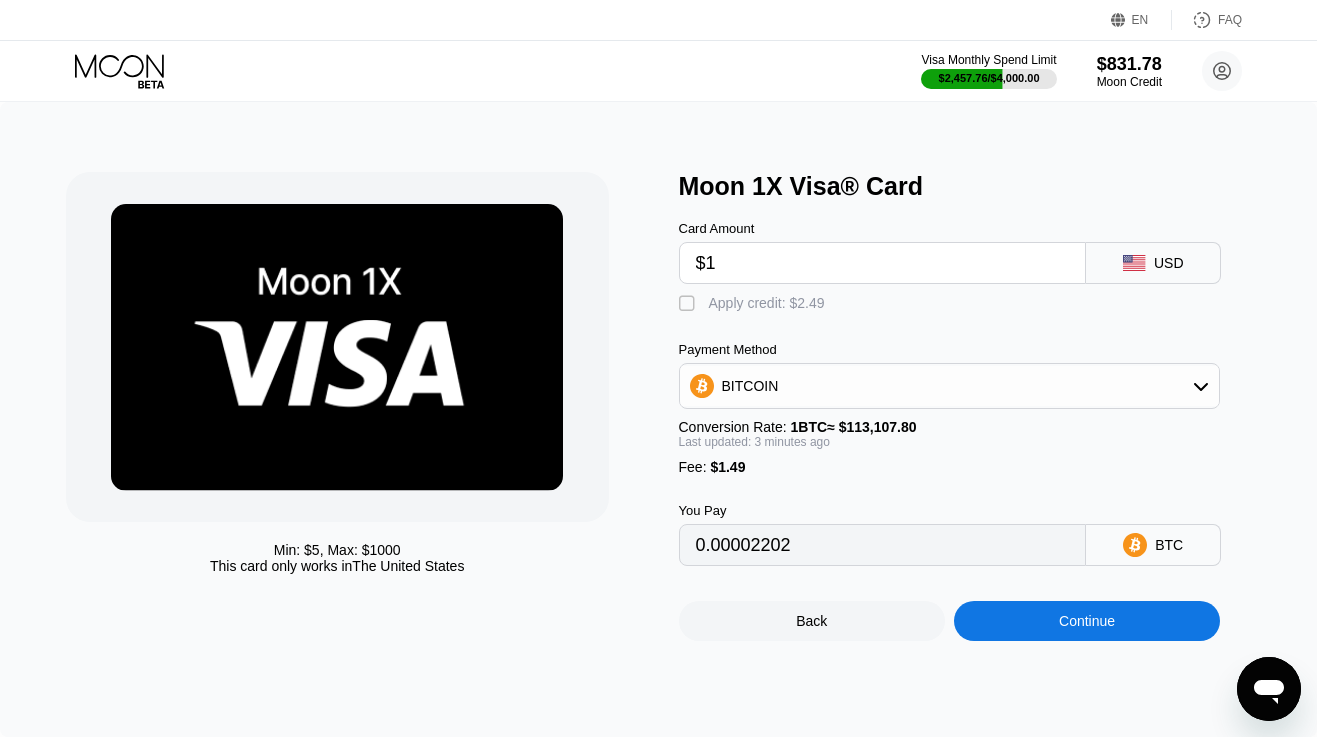type on "$10" 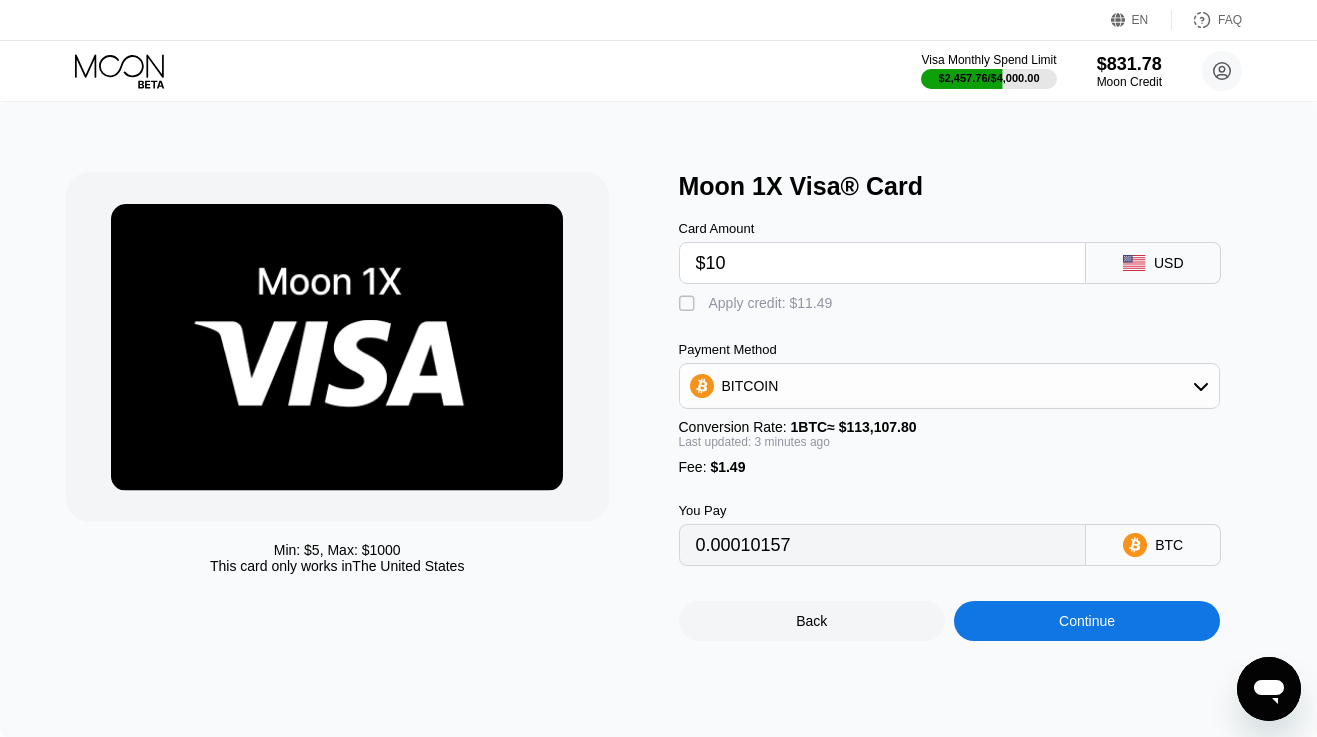 type on "$10" 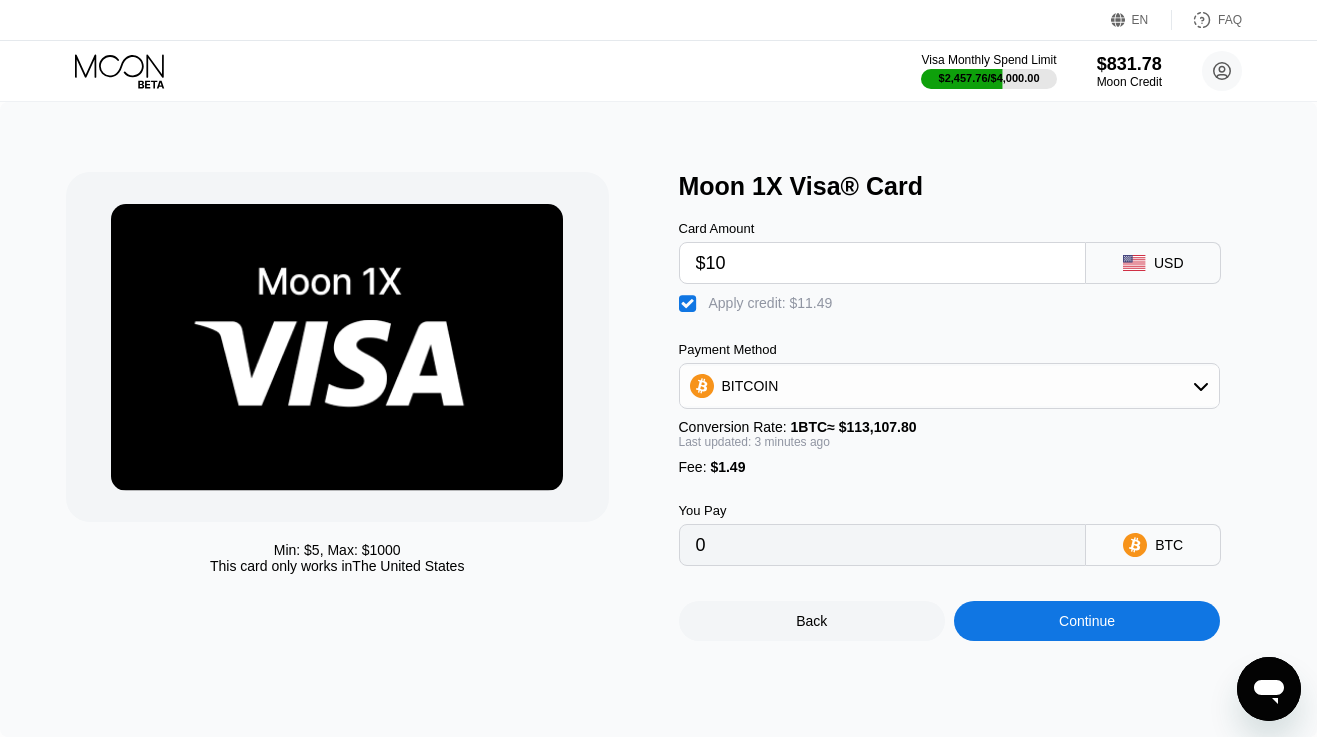 click on "Continue" at bounding box center (1087, 621) 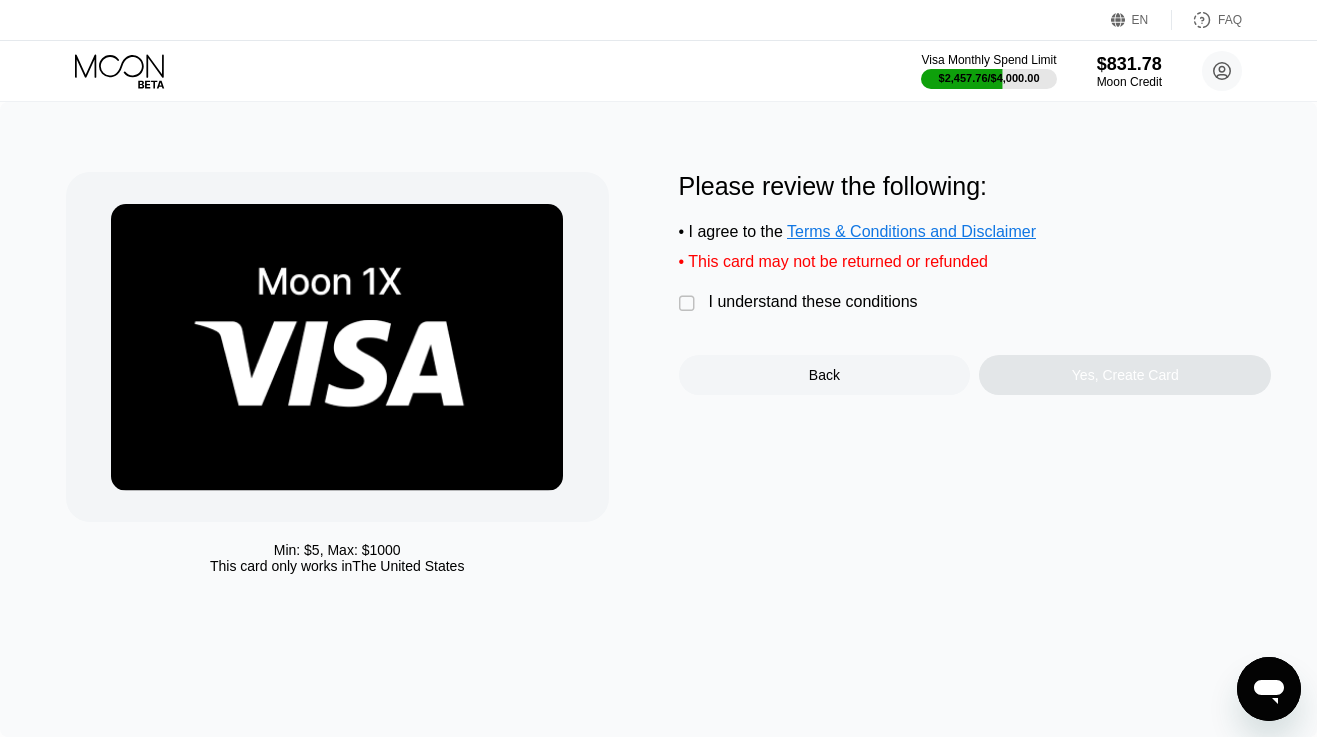 click on "I understand these conditions" at bounding box center (813, 302) 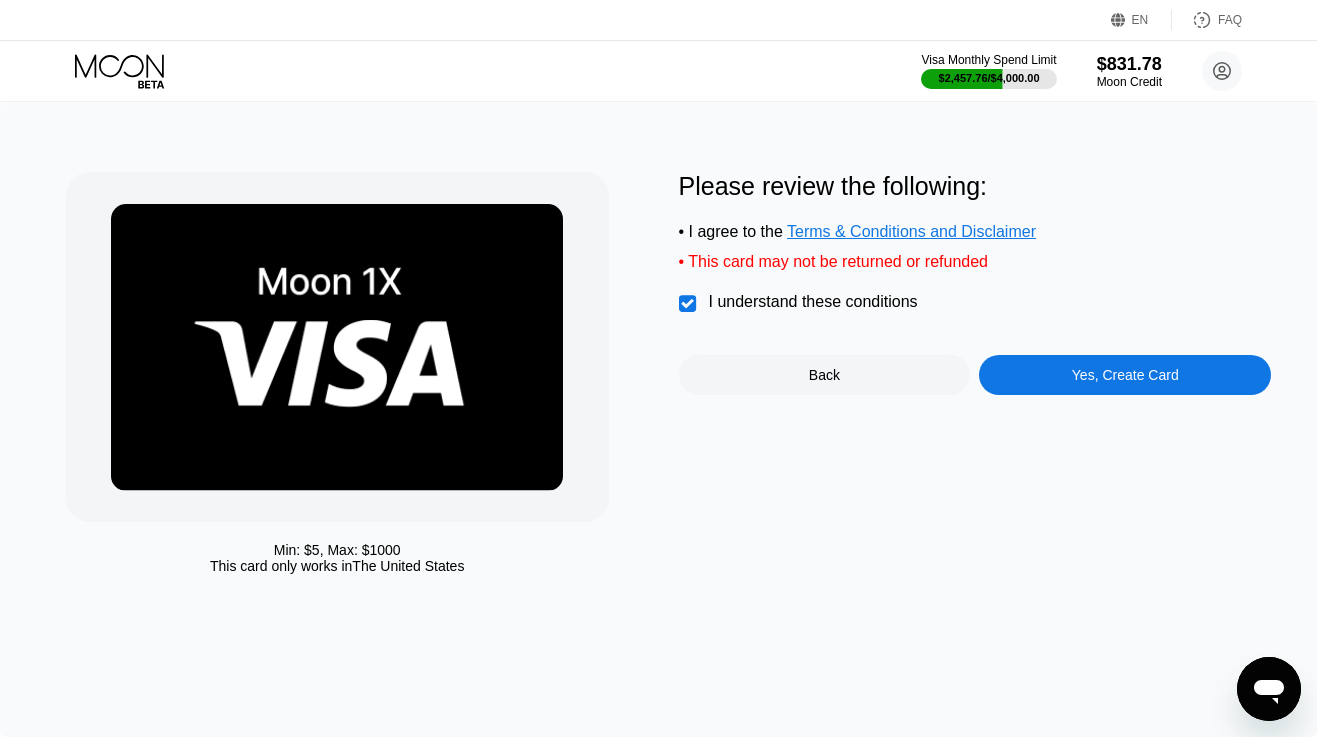 click on "Yes, Create Card" at bounding box center (1125, 375) 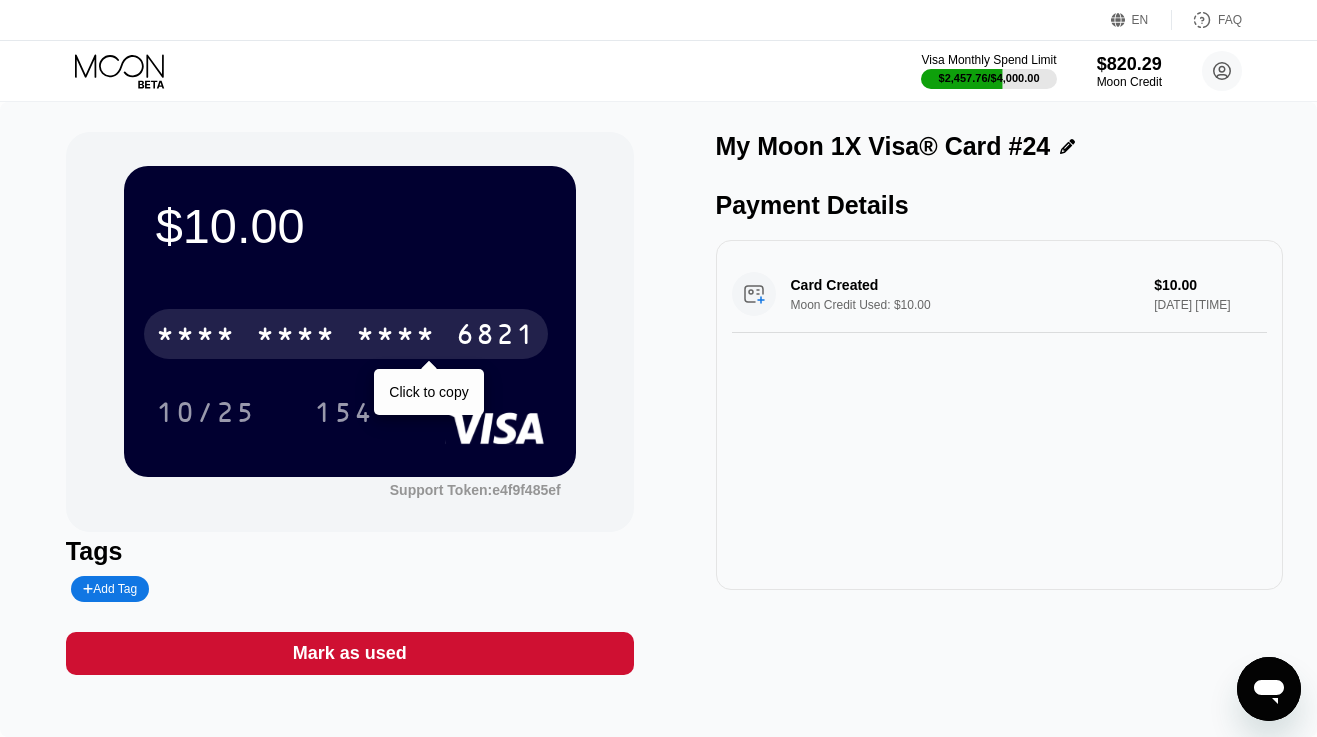 click on "* * * *" at bounding box center [396, 337] 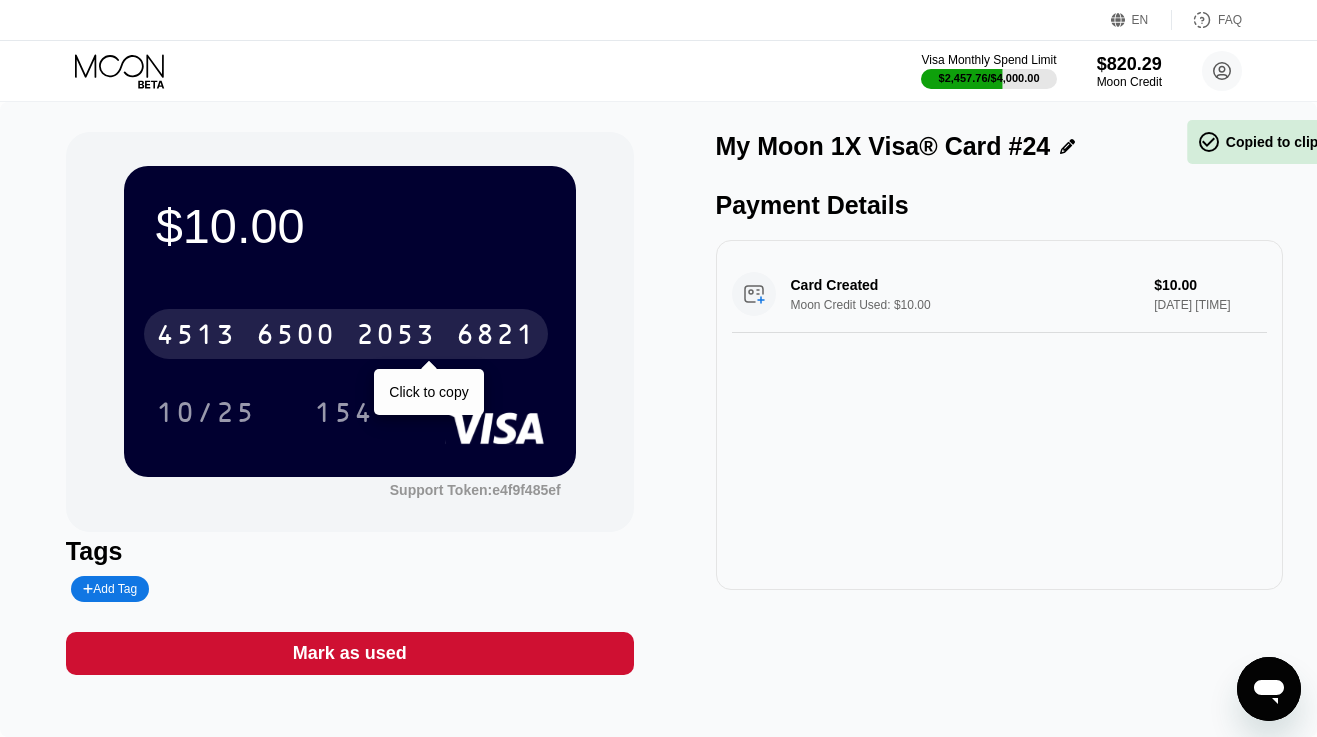 click on "2053" at bounding box center (396, 337) 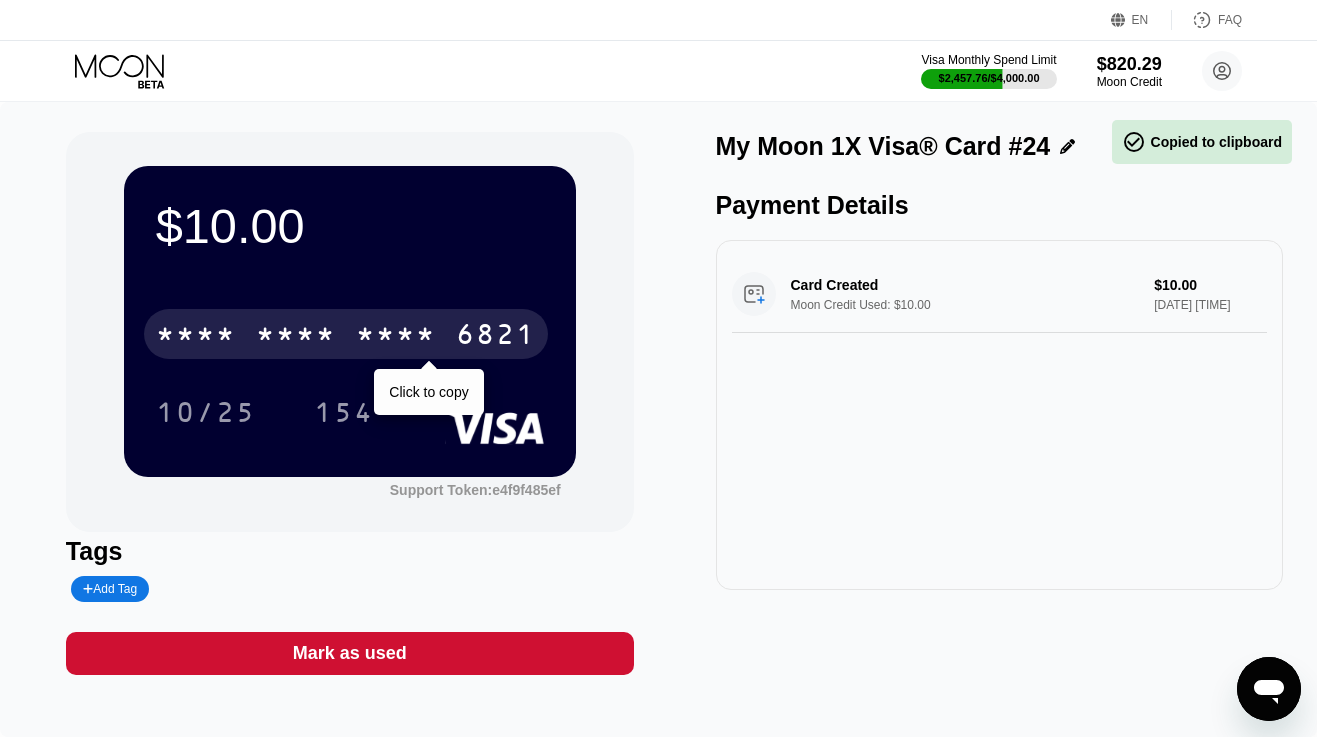 click on "* * * *" at bounding box center (396, 337) 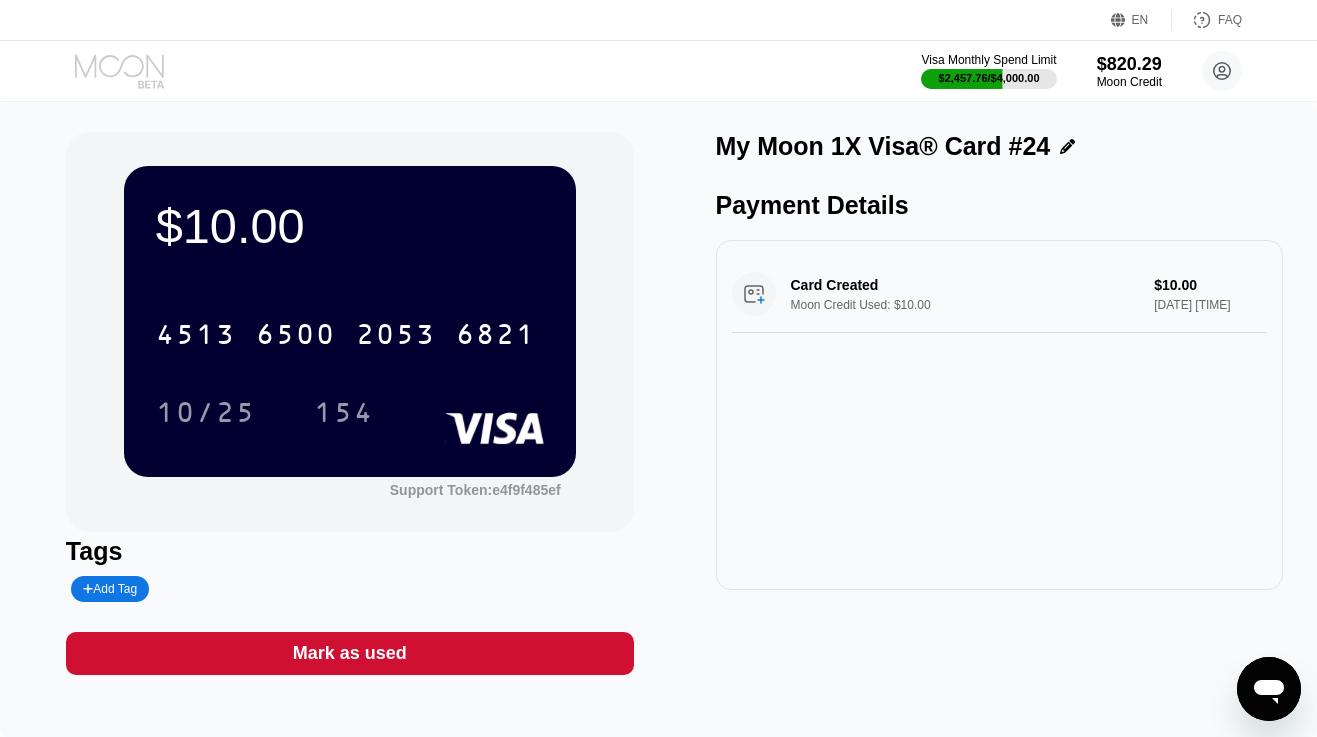 click 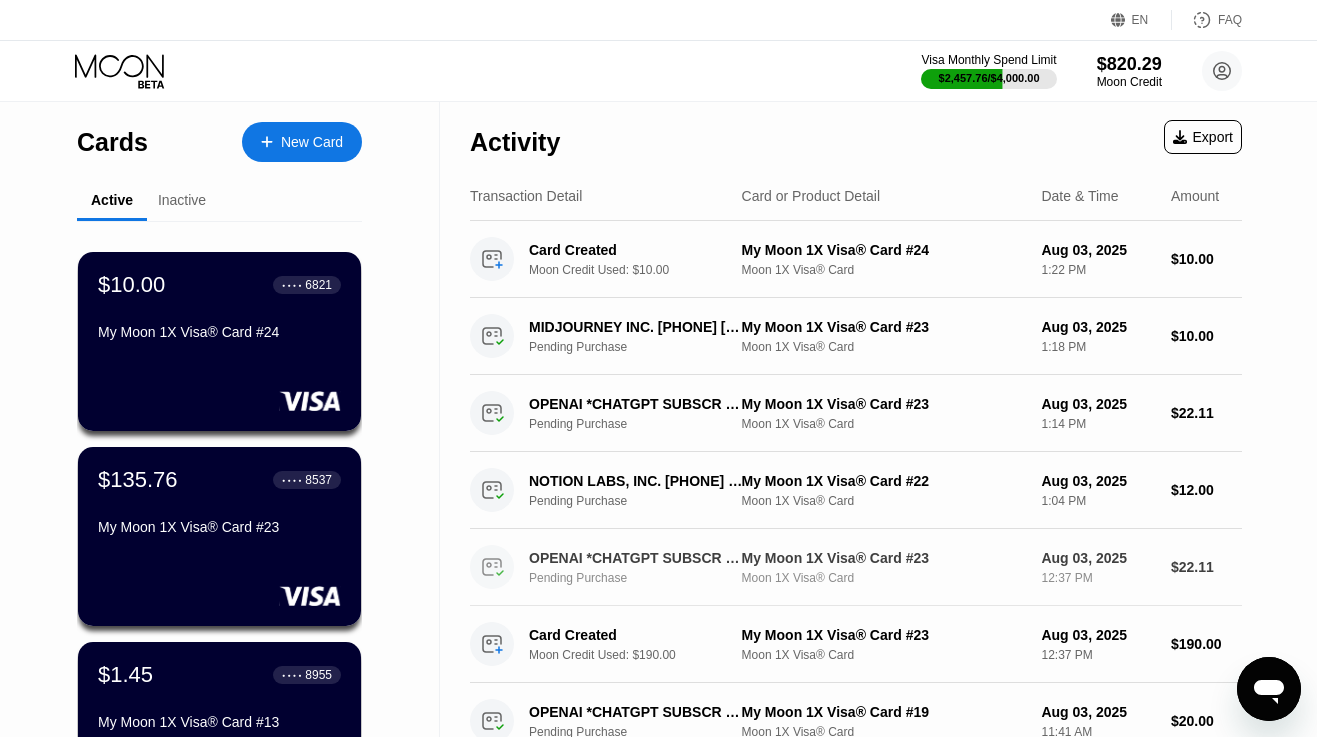 scroll, scrollTop: 0, scrollLeft: 0, axis: both 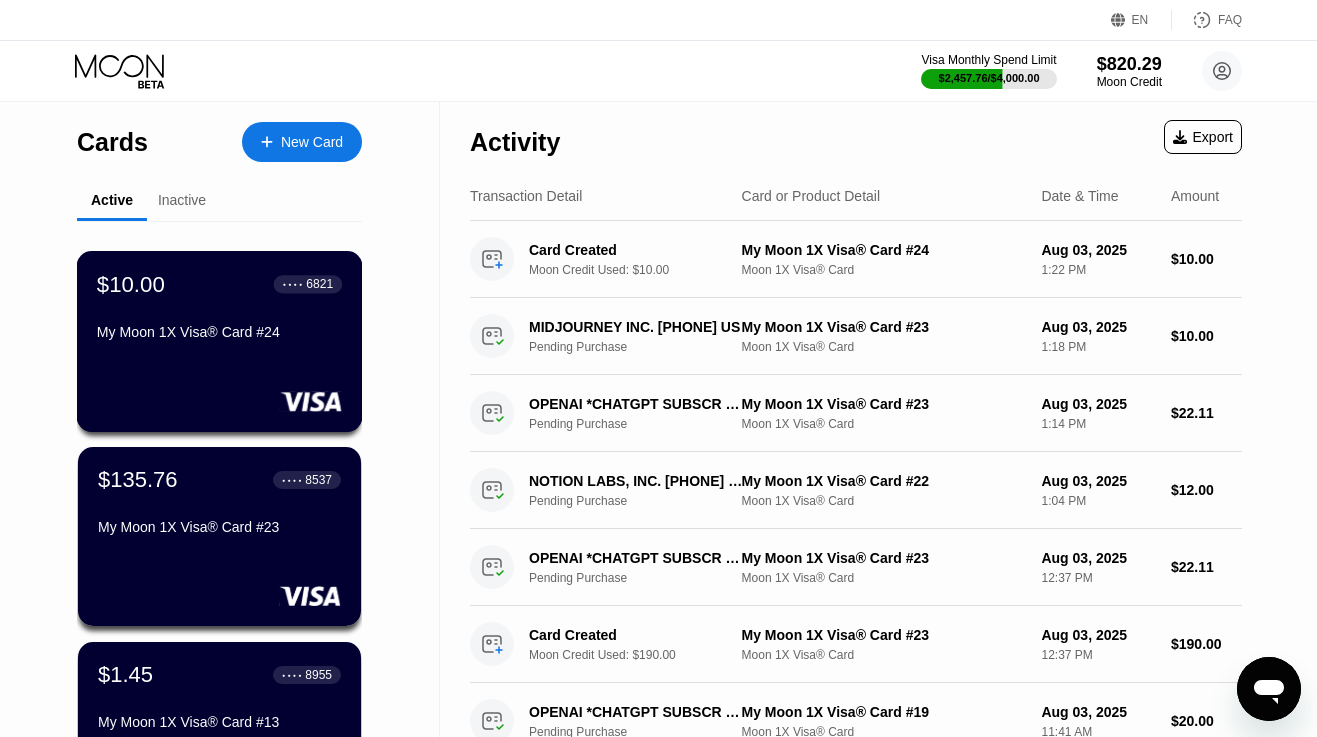 click on "$10.00 ● ● ● ● 6821 My Moon 1X Visa® Card #24" at bounding box center [220, 341] 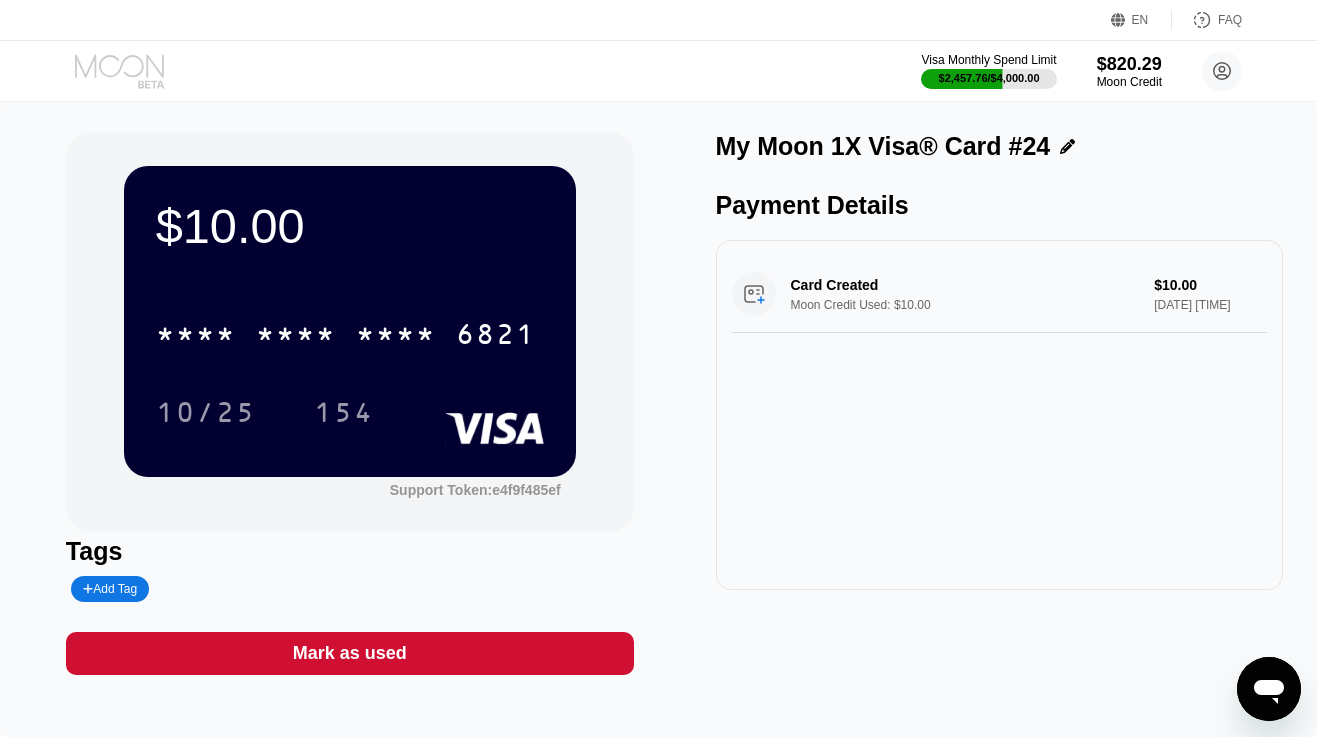 click 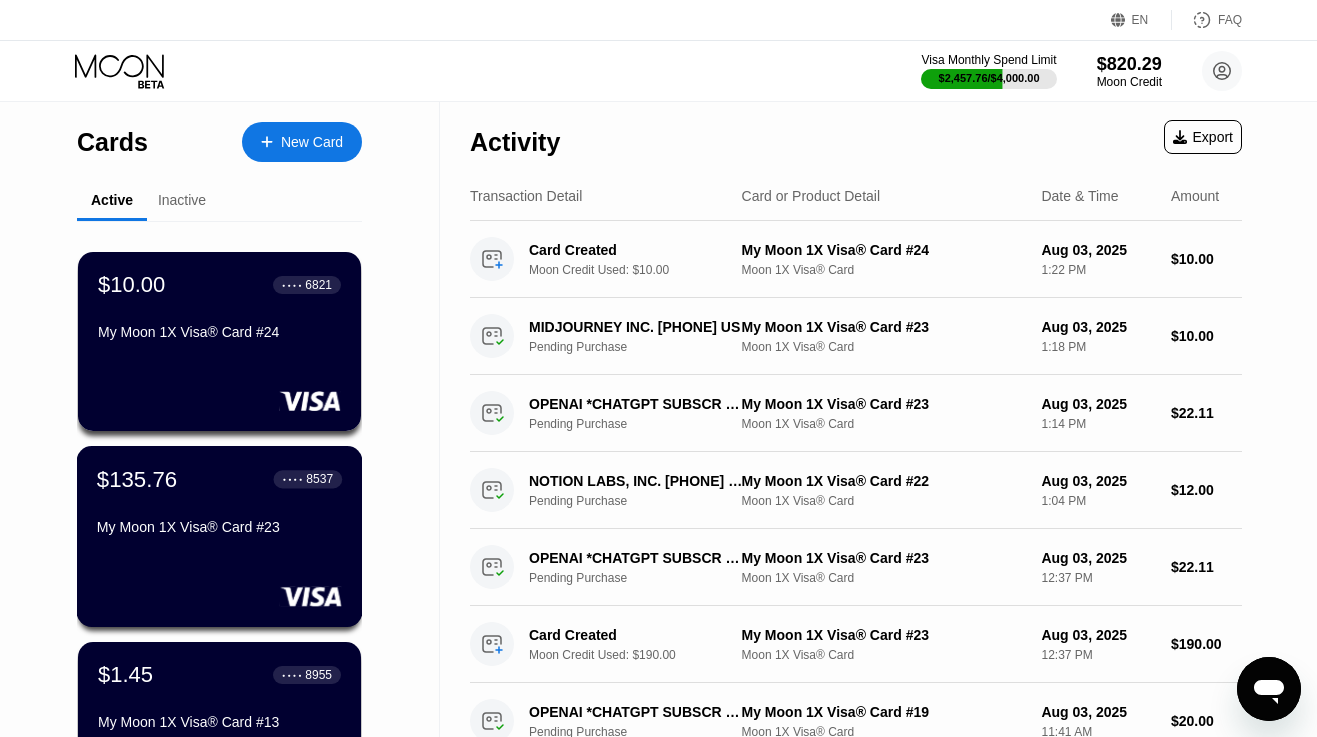click on "My Moon 1X Visa® Card #23" at bounding box center (219, 531) 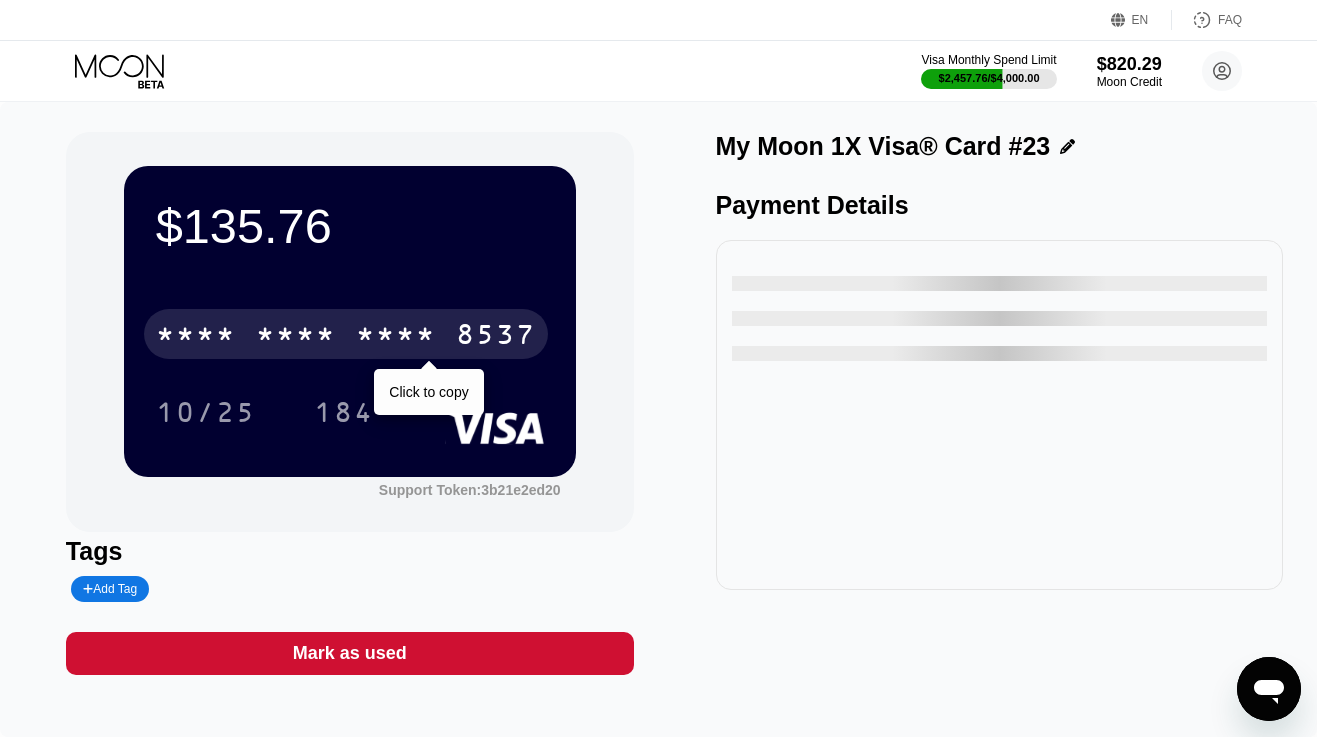 click on "* * * * * * * * * * * * 8537" at bounding box center (346, 334) 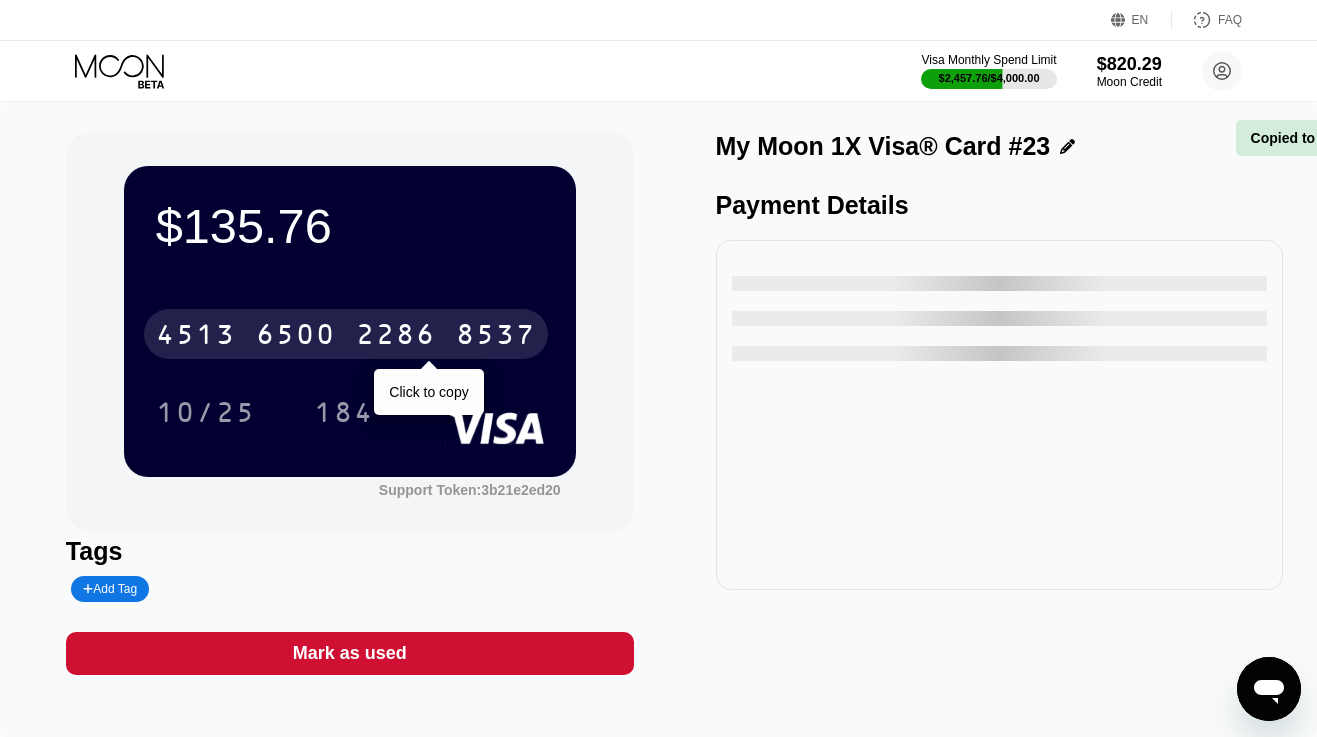 click on "4513 6500 2286 8537" at bounding box center (346, 334) 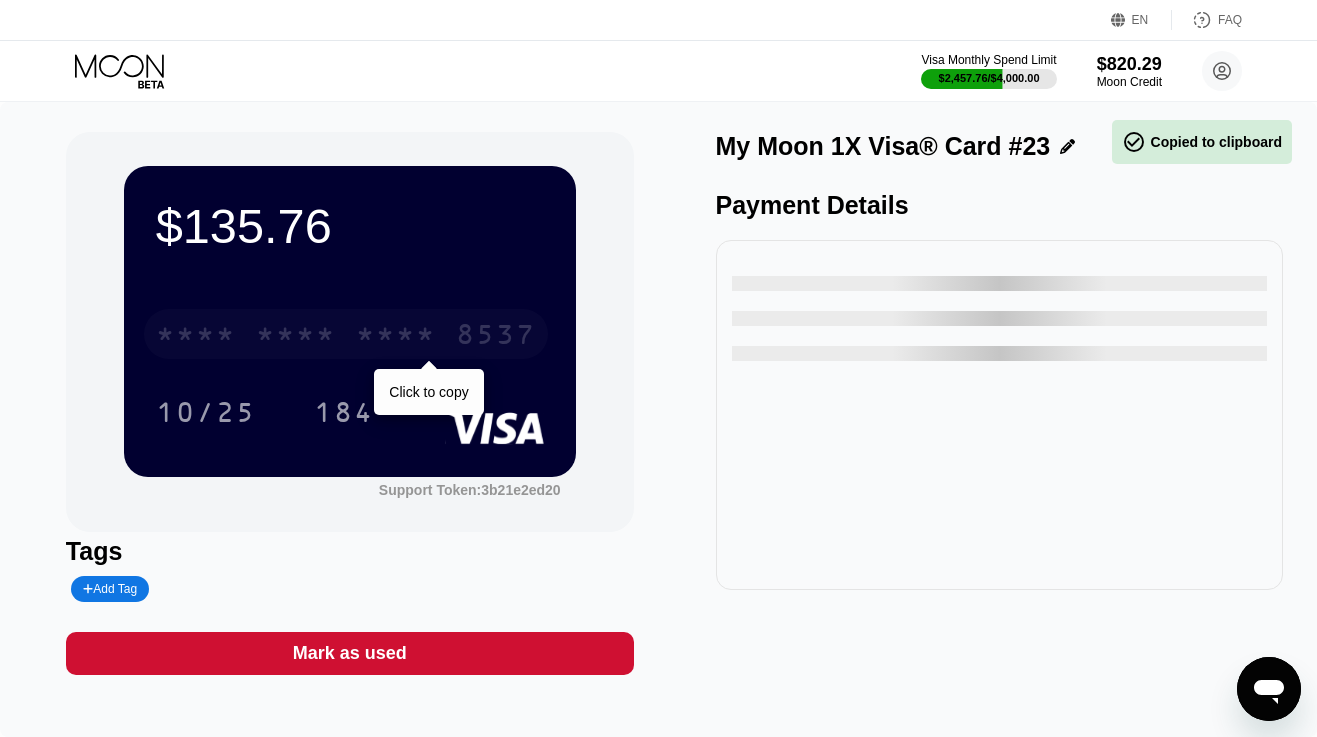 click on "* * * * * * * * * * * * 8537" at bounding box center (346, 334) 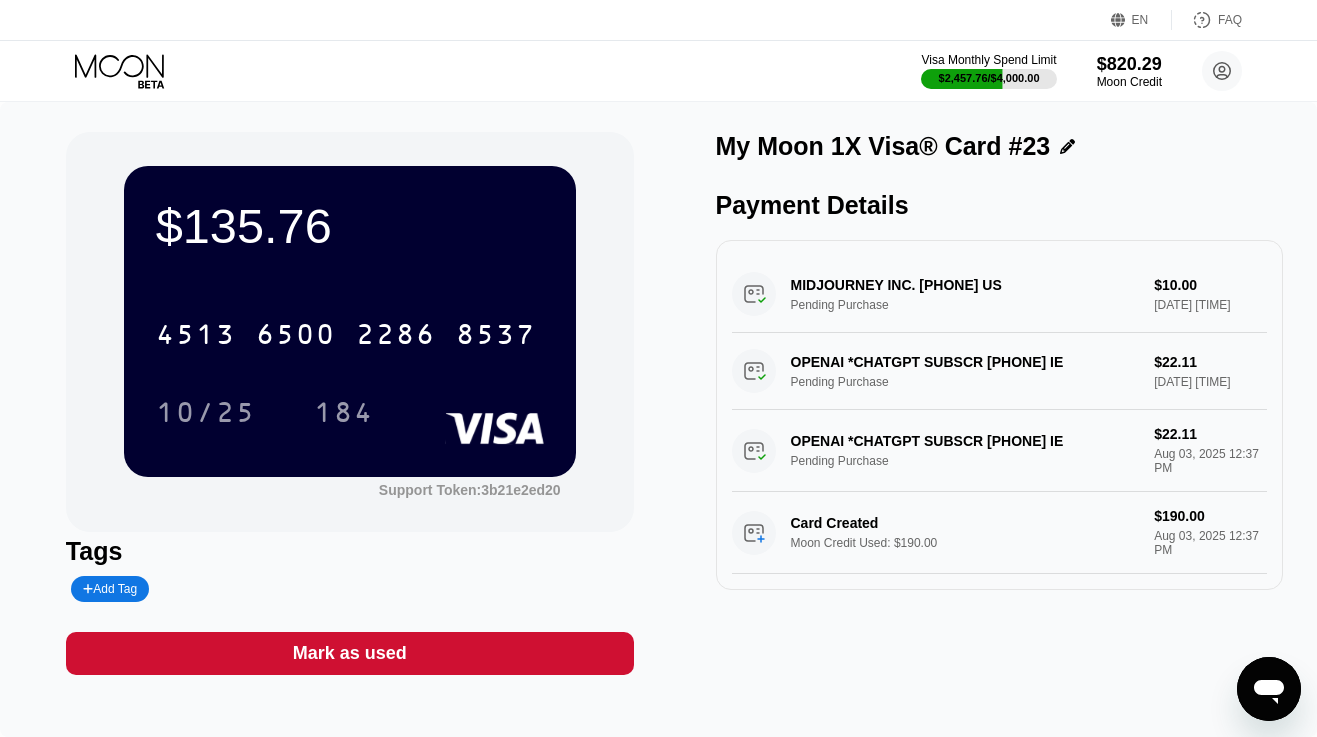 click 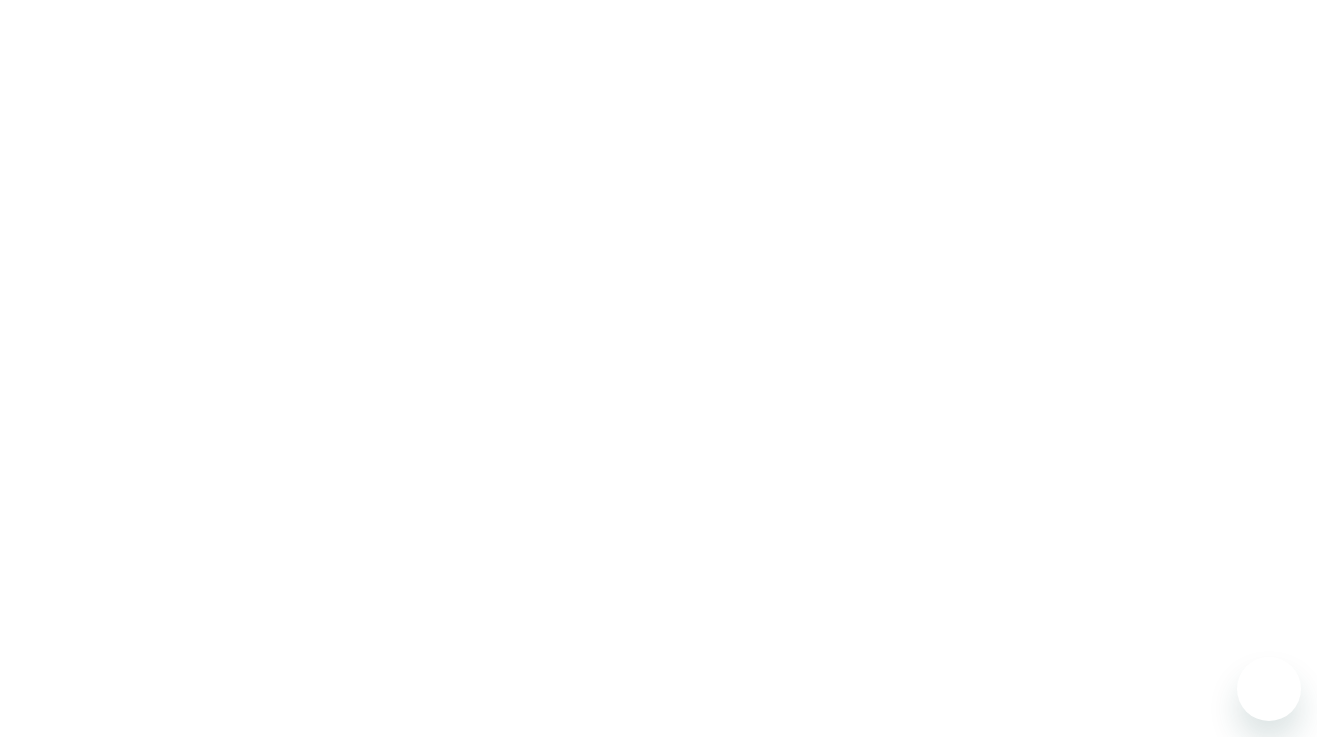 scroll, scrollTop: 0, scrollLeft: 0, axis: both 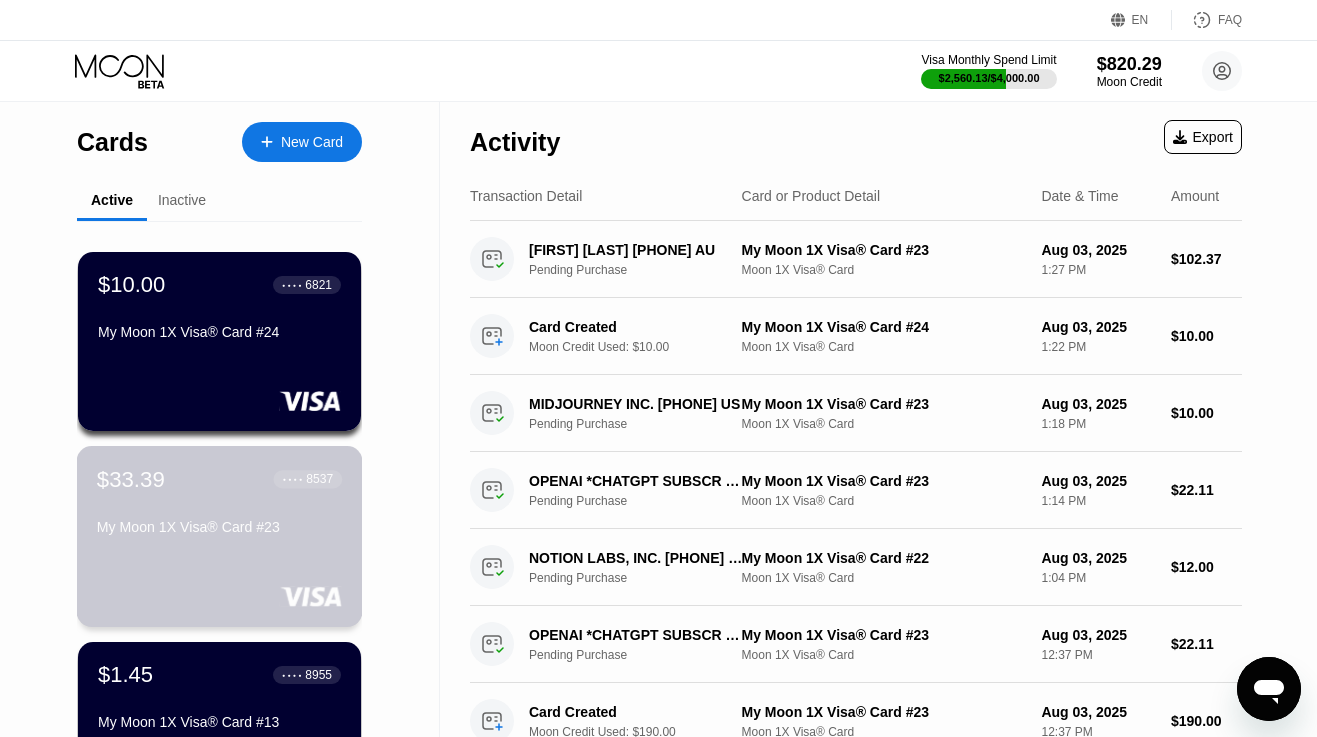 click on "$33.39 ● ● ● ● 8537 My Moon 1X Visa® Card #[NUMBER]" at bounding box center [220, 536] 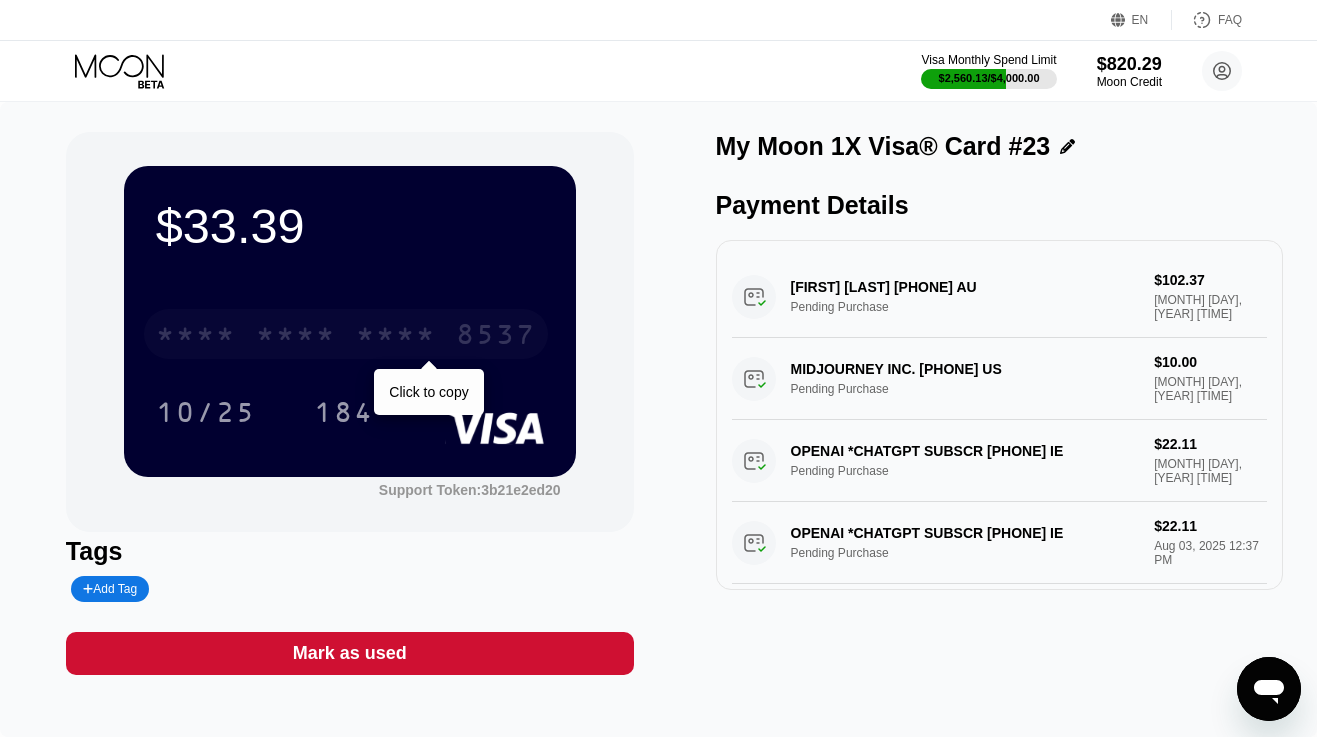 click on "8537" at bounding box center (496, 337) 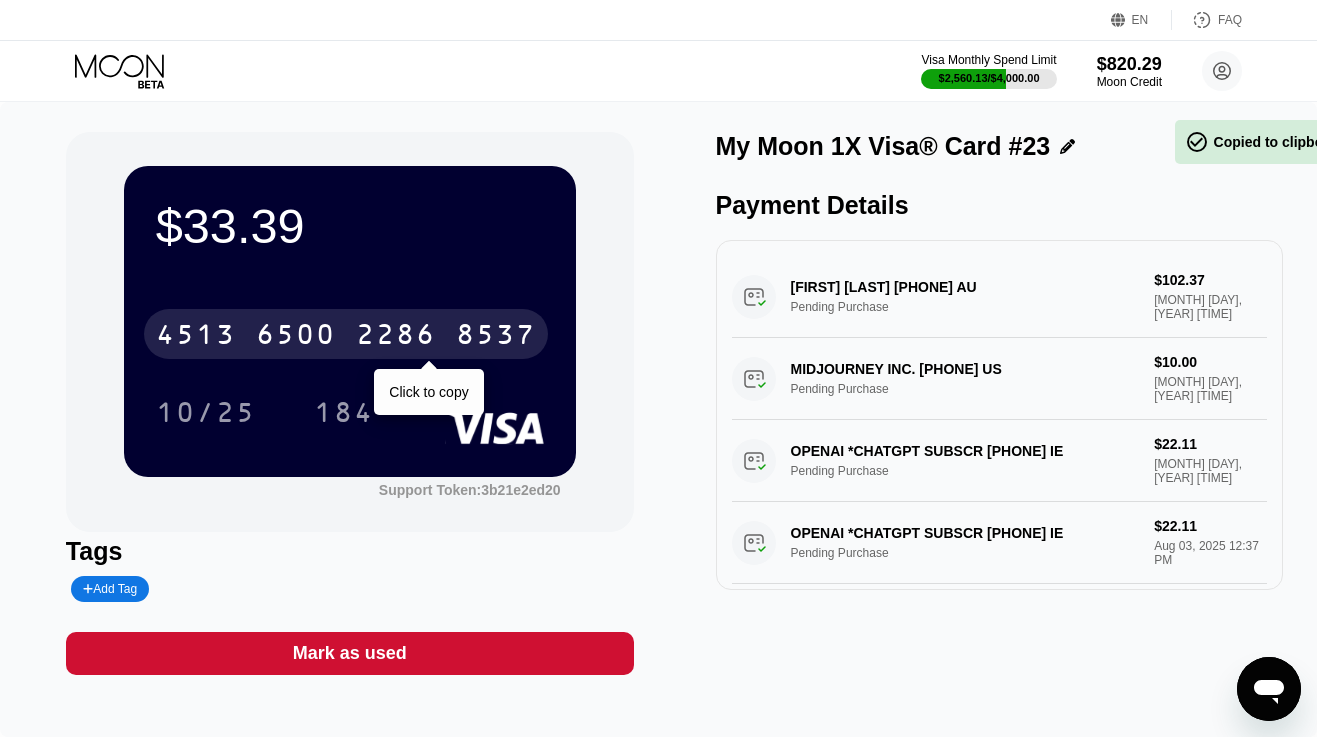 click on "8537" at bounding box center (496, 337) 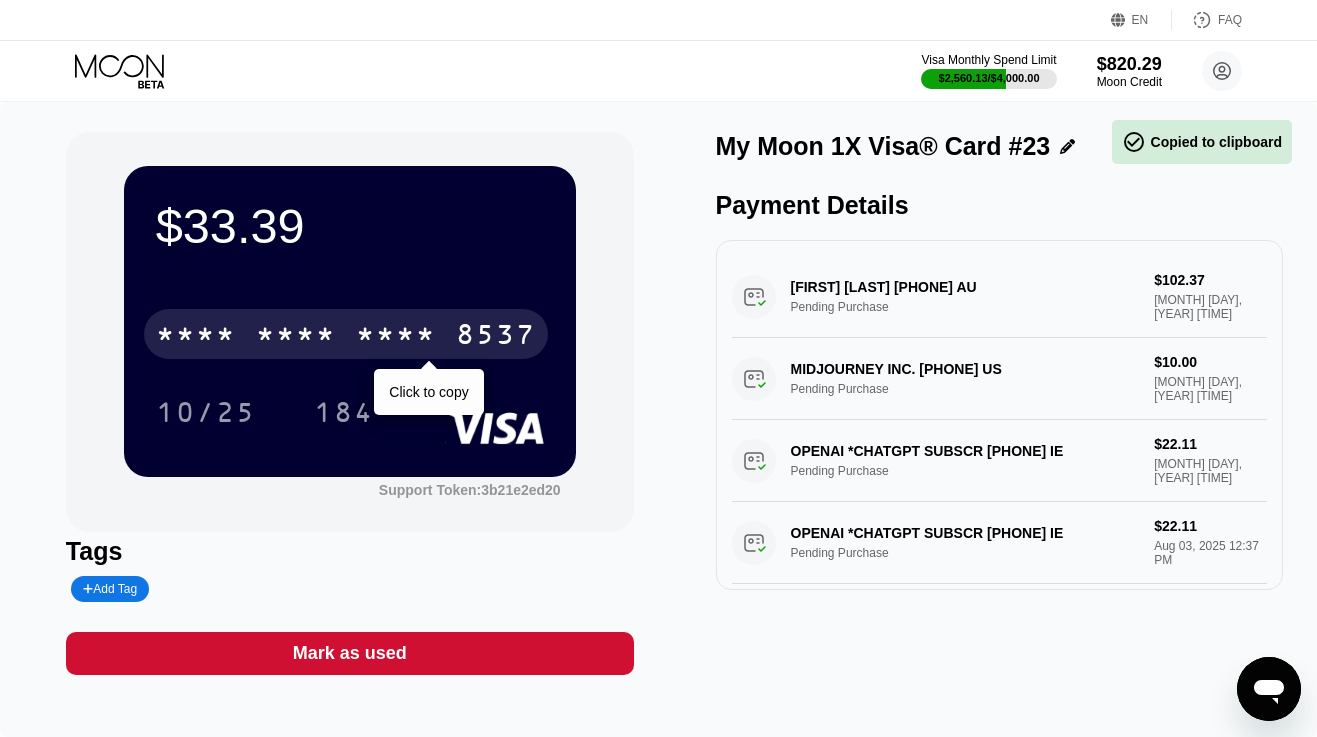 click on "8537" at bounding box center (496, 337) 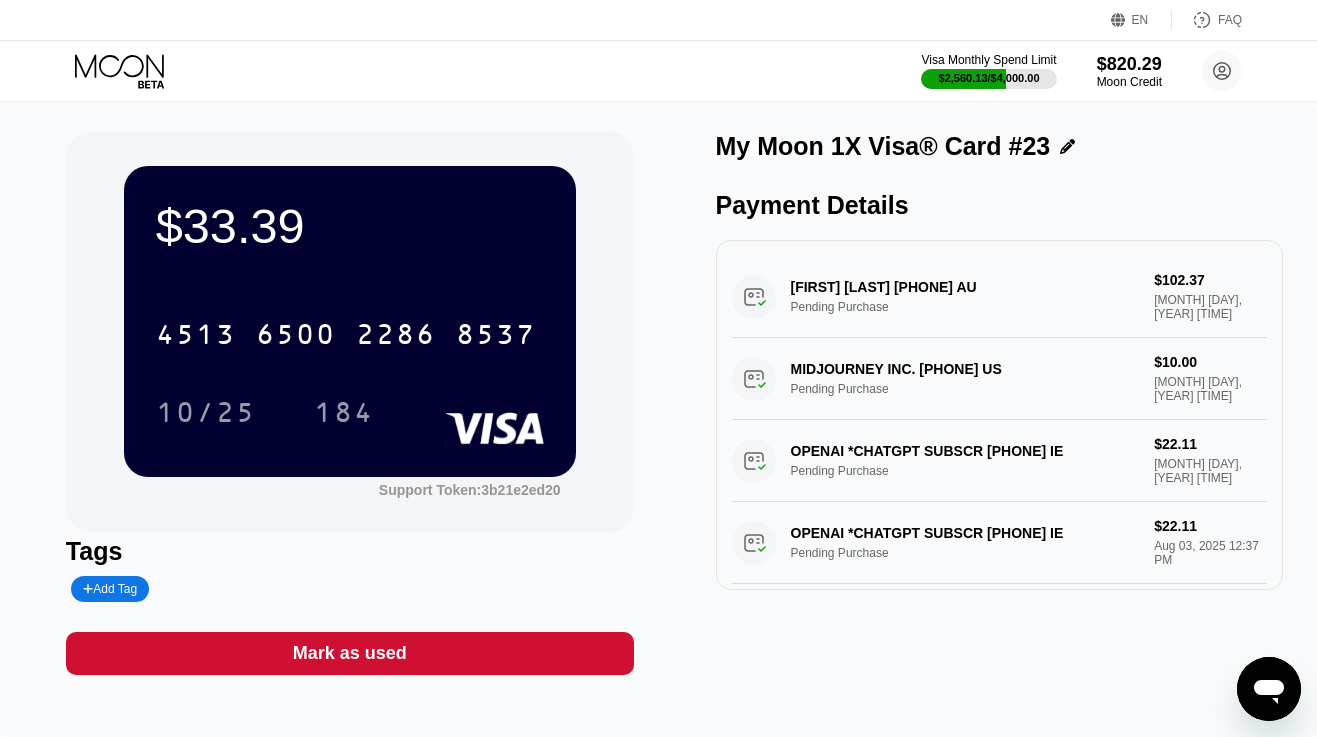 click 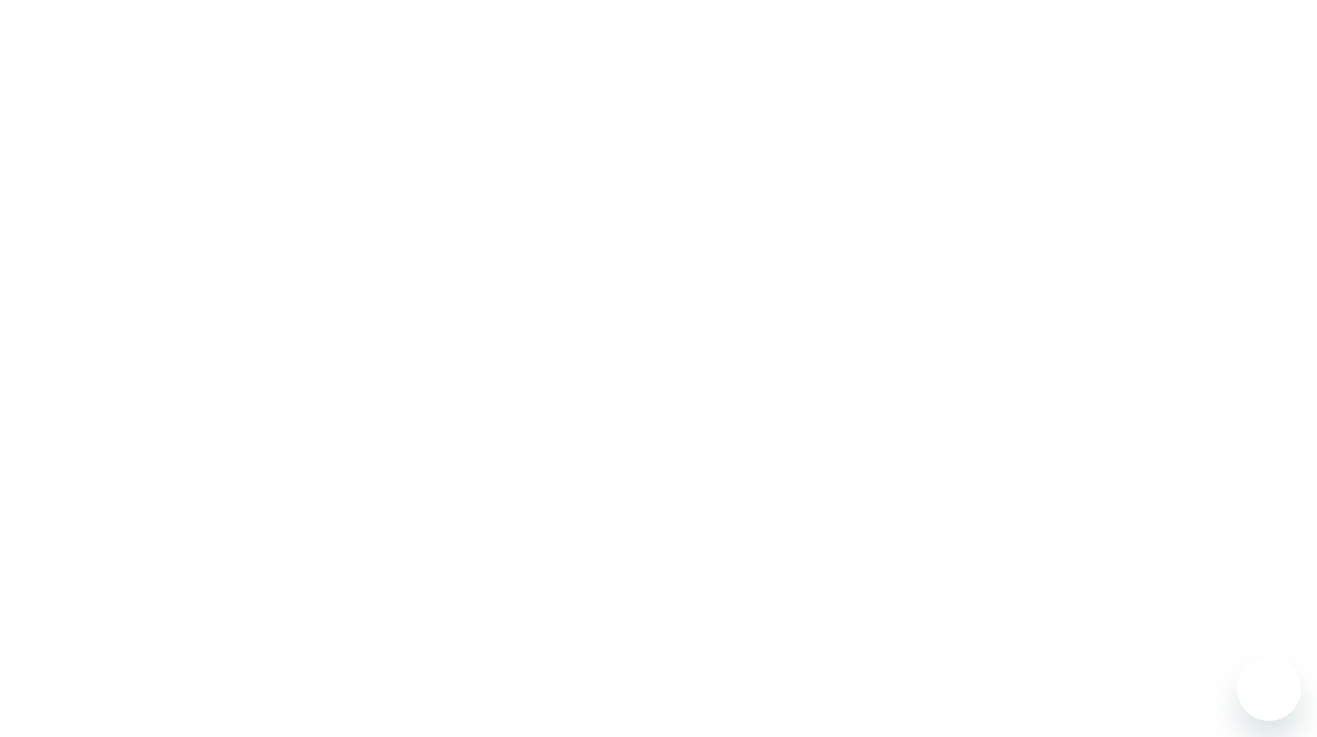 scroll, scrollTop: 0, scrollLeft: 0, axis: both 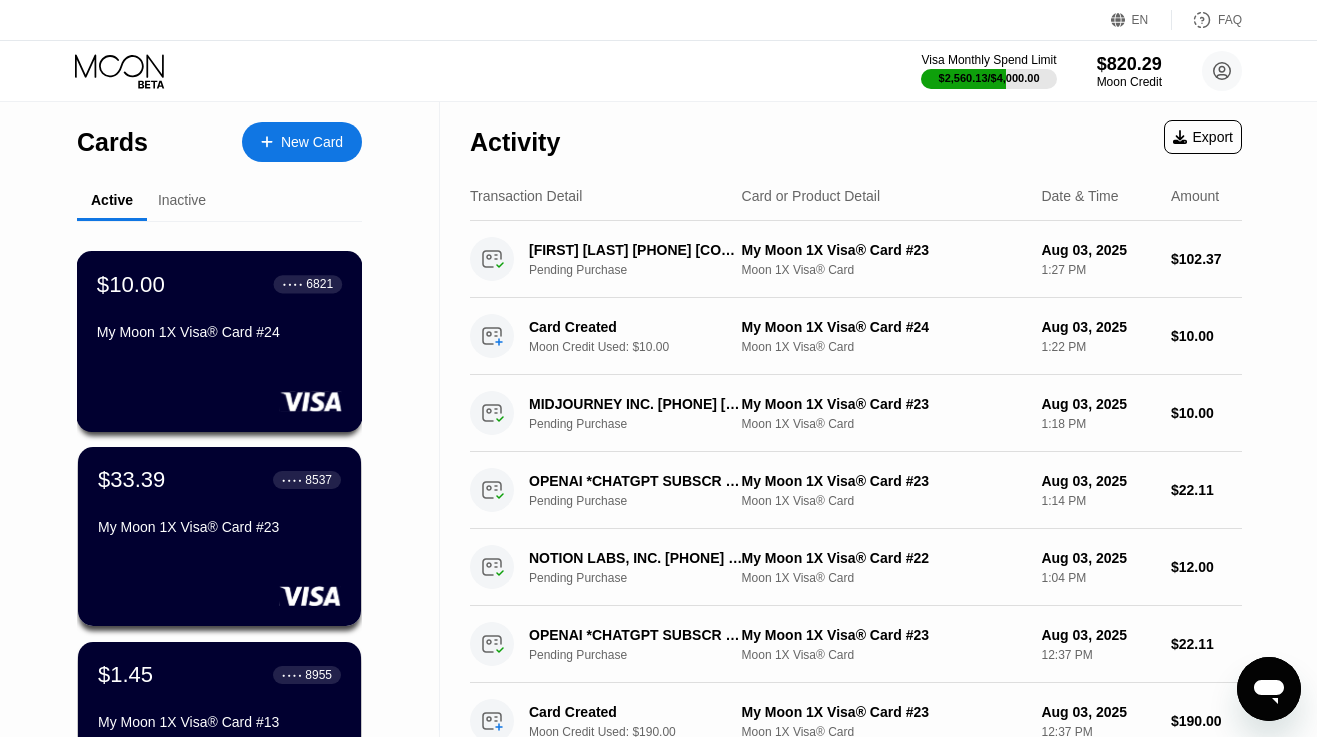 click on "$10.00 ● ● ● ● [LAST_FOUR] [CREDIT_CARD_TYPE]® Card #24" at bounding box center (219, 309) 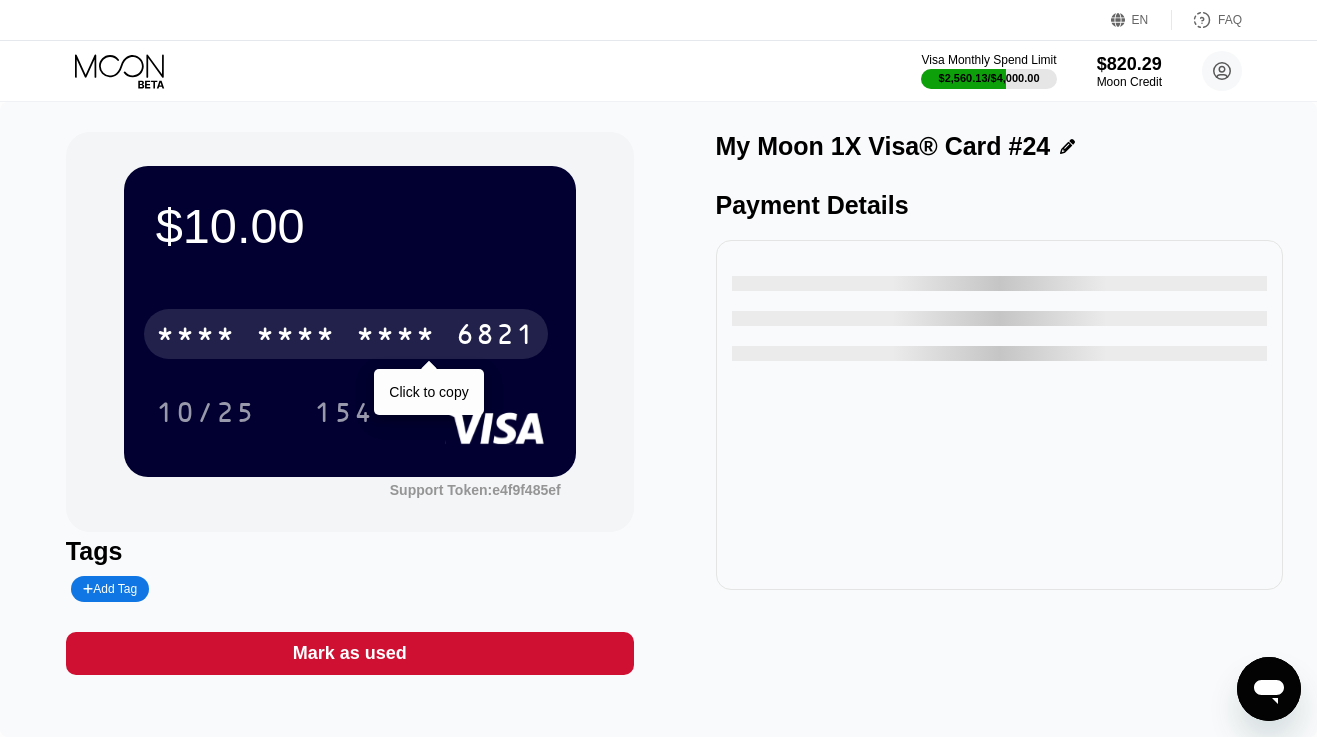 click on "* * * *" at bounding box center [396, 337] 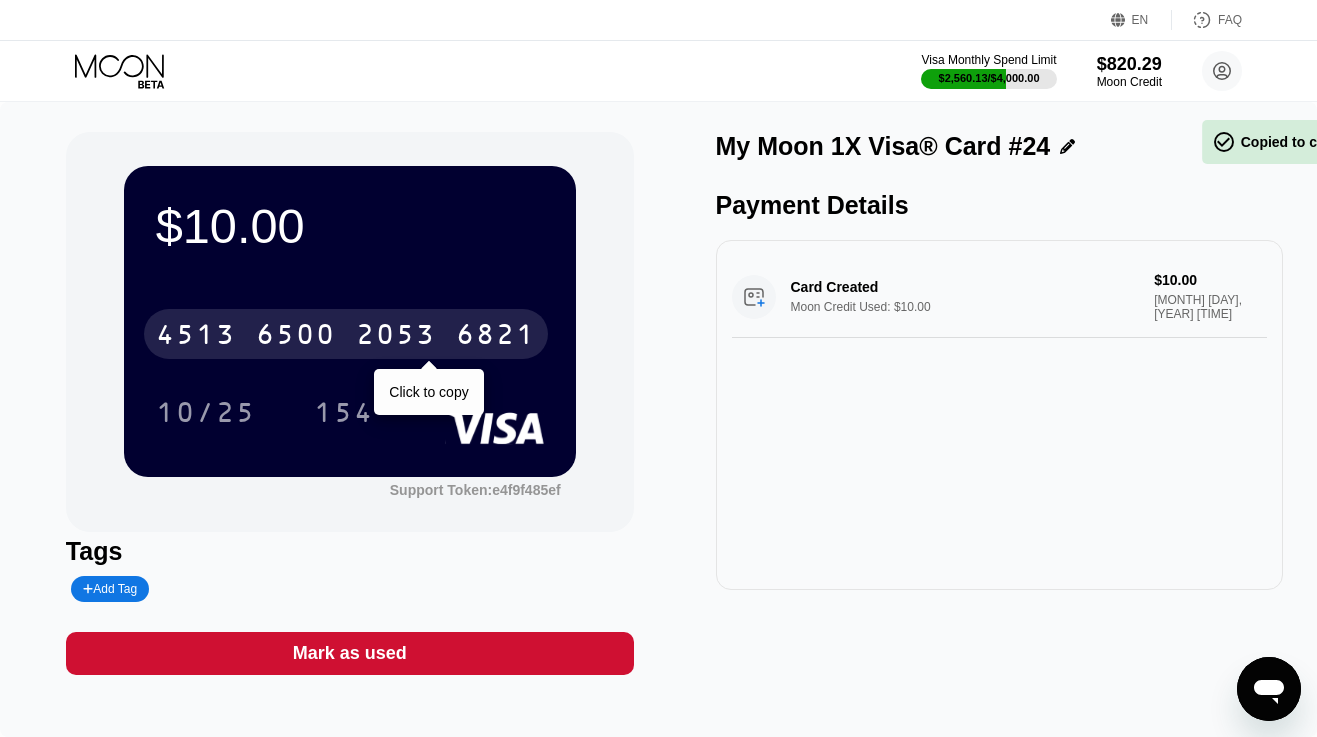 click on "2053" at bounding box center (396, 337) 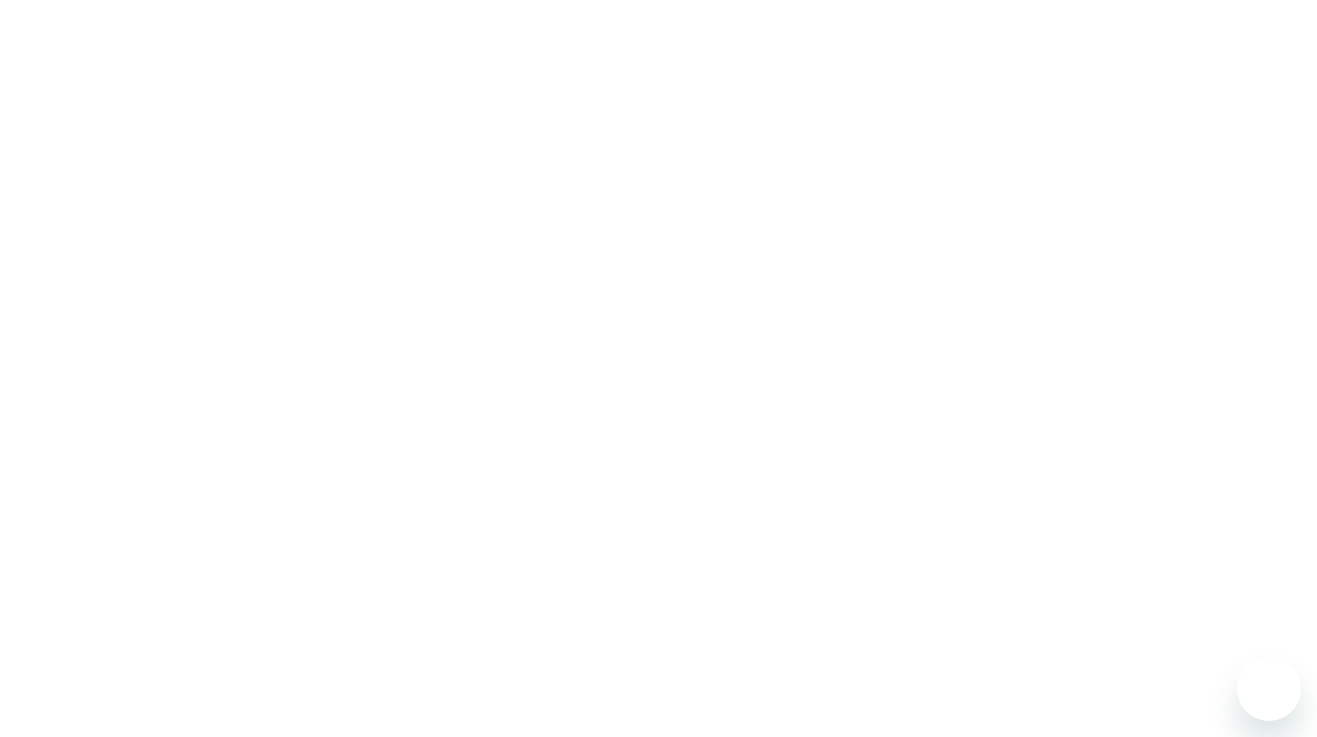 scroll, scrollTop: 0, scrollLeft: 0, axis: both 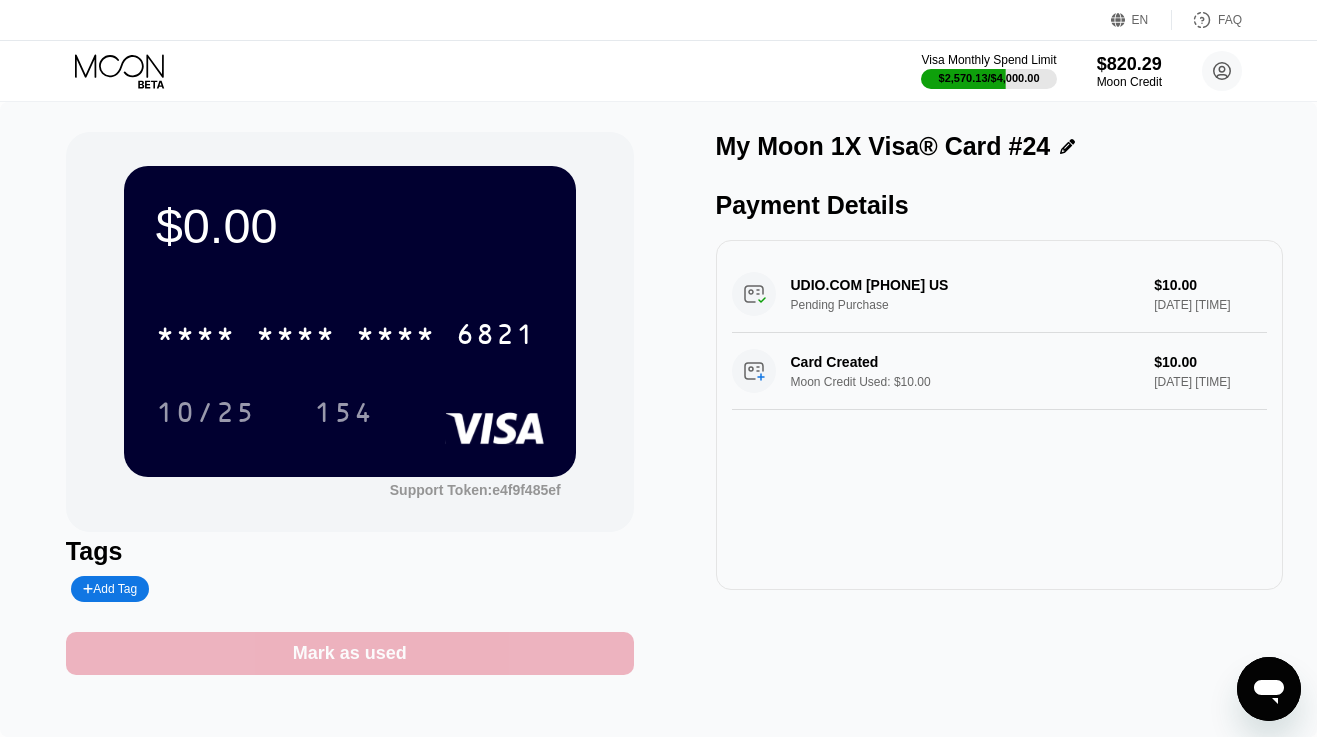 click on "Mark as used" at bounding box center [350, 653] 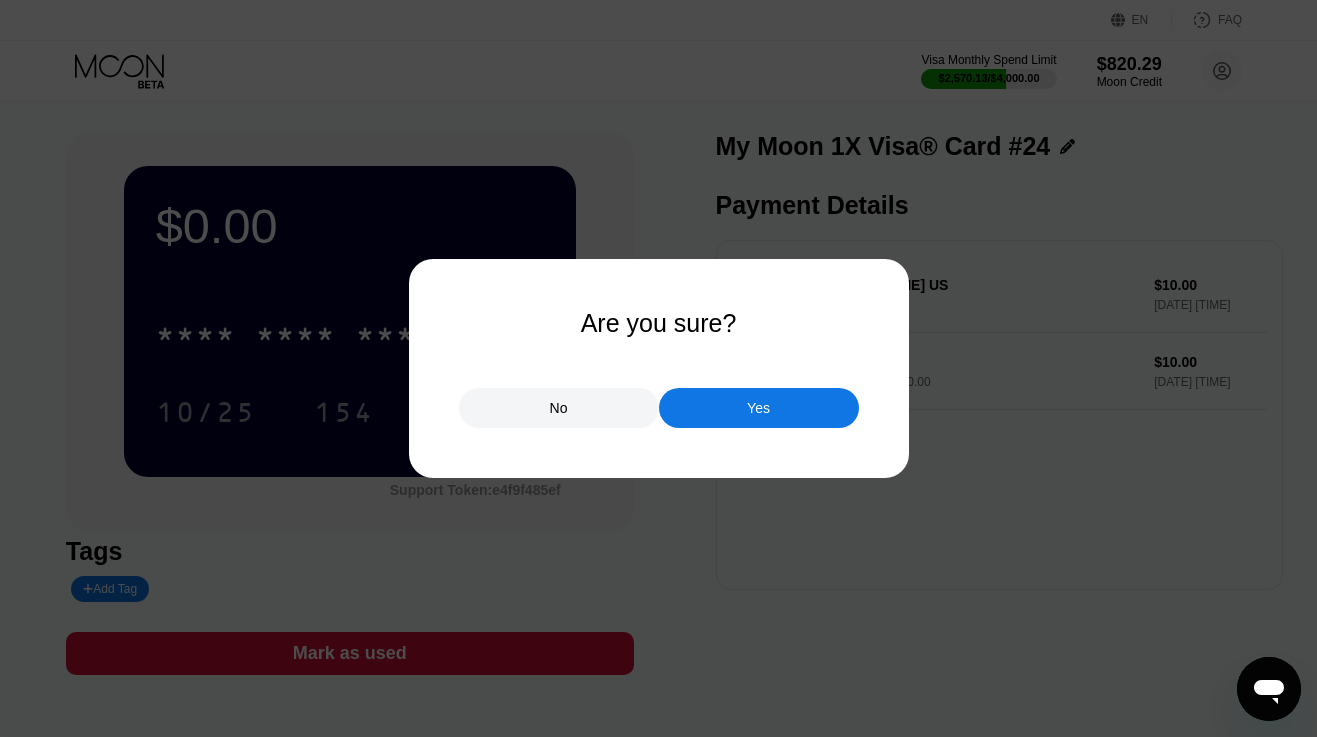 click on "Yes" at bounding box center [759, 408] 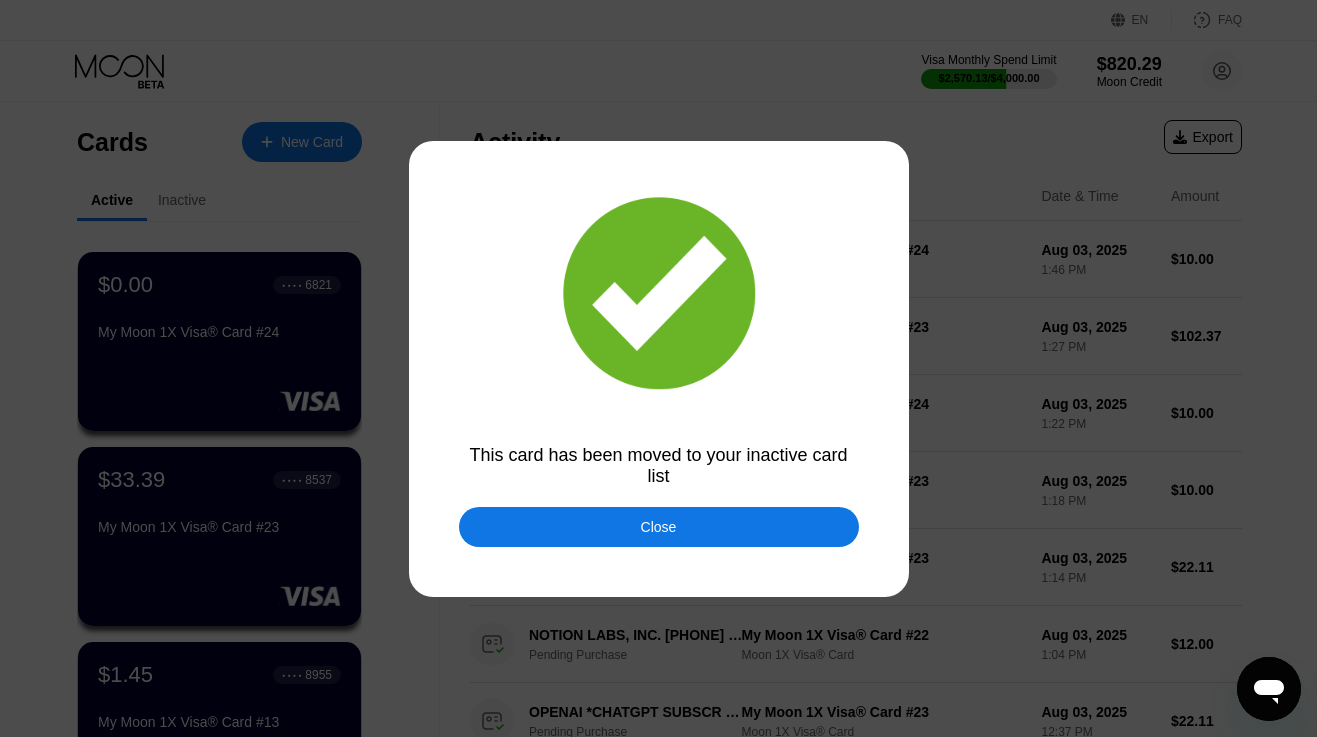 click on "Close" at bounding box center (659, 527) 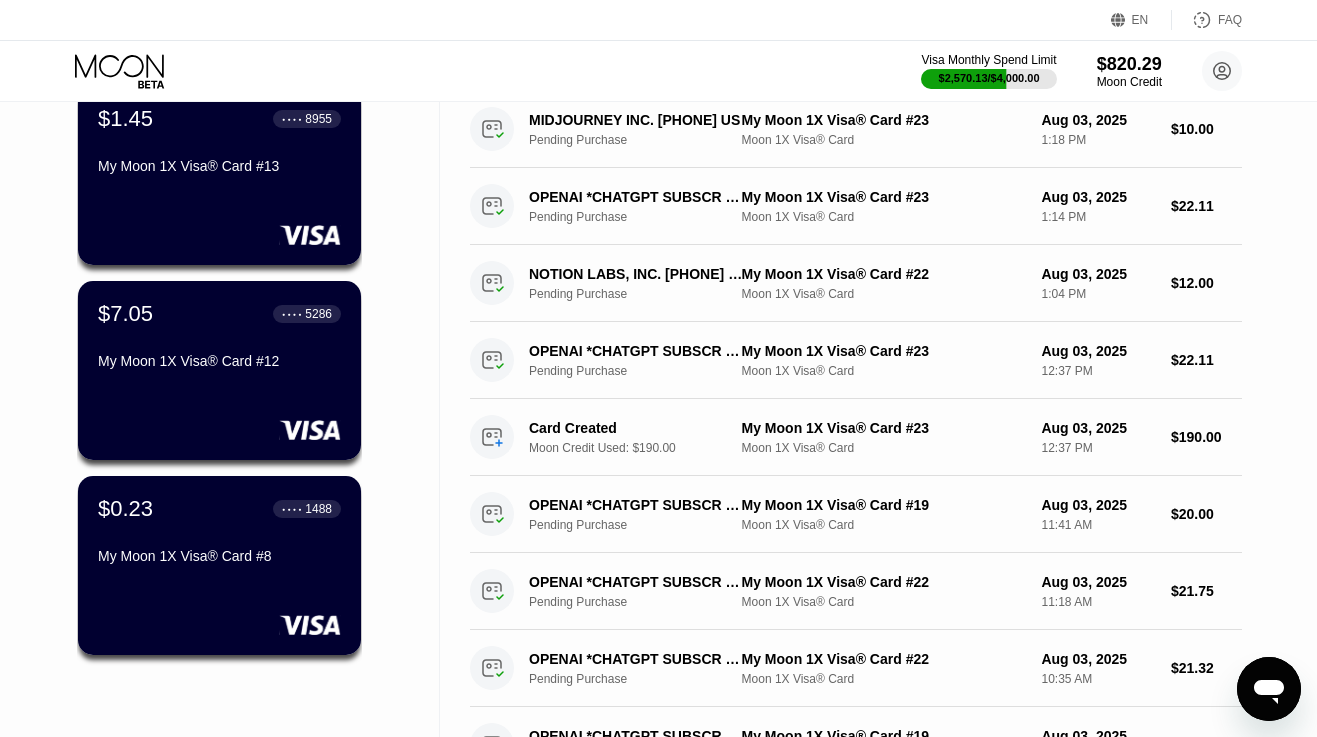 scroll, scrollTop: 362, scrollLeft: 0, axis: vertical 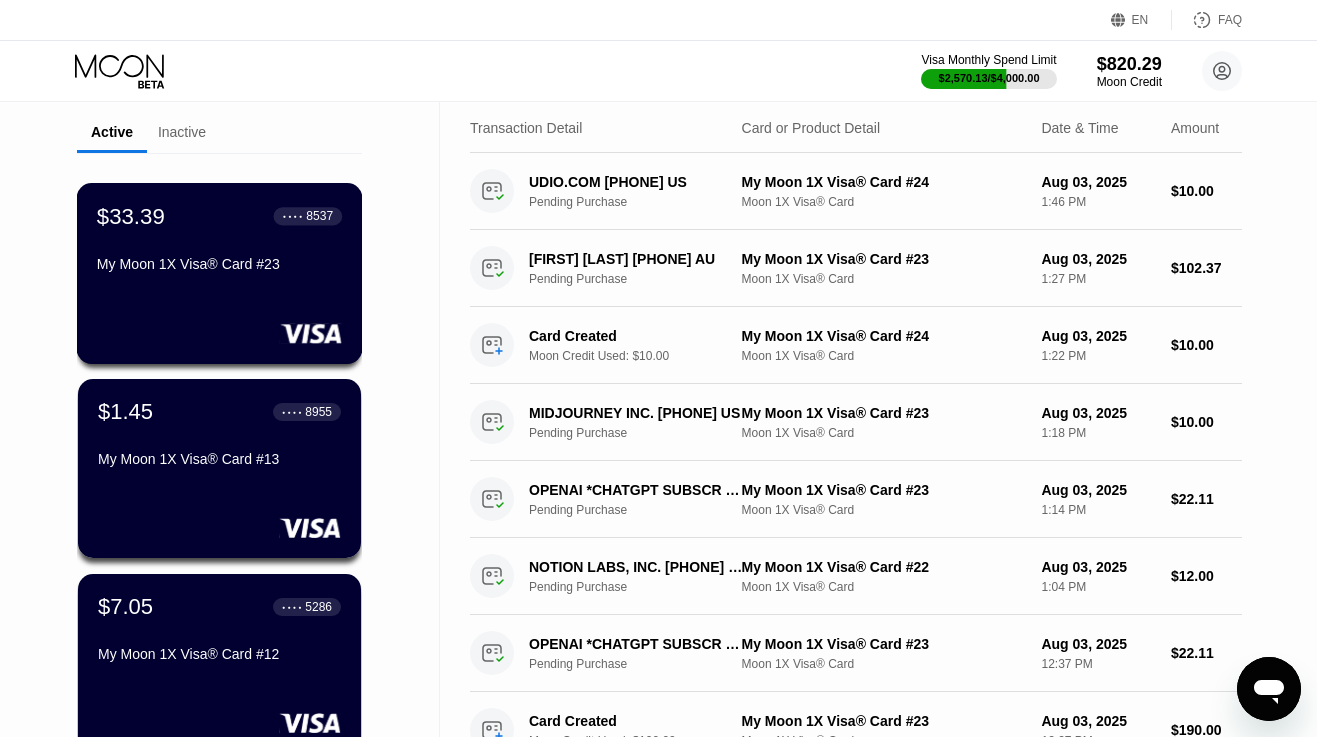 click on "My Moon 1X Visa® Card #23" at bounding box center [219, 264] 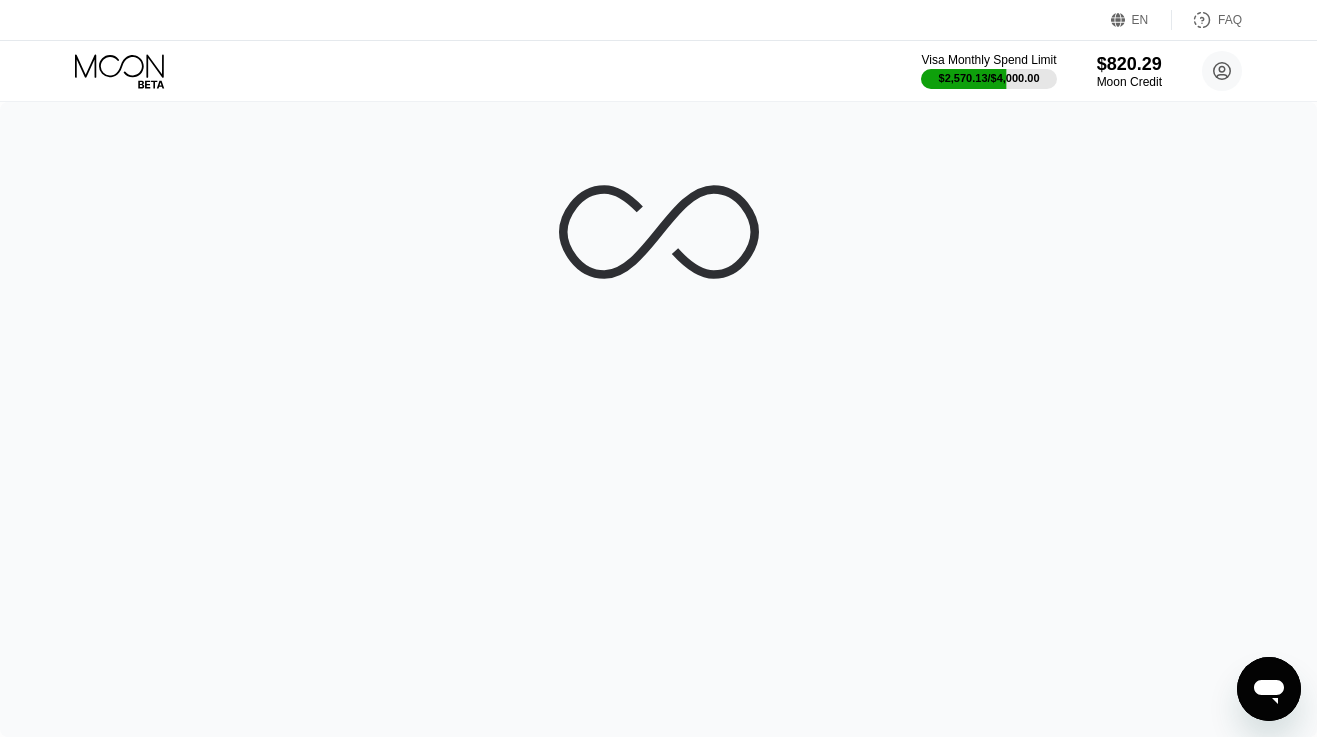 scroll, scrollTop: 0, scrollLeft: 0, axis: both 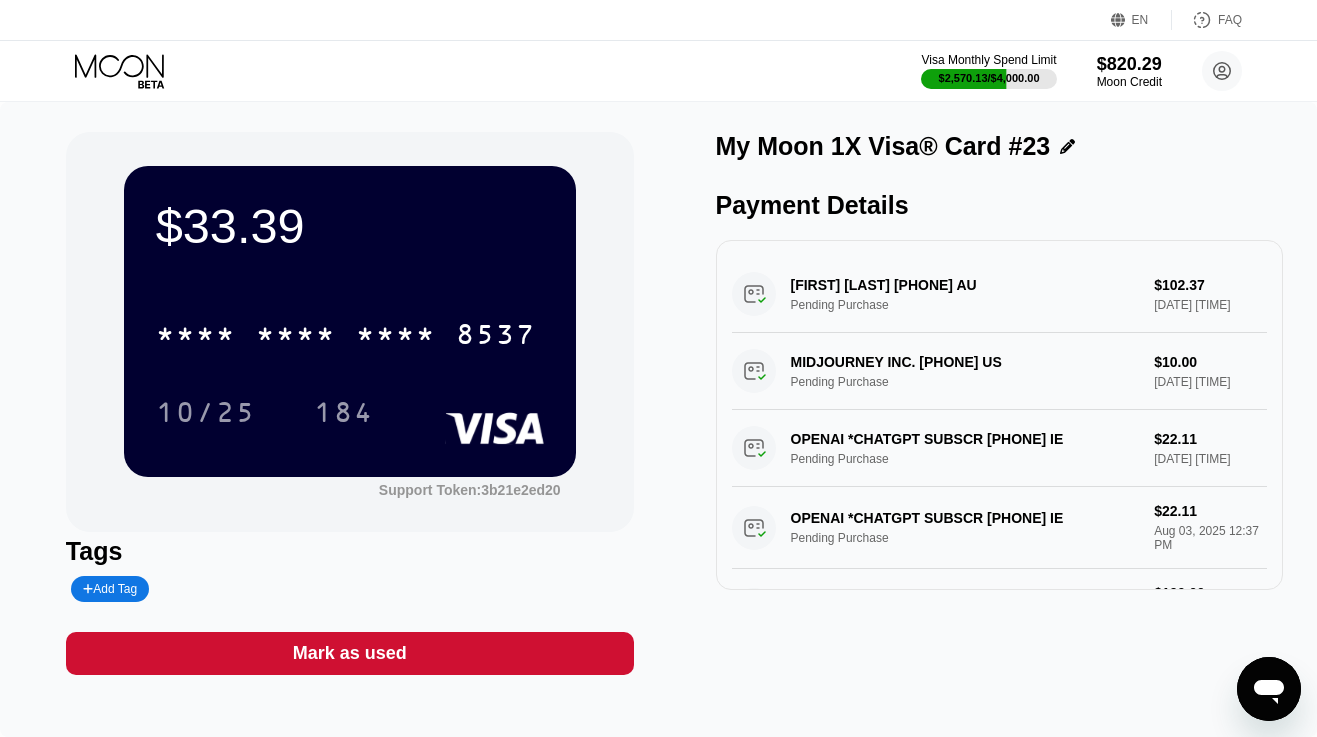 click 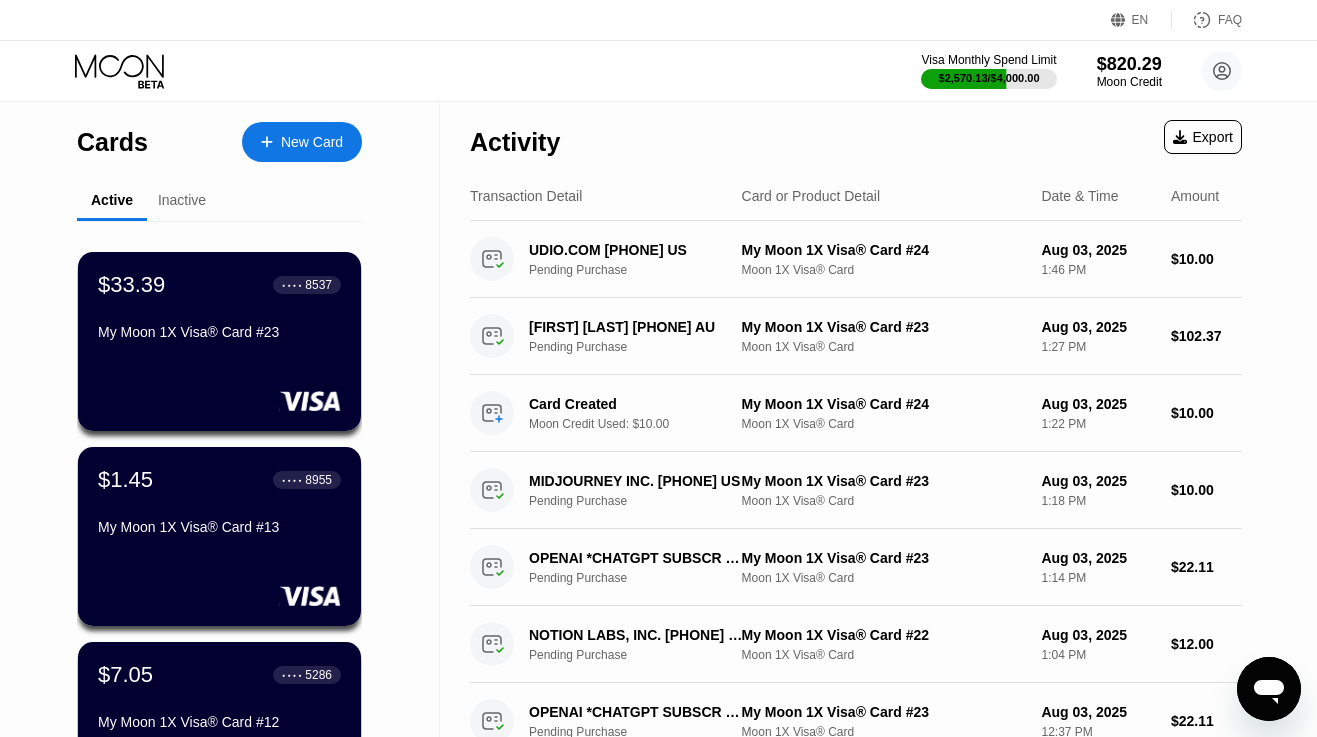 click on "New Card" at bounding box center [312, 142] 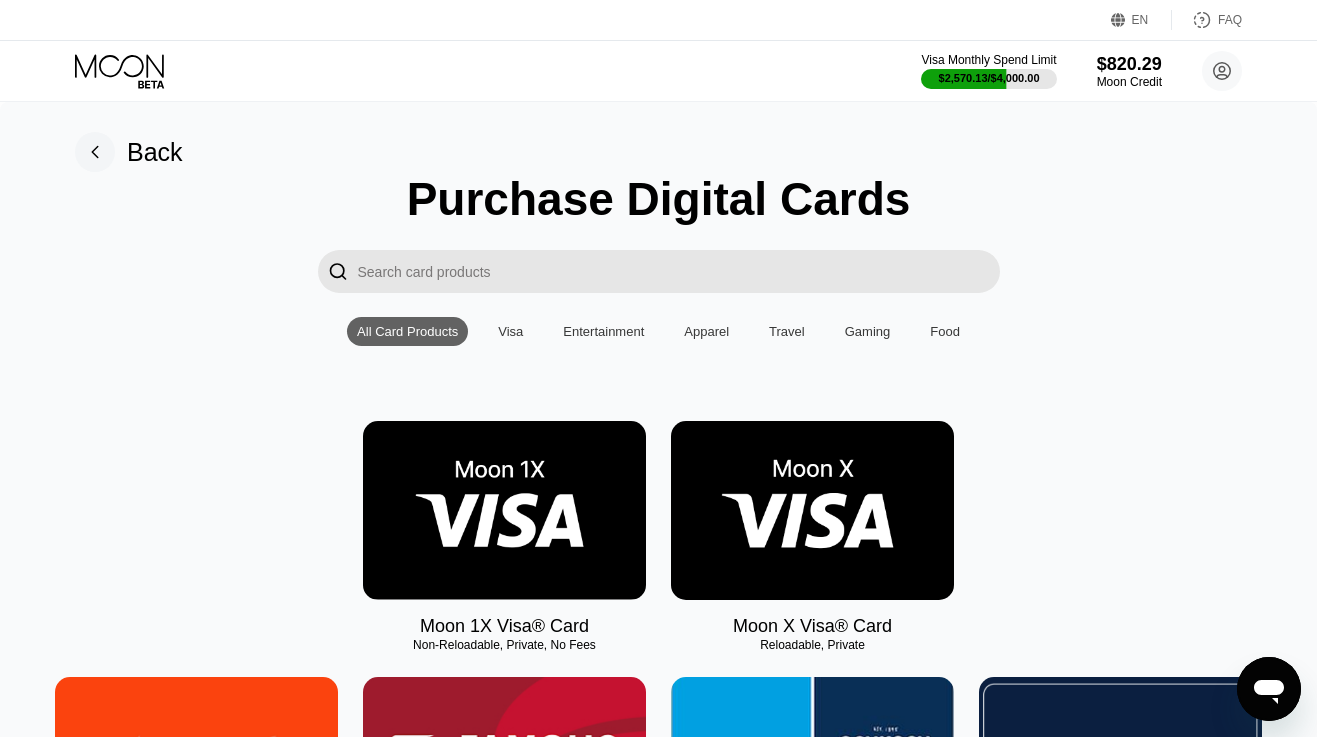 click at bounding box center (504, 510) 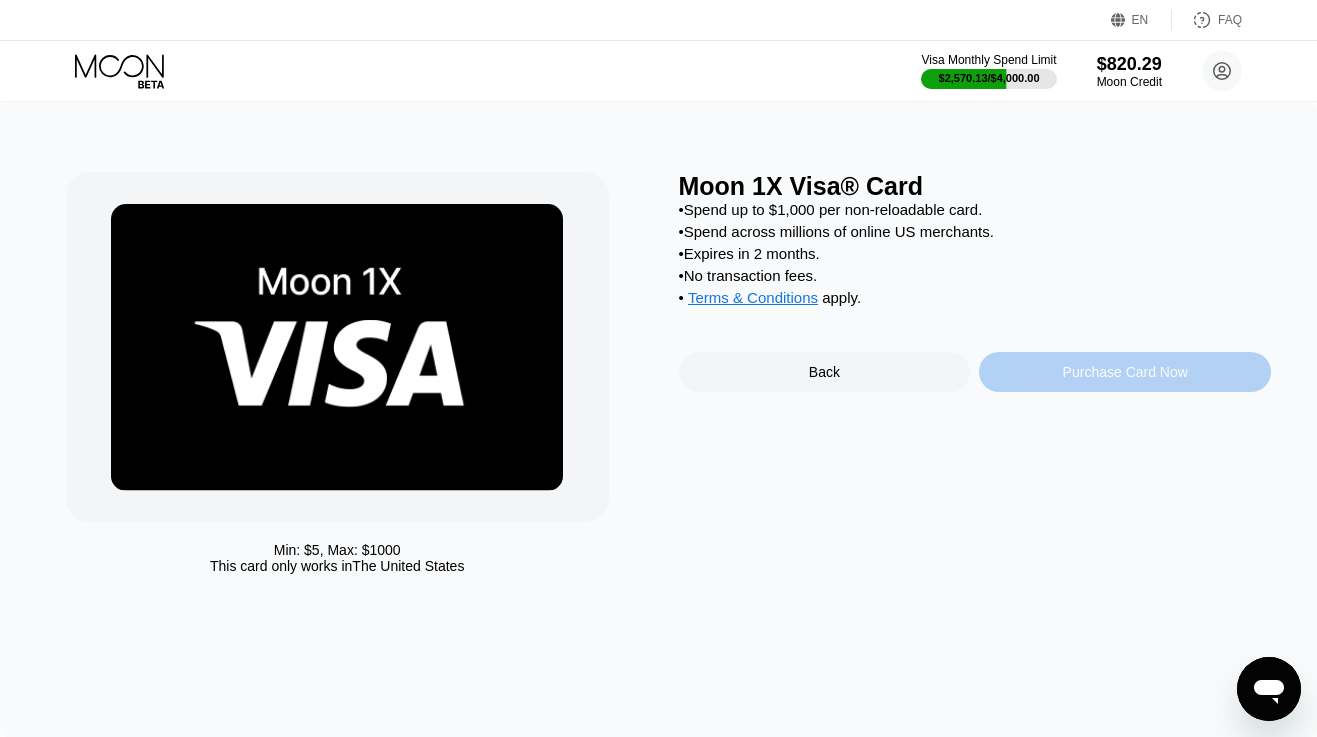 click on "Purchase Card Now" at bounding box center [1125, 372] 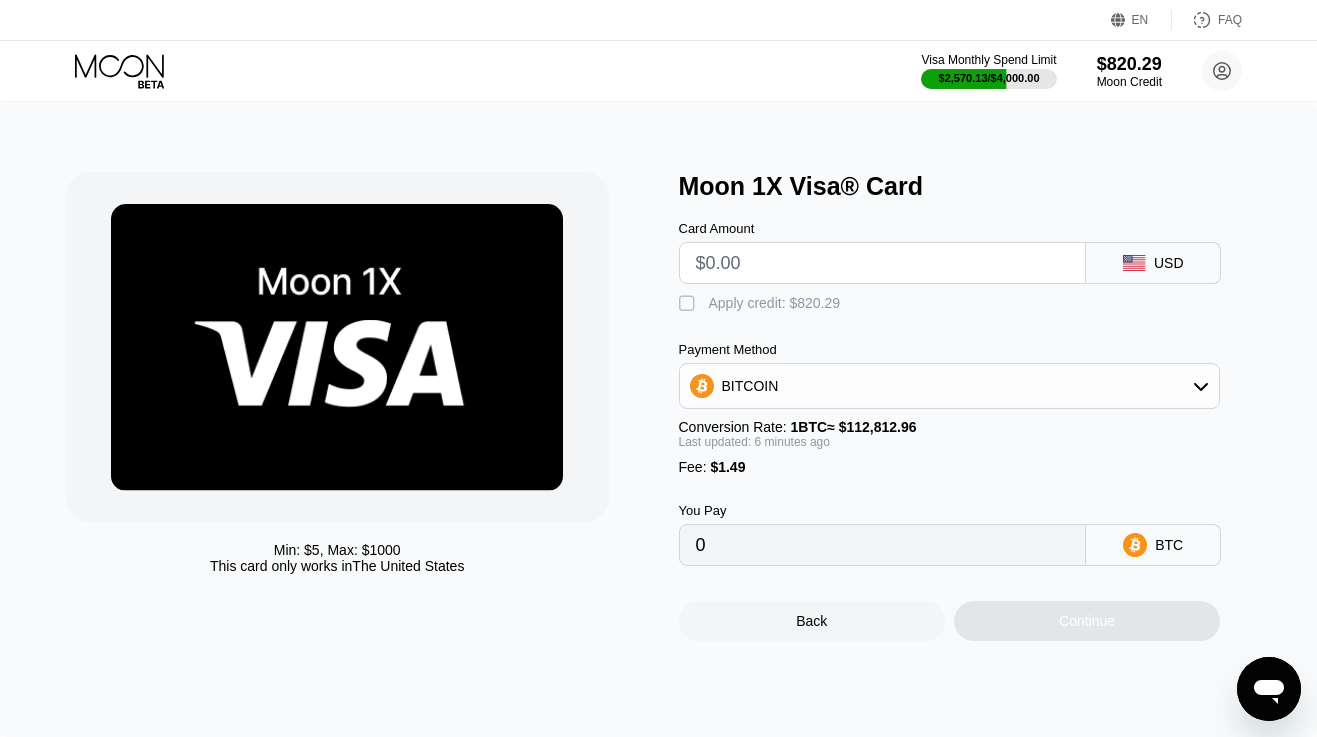 click at bounding box center (883, 263) 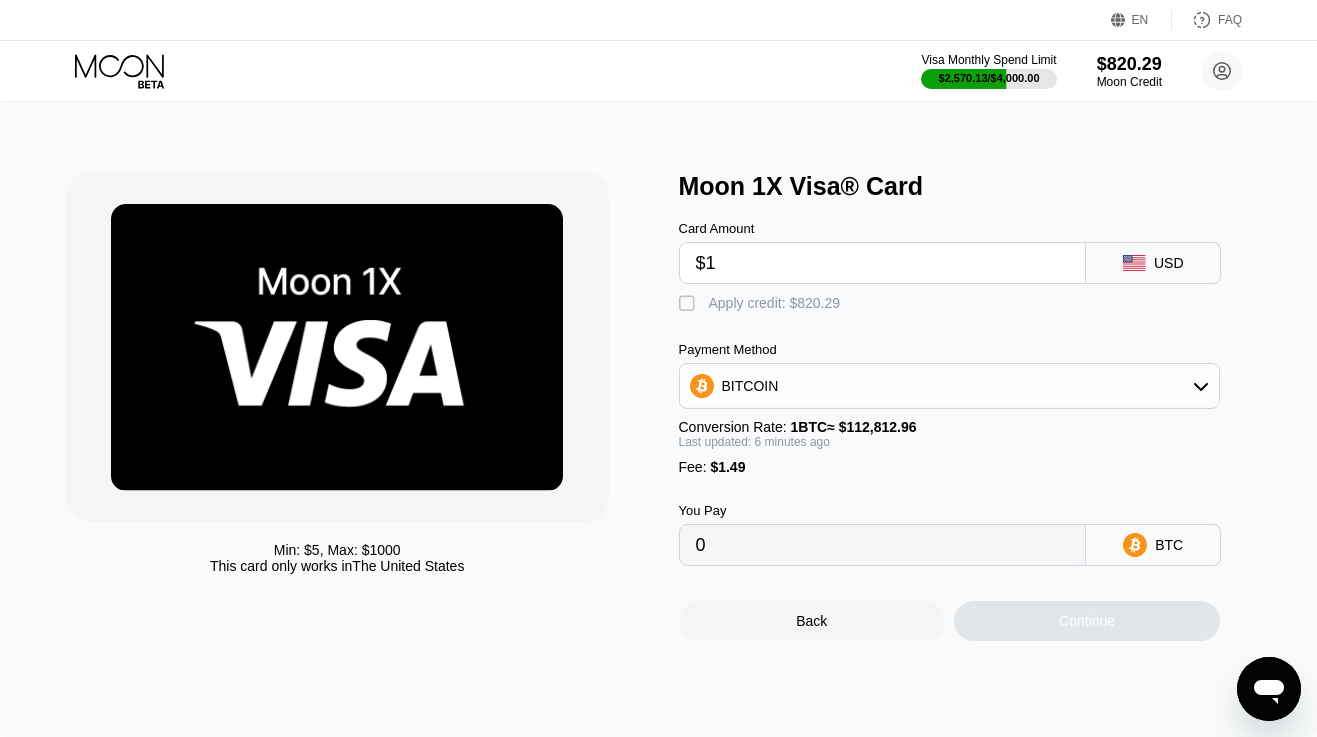 type on "0.00002210" 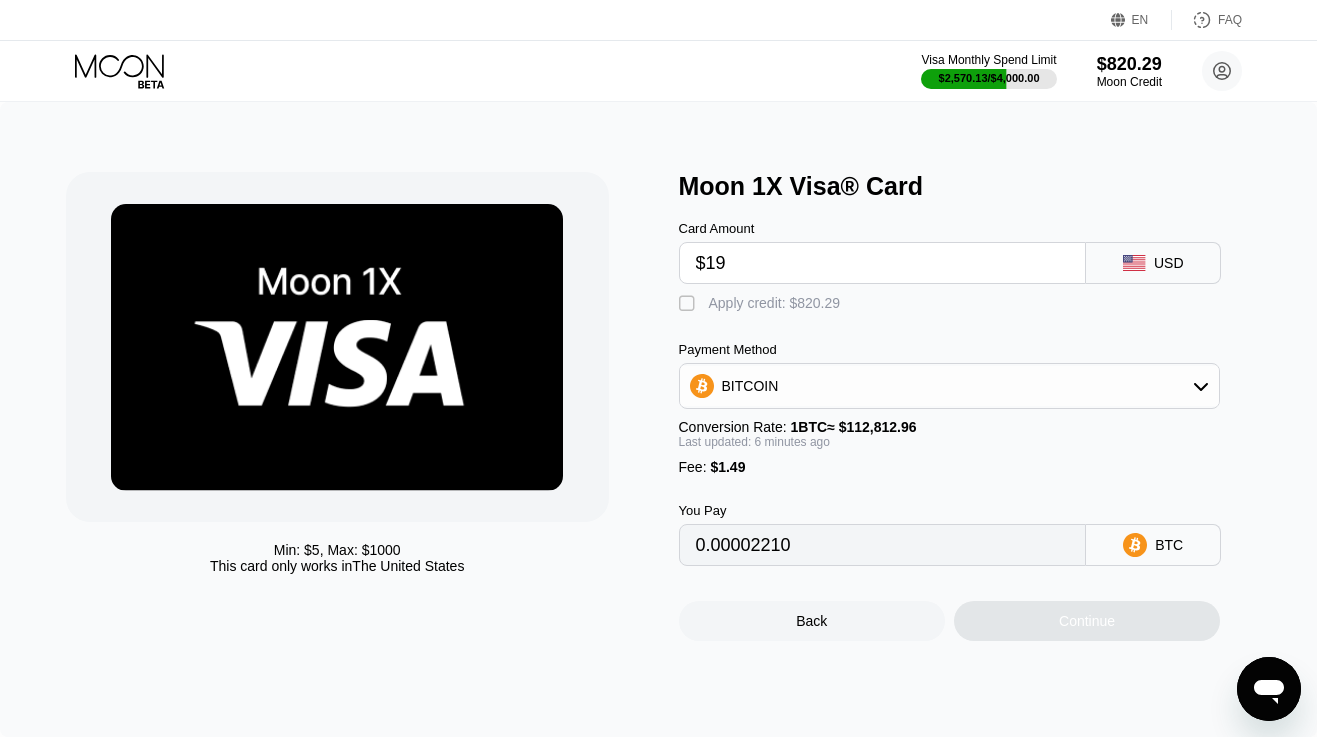 type on "$190" 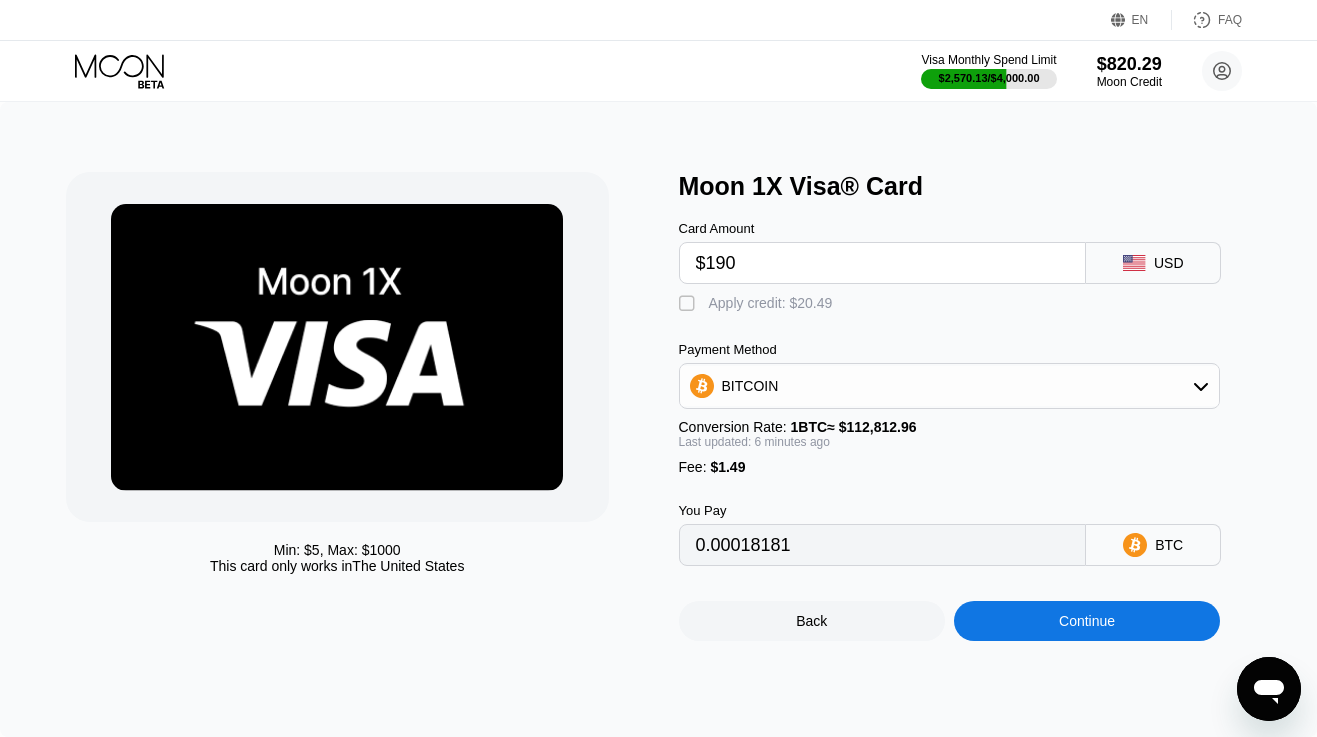 type on "0.00169909" 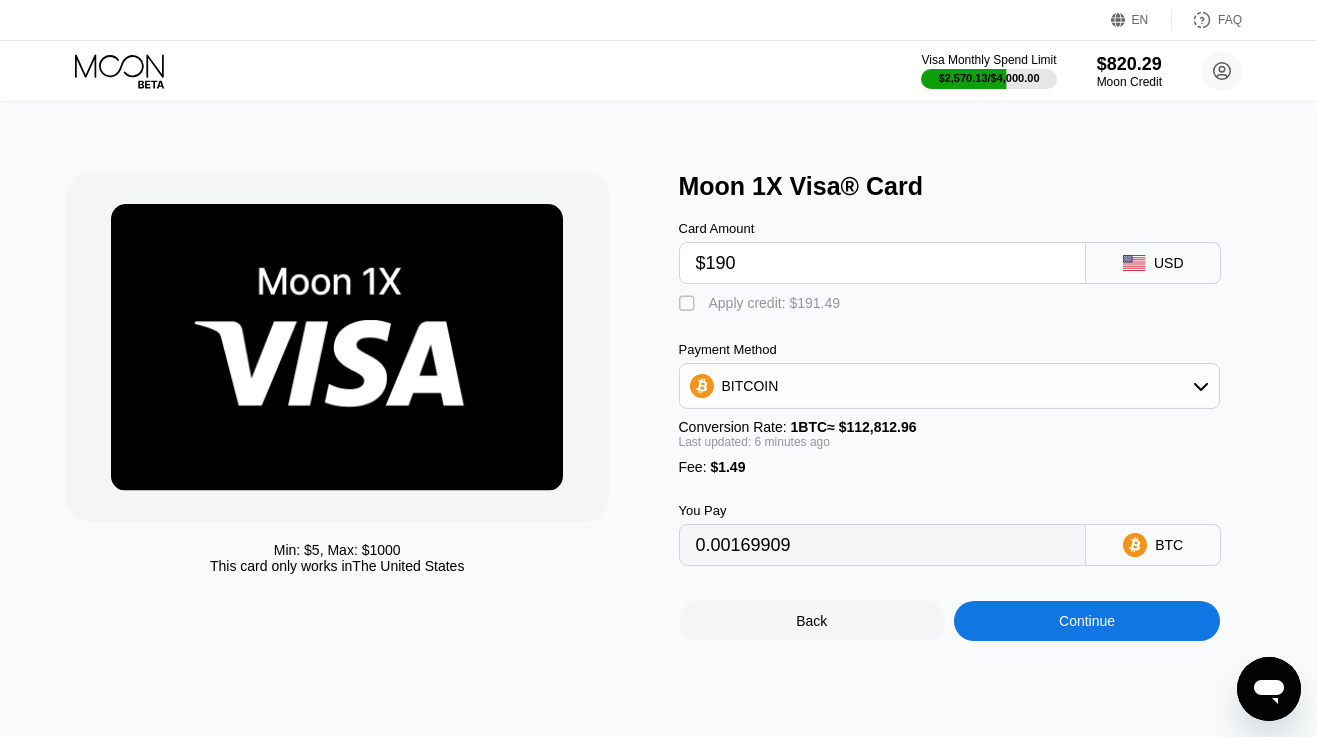 type on "$190" 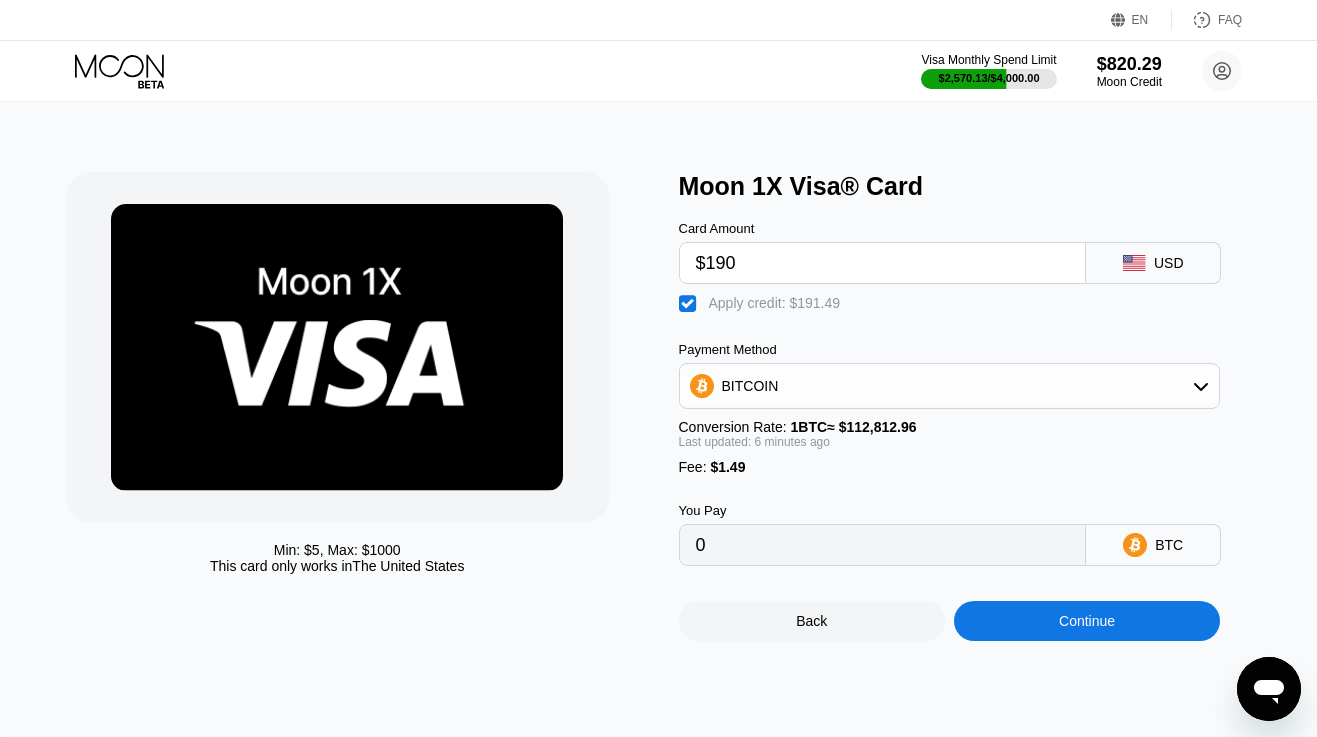 click on "Continue" at bounding box center [1087, 621] 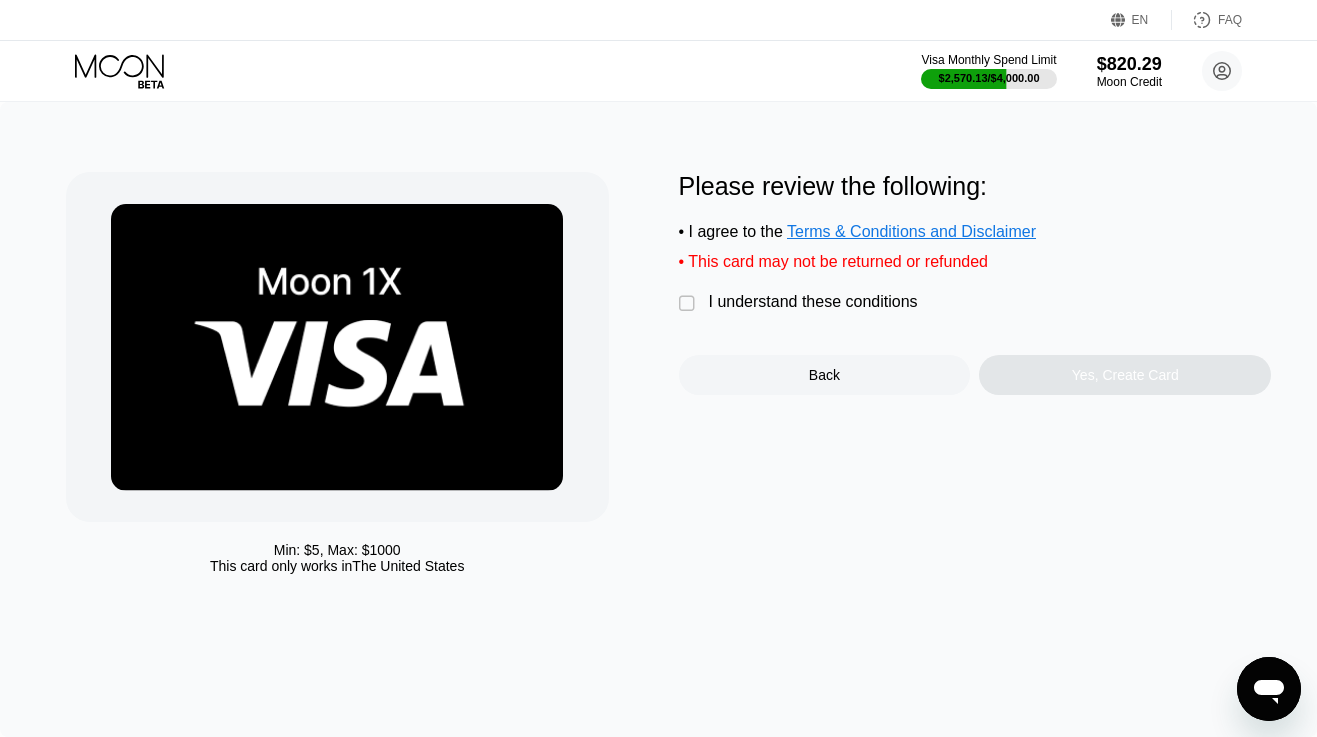 click on " I understand these conditions" at bounding box center [803, 303] 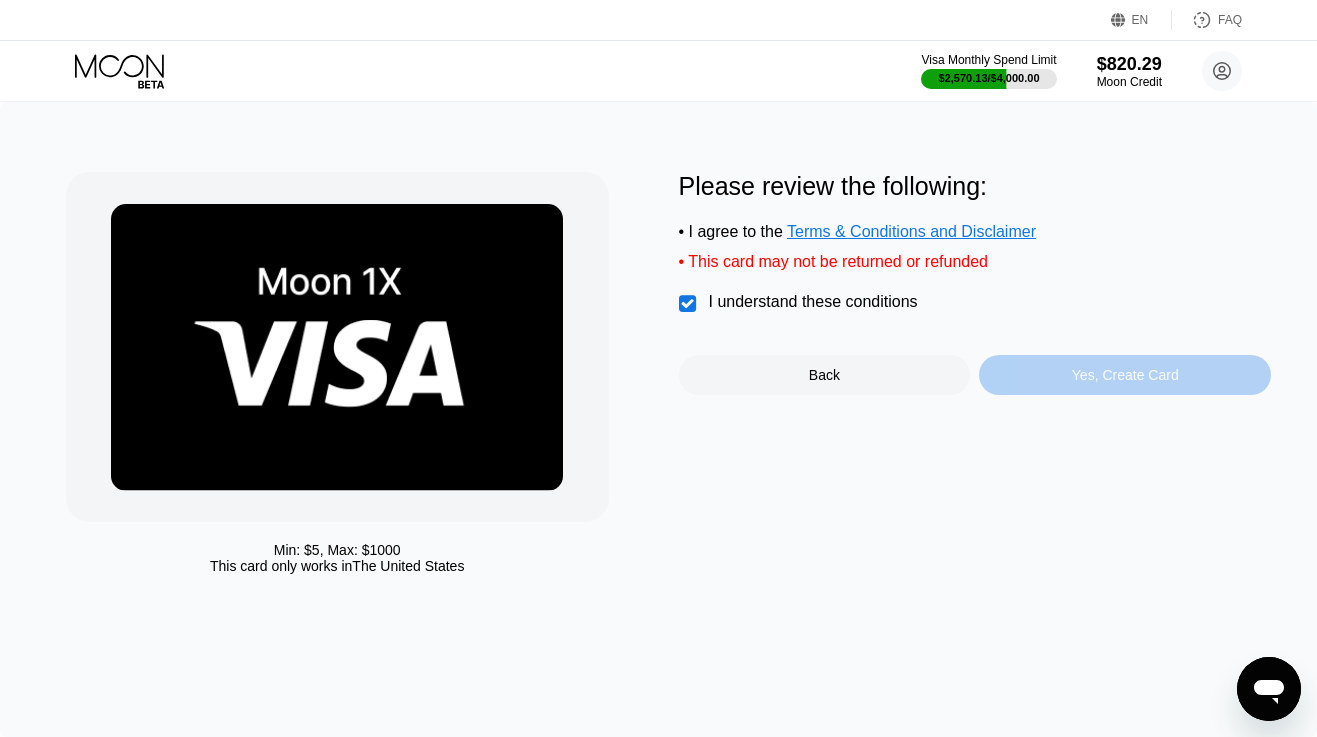 click on "Yes, Create Card" at bounding box center [1125, 375] 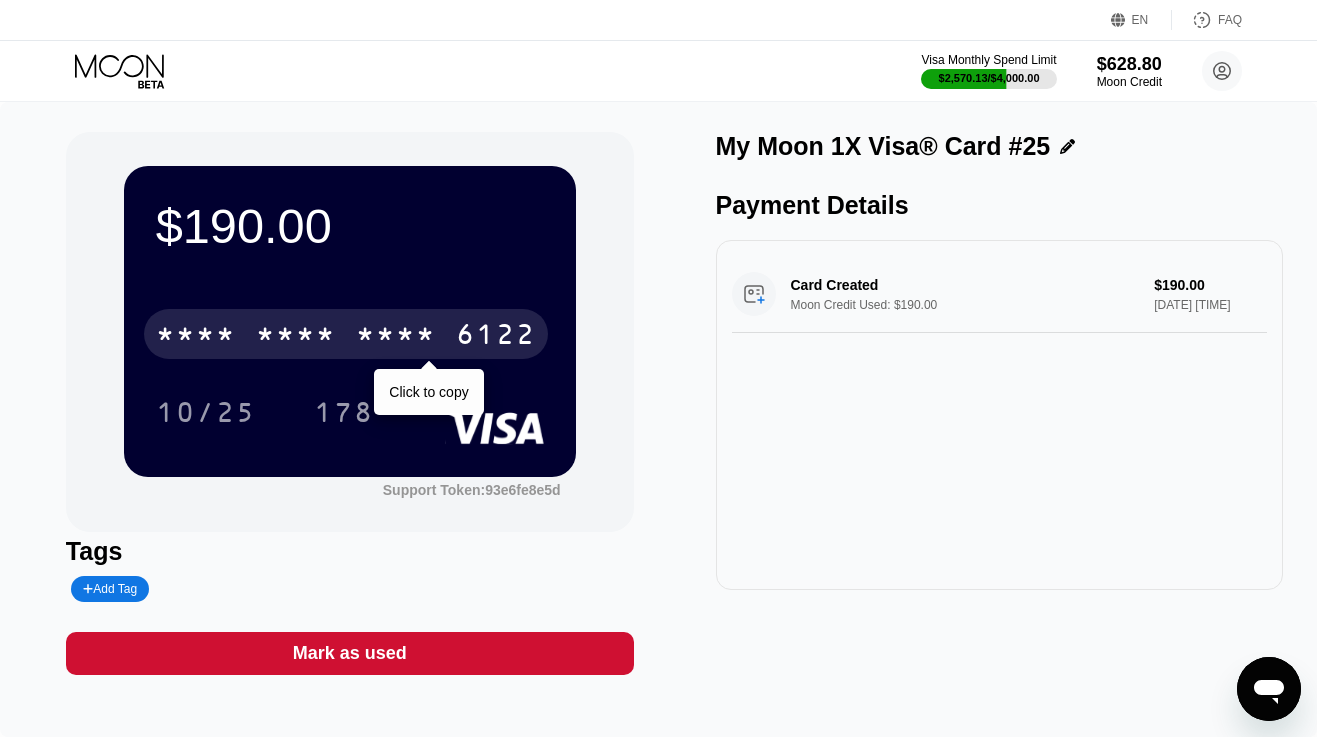 click on "6122" at bounding box center [496, 337] 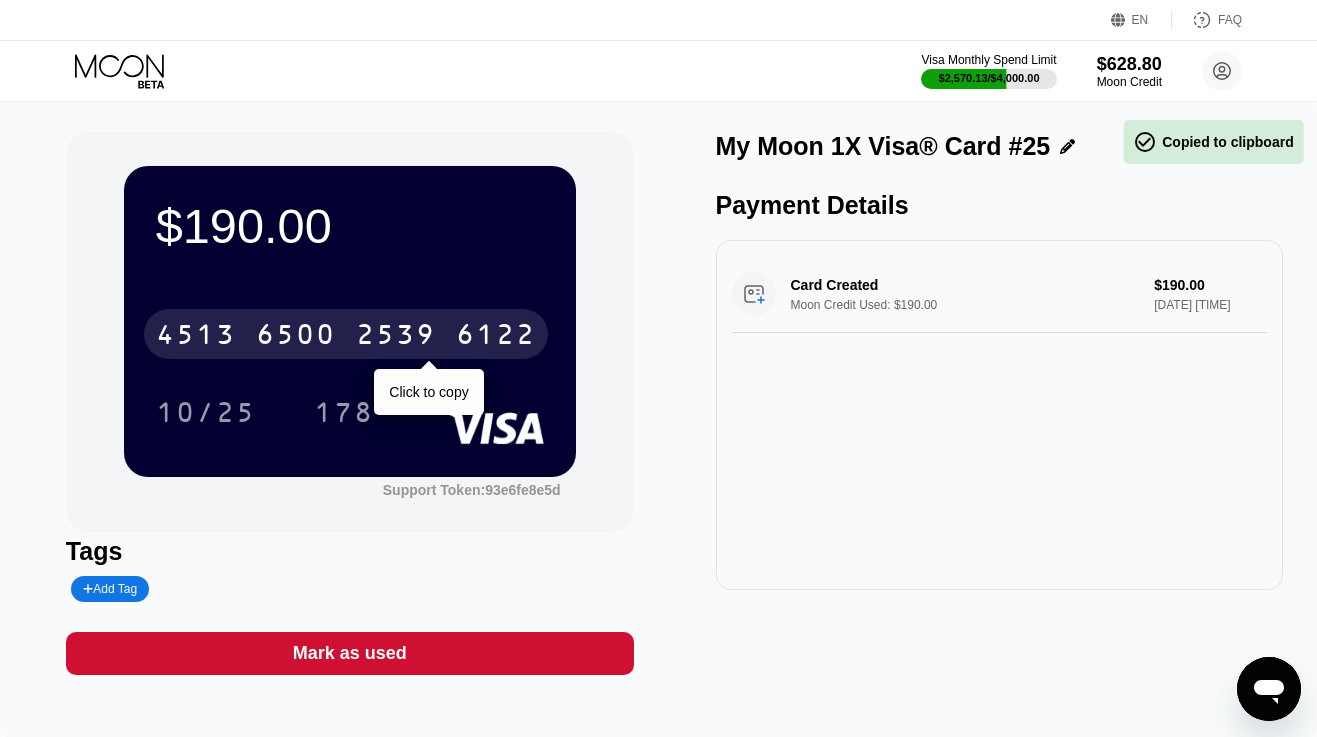 click on "6122" at bounding box center (496, 337) 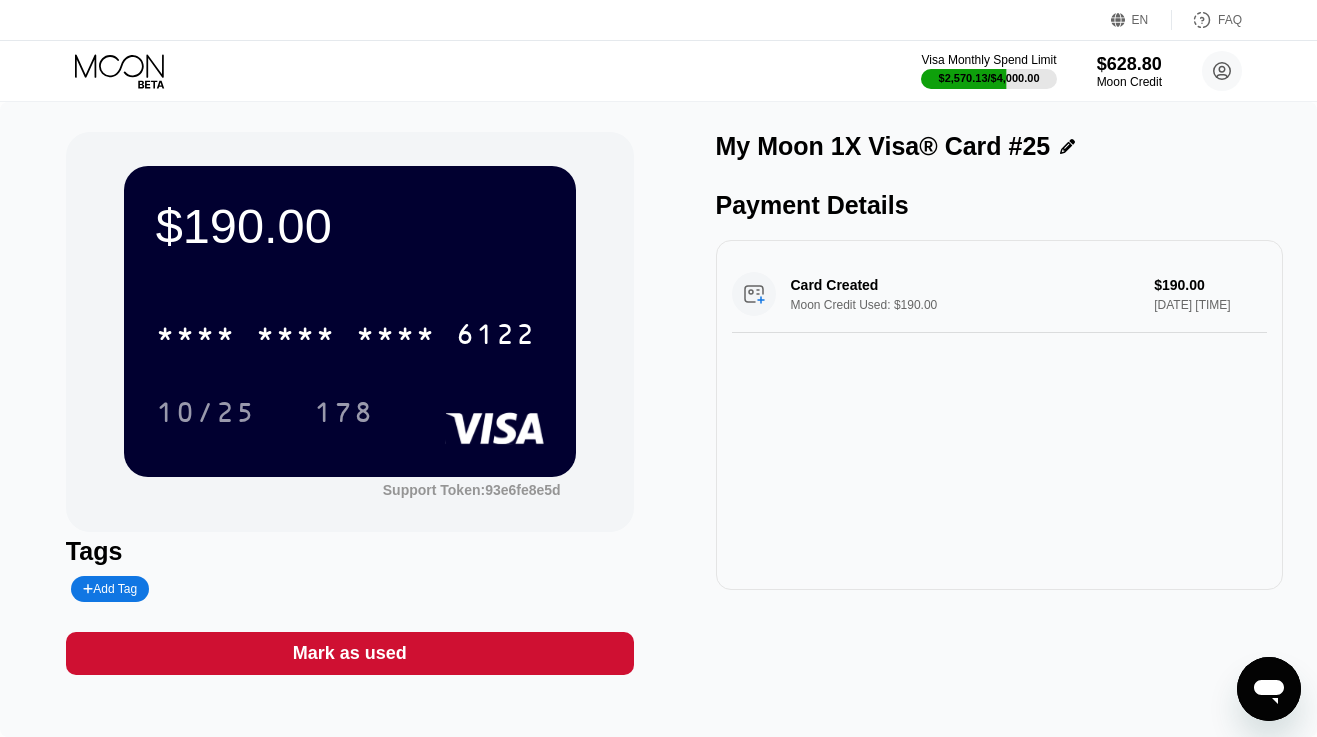 scroll, scrollTop: 0, scrollLeft: 0, axis: both 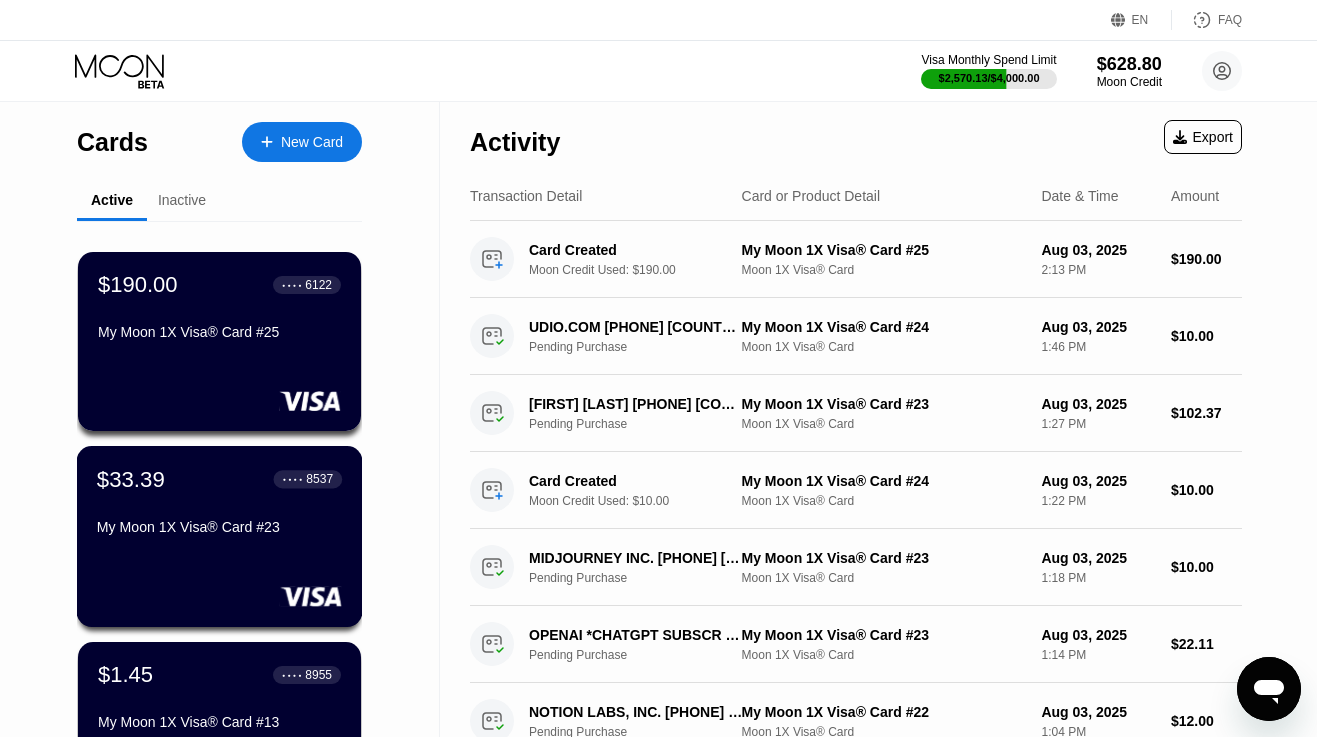 click on "$33.39 ● ● ● ● [LAST_FOUR_DIGITS] My Moon 1X Visa® Card #23" at bounding box center [219, 504] 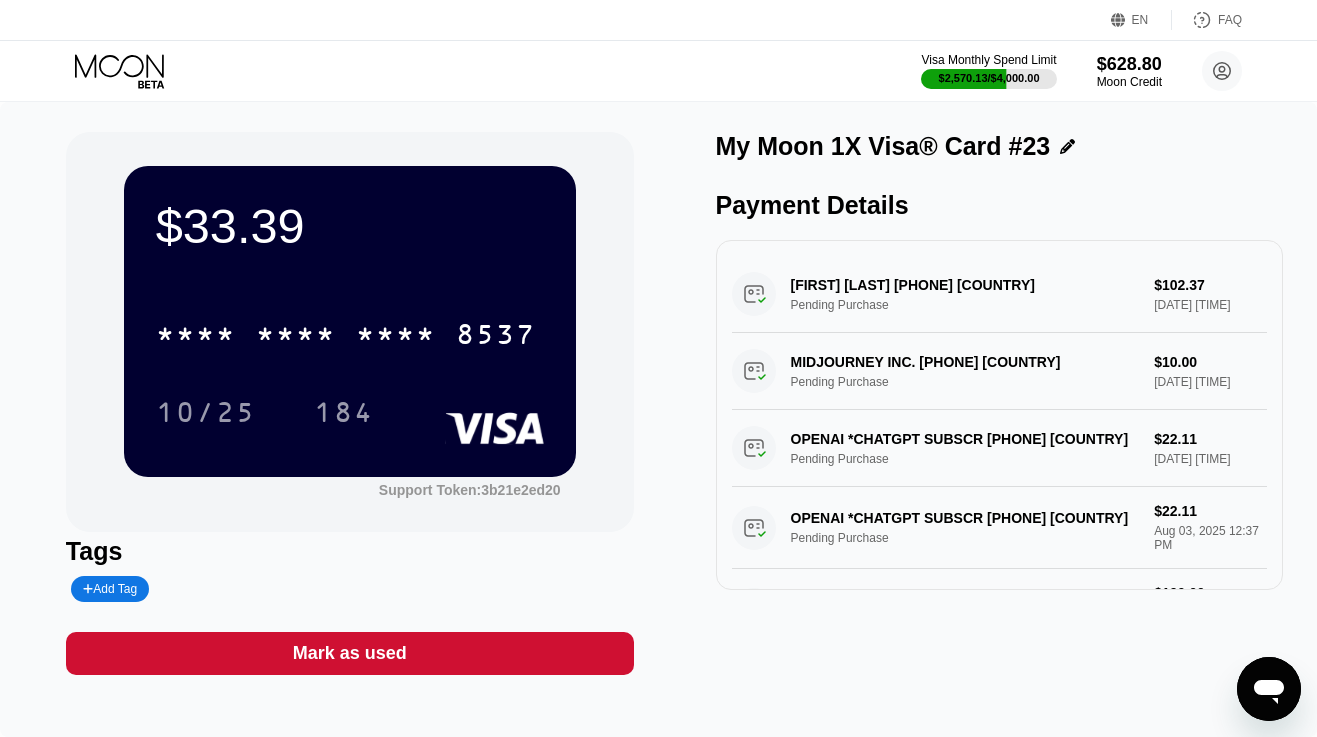 click on "* * * * * * * * * * * * 8537" at bounding box center [350, 328] 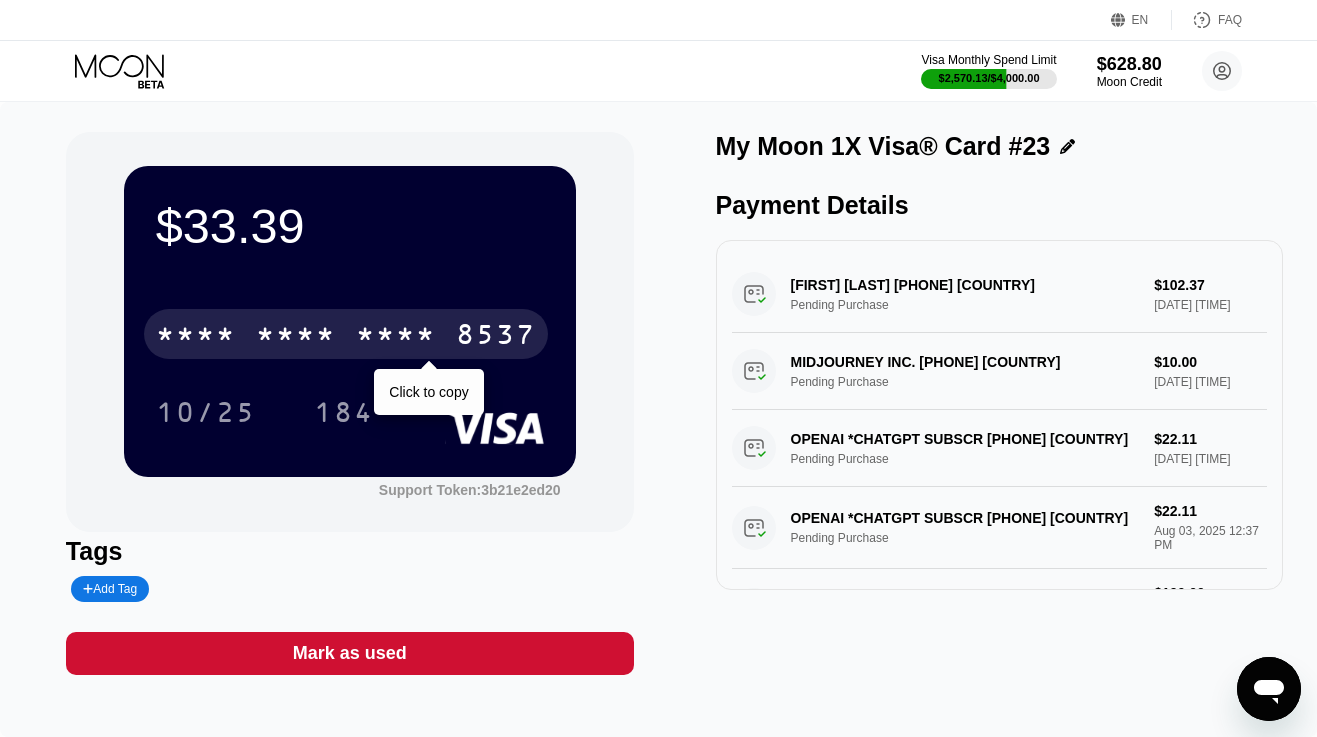 click on "* * * *" at bounding box center (296, 337) 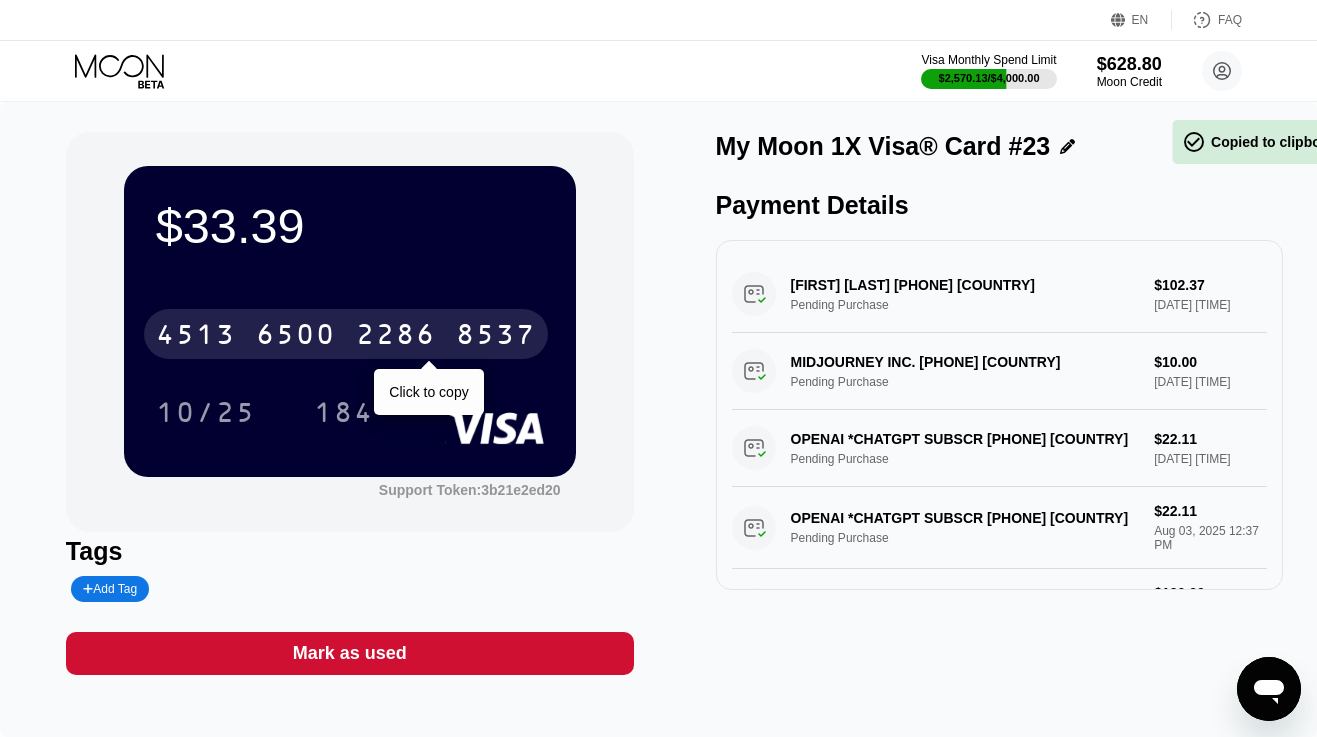 click on "6500" at bounding box center (296, 337) 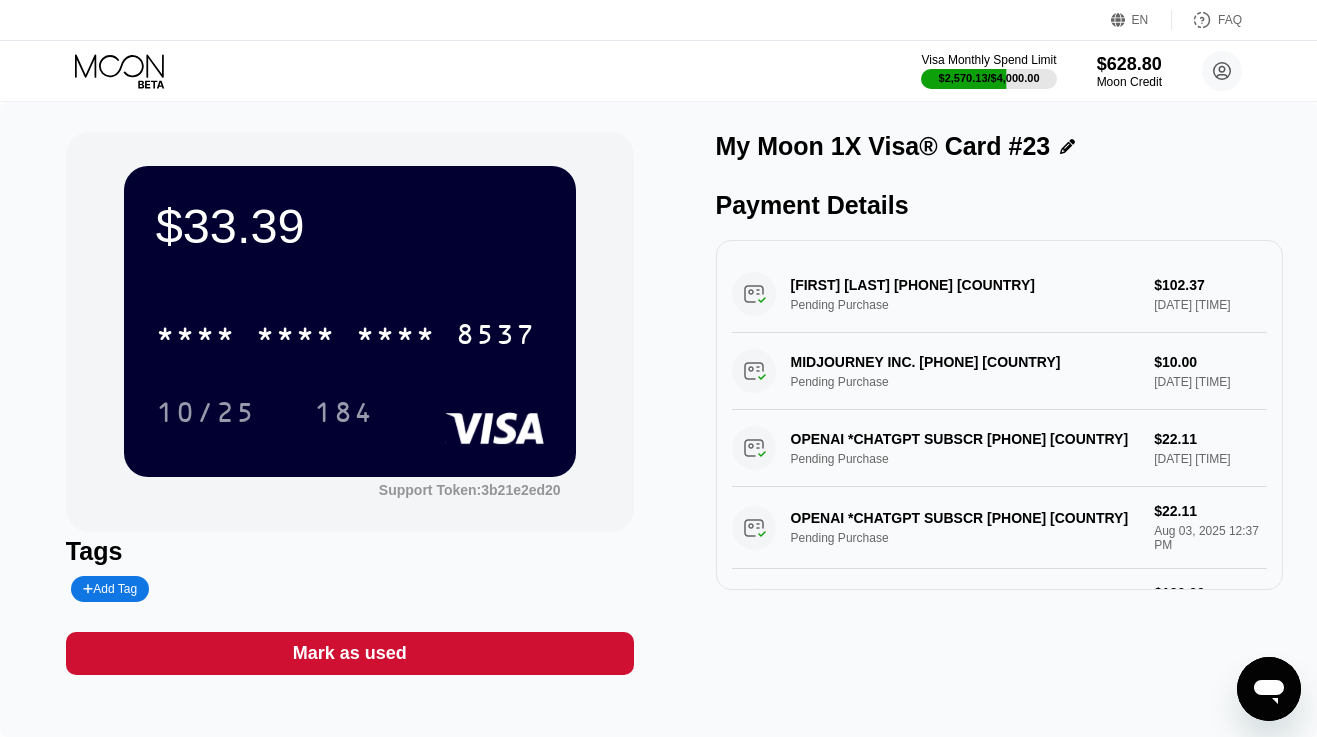 click 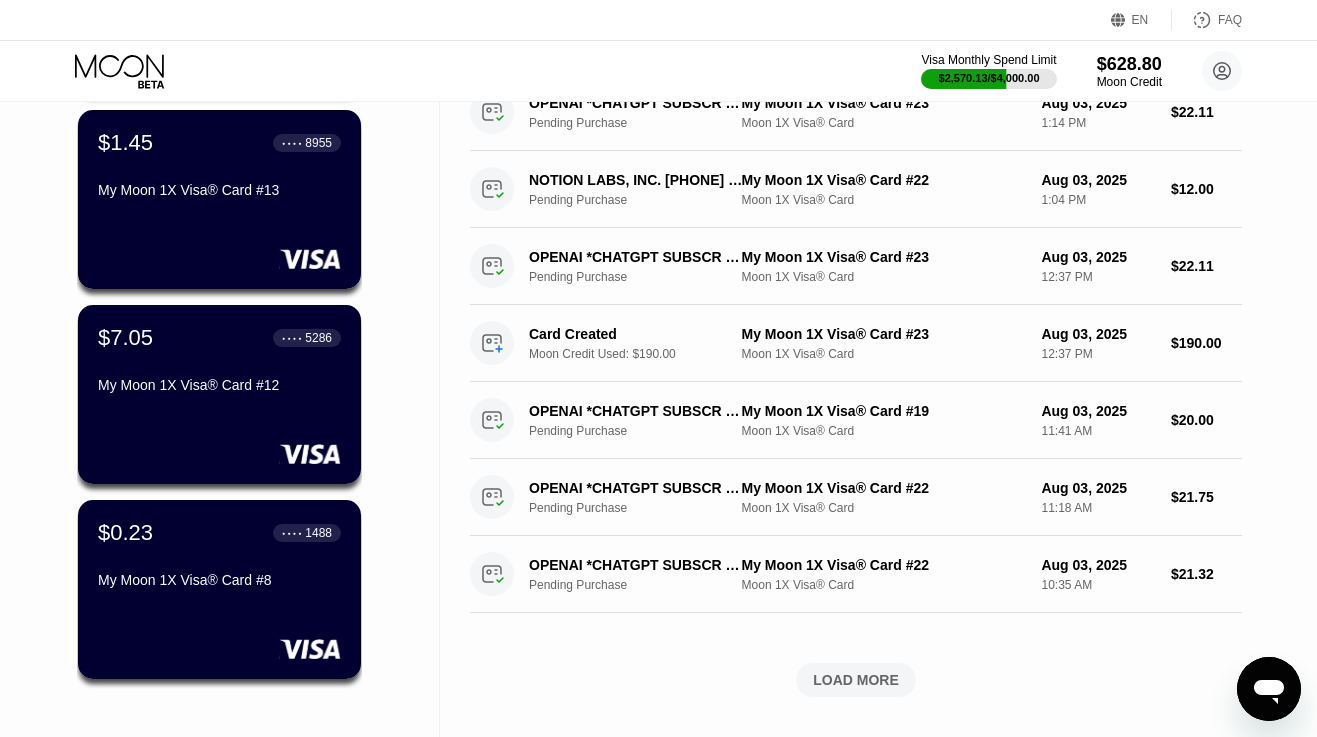 scroll, scrollTop: 540, scrollLeft: 0, axis: vertical 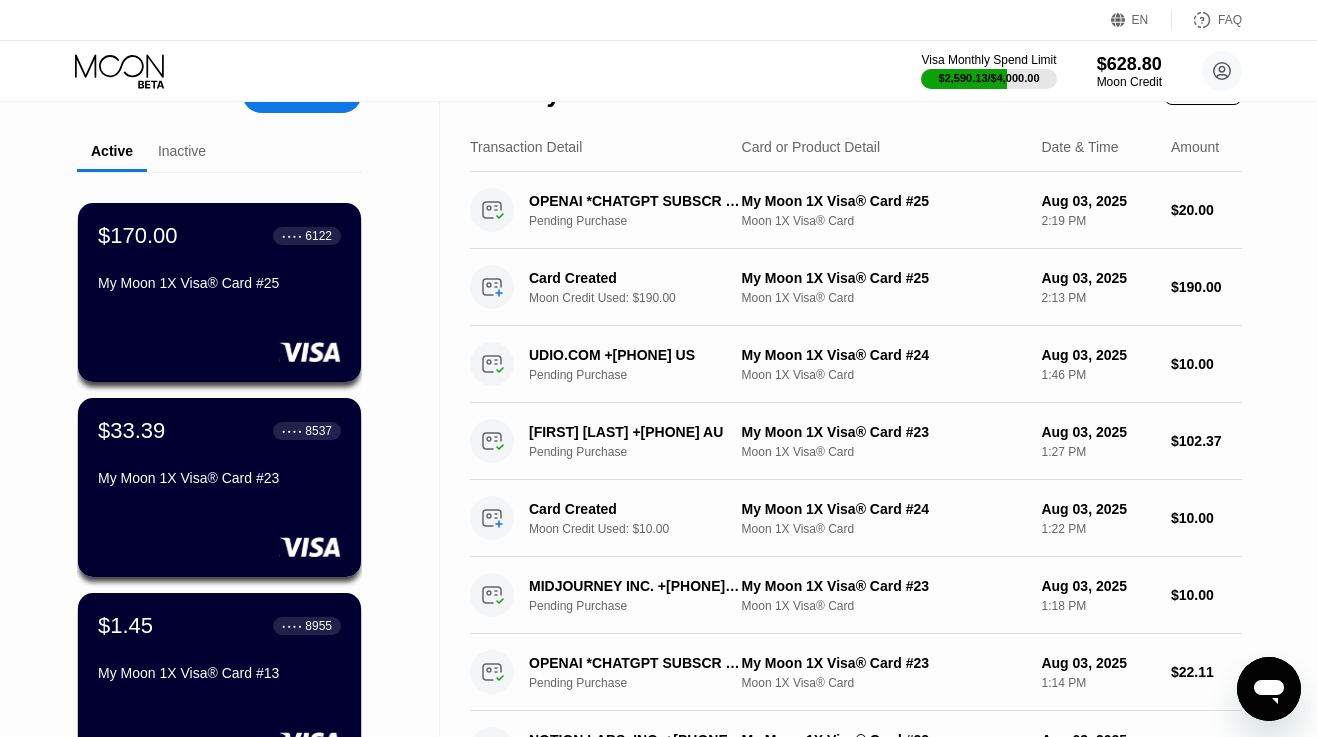 click on "EN Language Select an item Save FAQ" at bounding box center (658, 20) 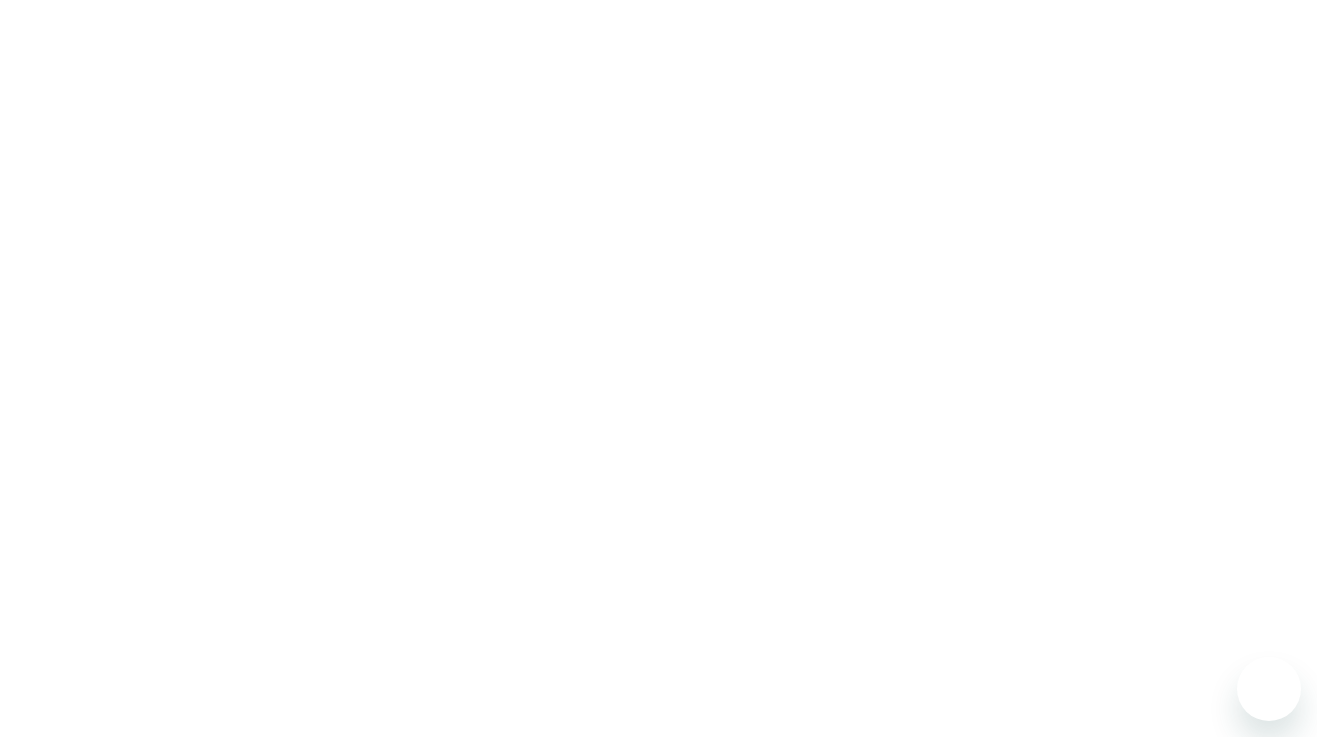 scroll, scrollTop: 0, scrollLeft: 0, axis: both 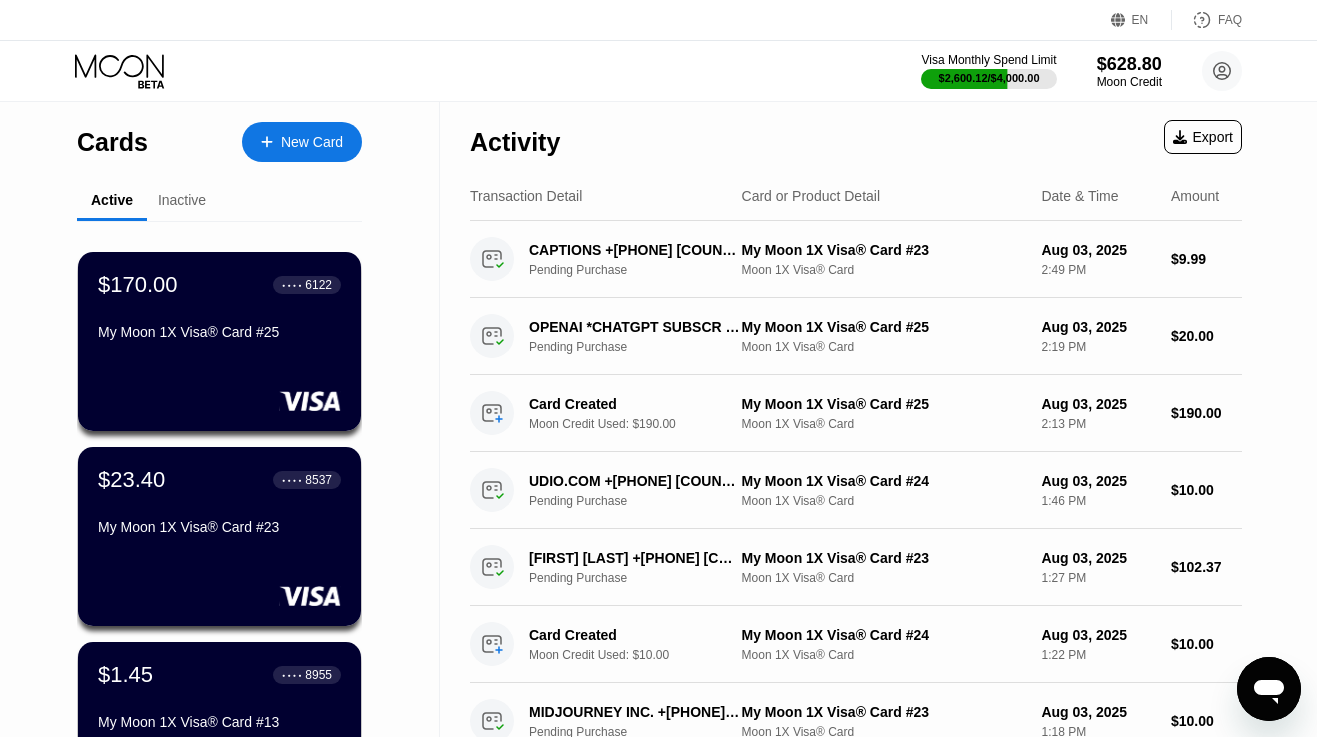click on "My Moon 1X Visa® Card #25" at bounding box center [219, 332] 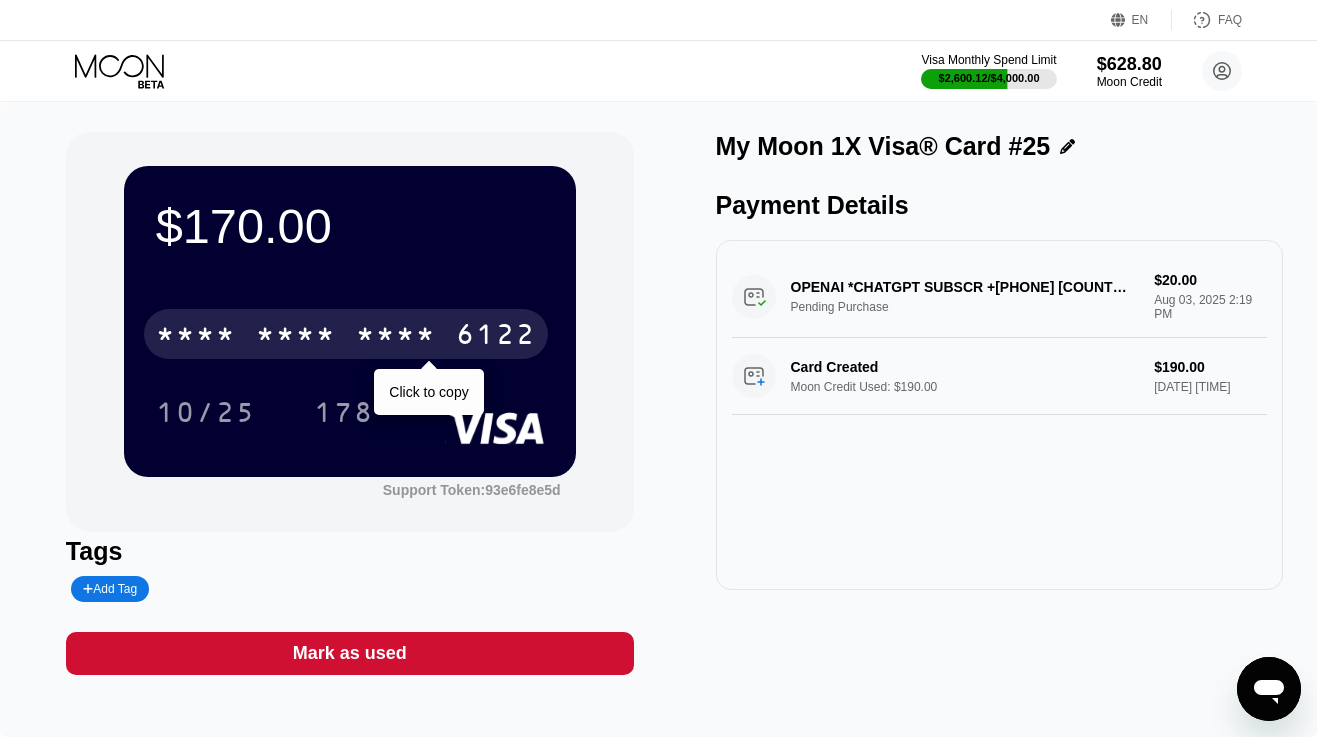 click on "* * * *" at bounding box center [396, 337] 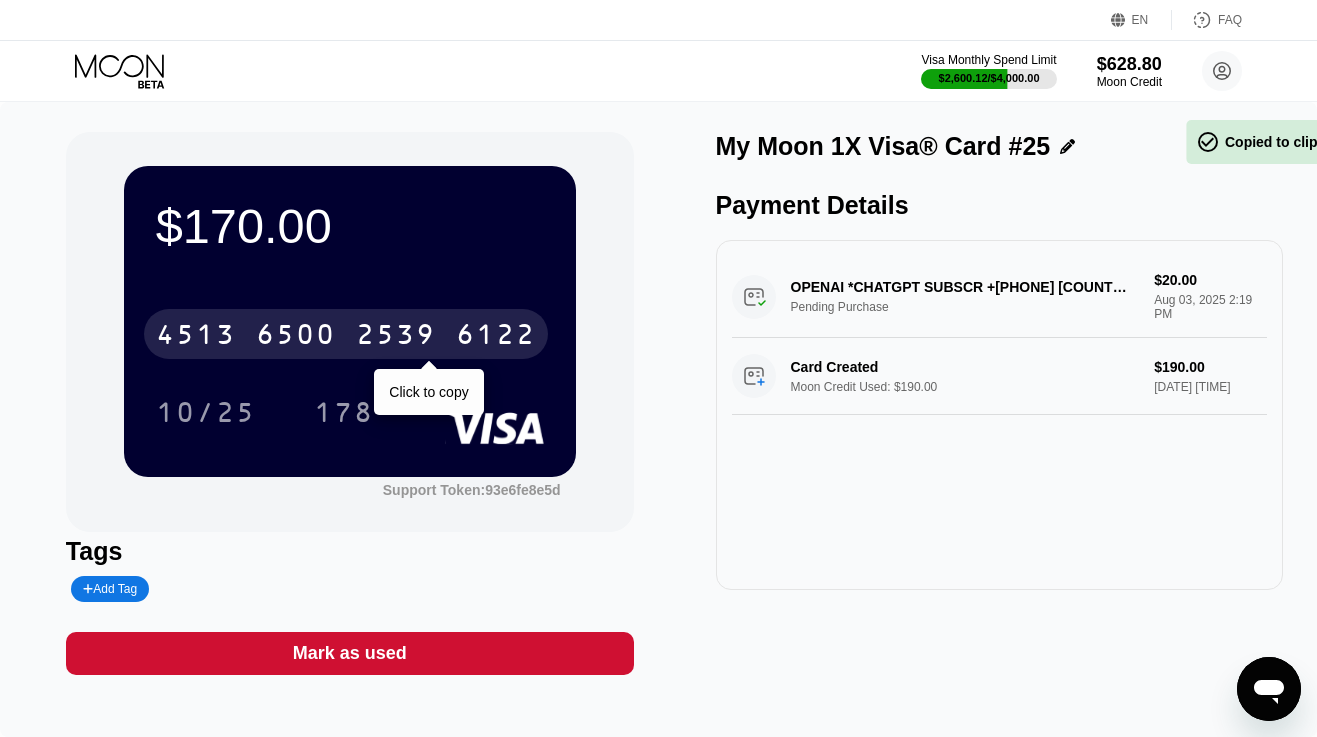 click on "2539" at bounding box center [396, 337] 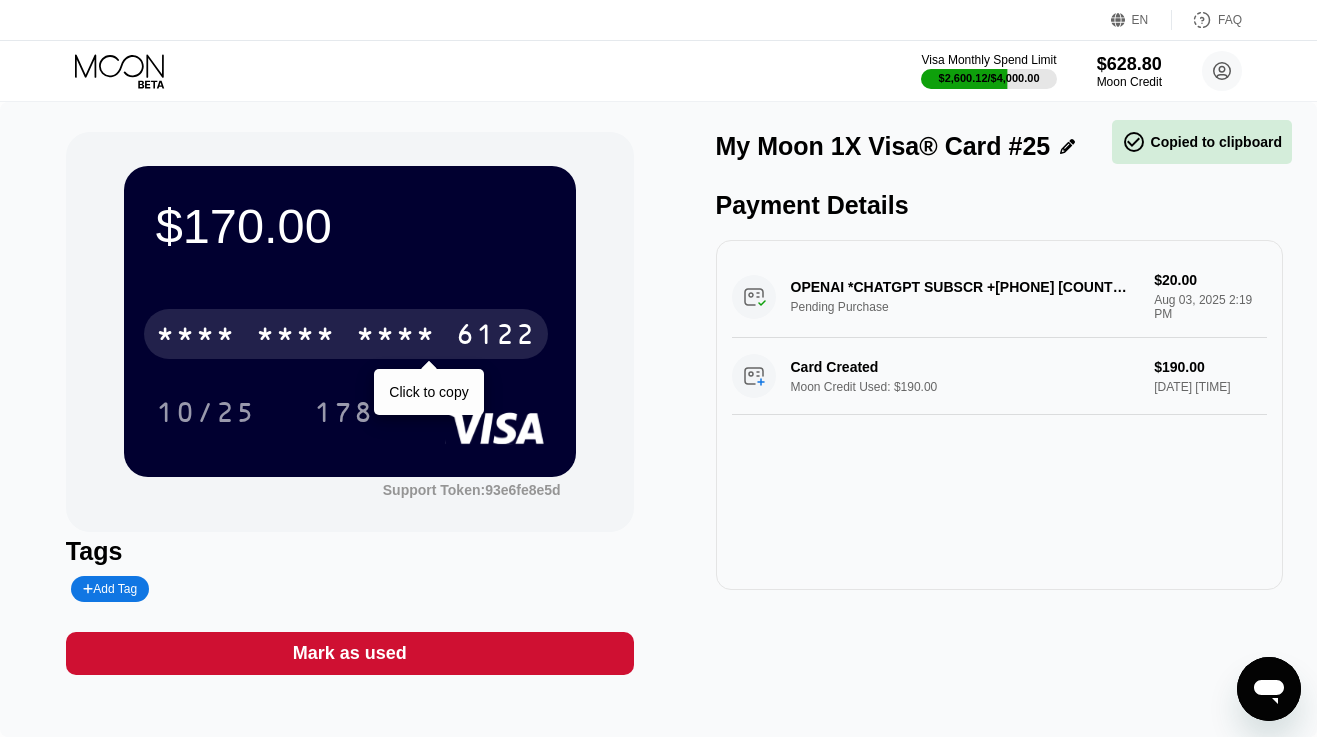 click on "* * * *" at bounding box center (396, 337) 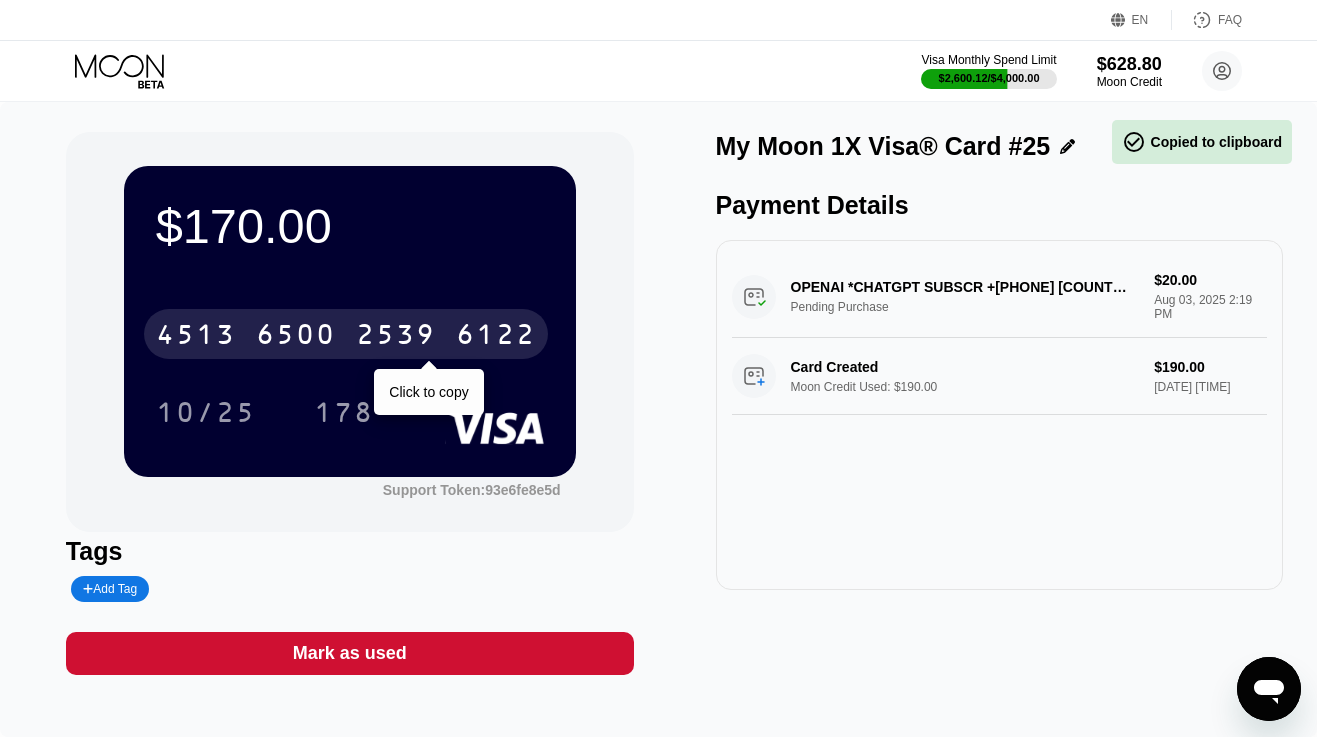 click on "2539" at bounding box center (396, 337) 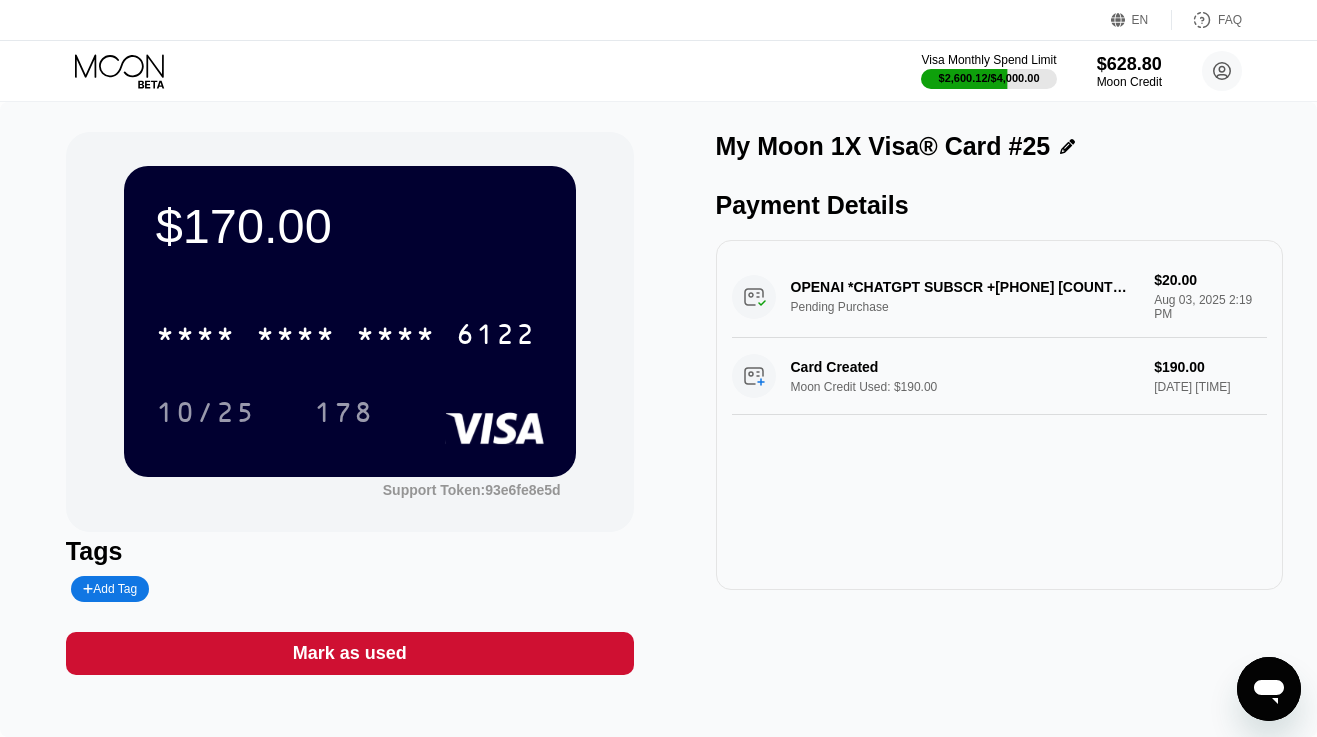 click 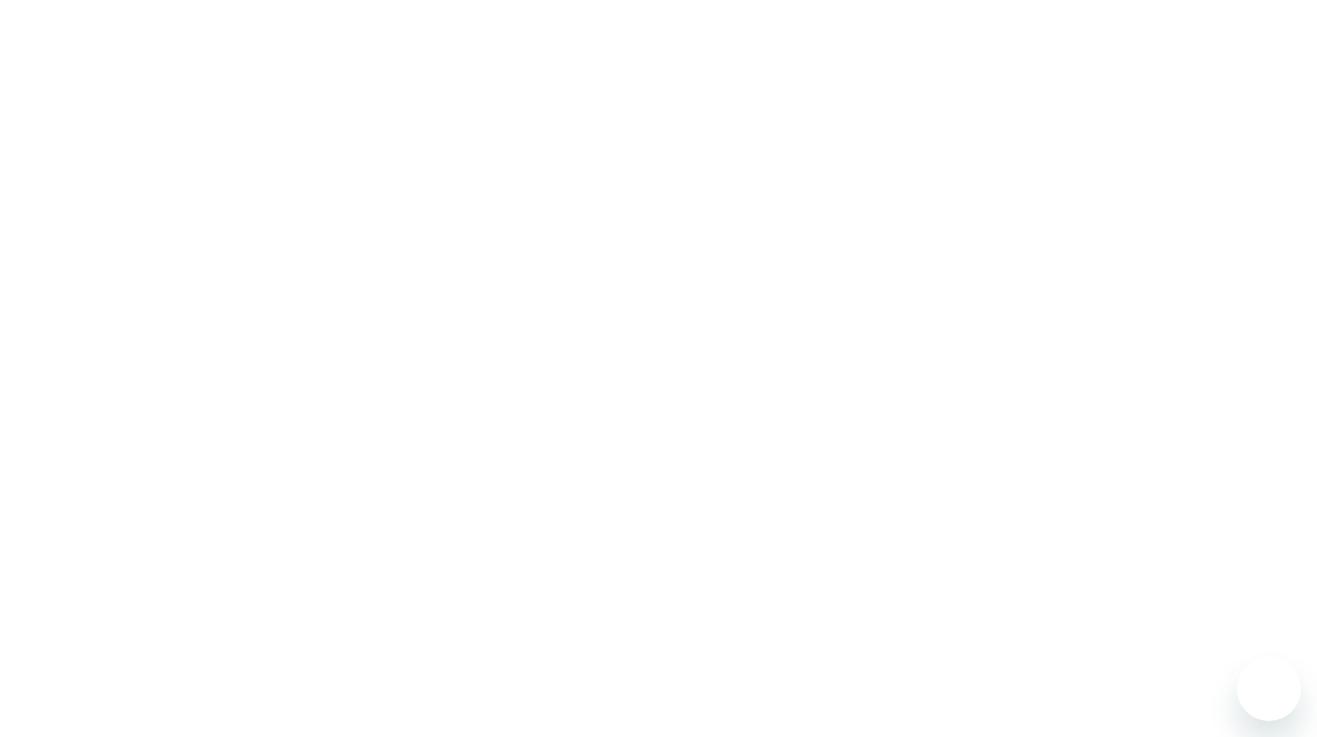 scroll, scrollTop: 0, scrollLeft: 0, axis: both 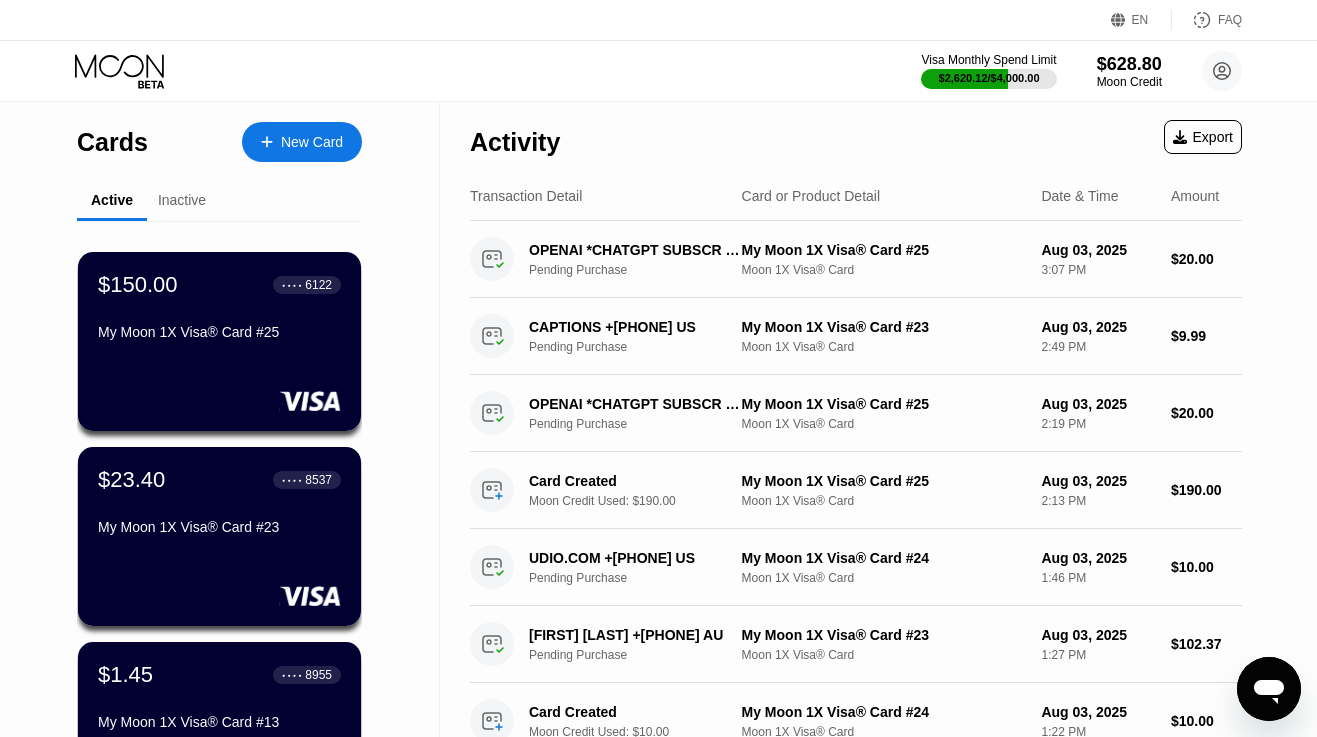 click 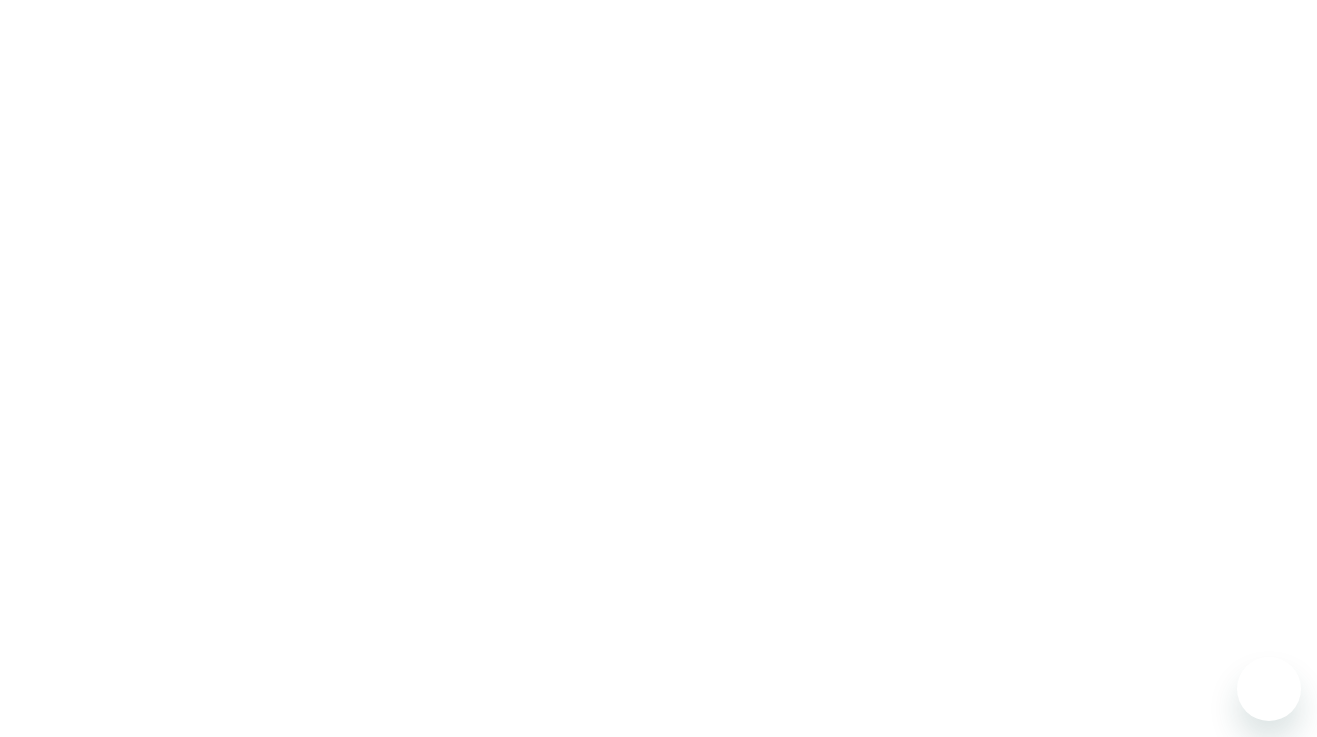 scroll, scrollTop: 0, scrollLeft: 0, axis: both 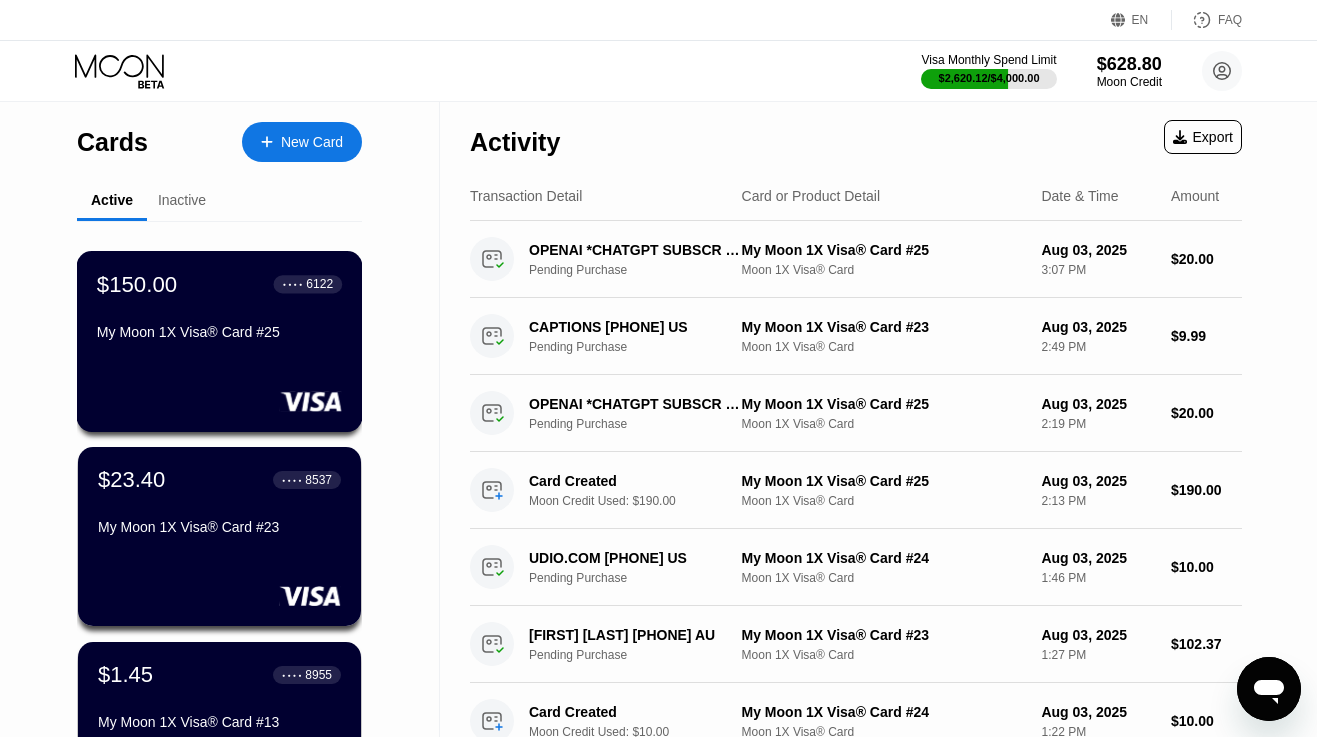 click on "$150.00 ● ● ● ● 6122 [NAME] 1X Visa® Card #25" at bounding box center (220, 341) 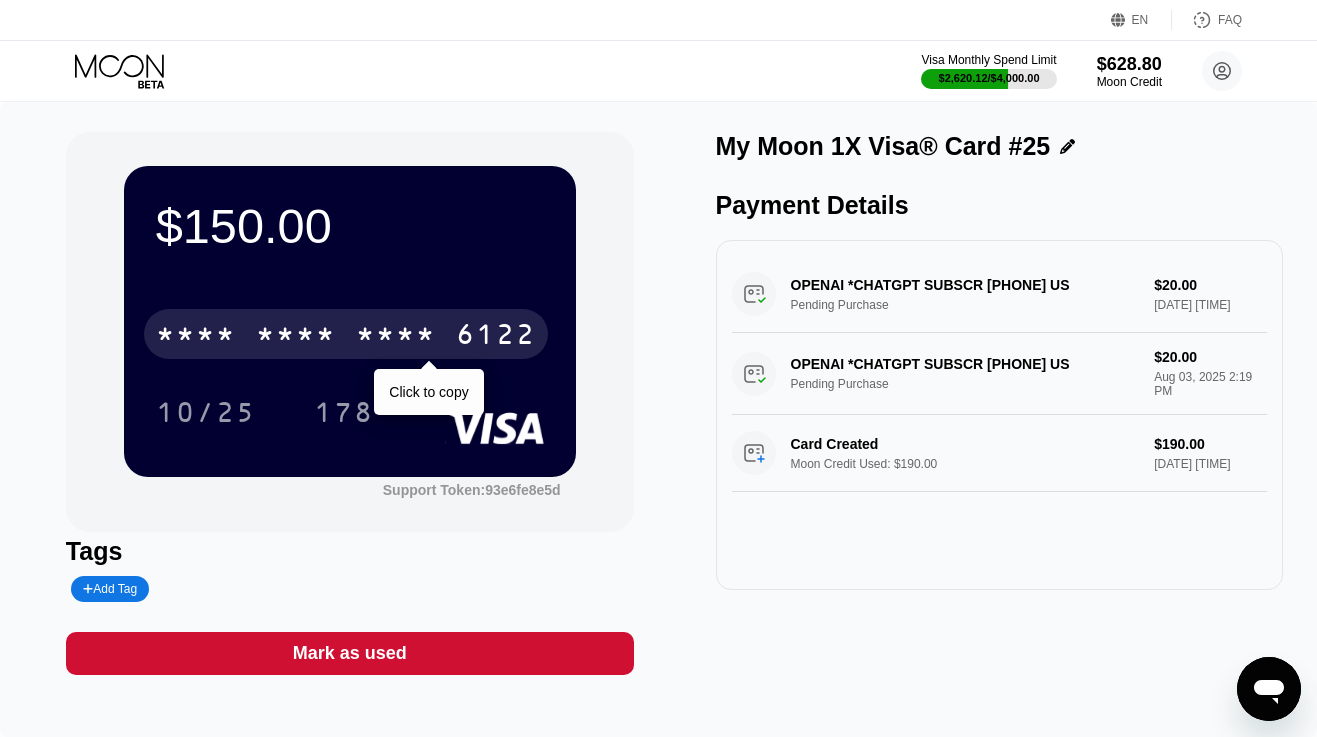 click on "* * * *" at bounding box center (196, 337) 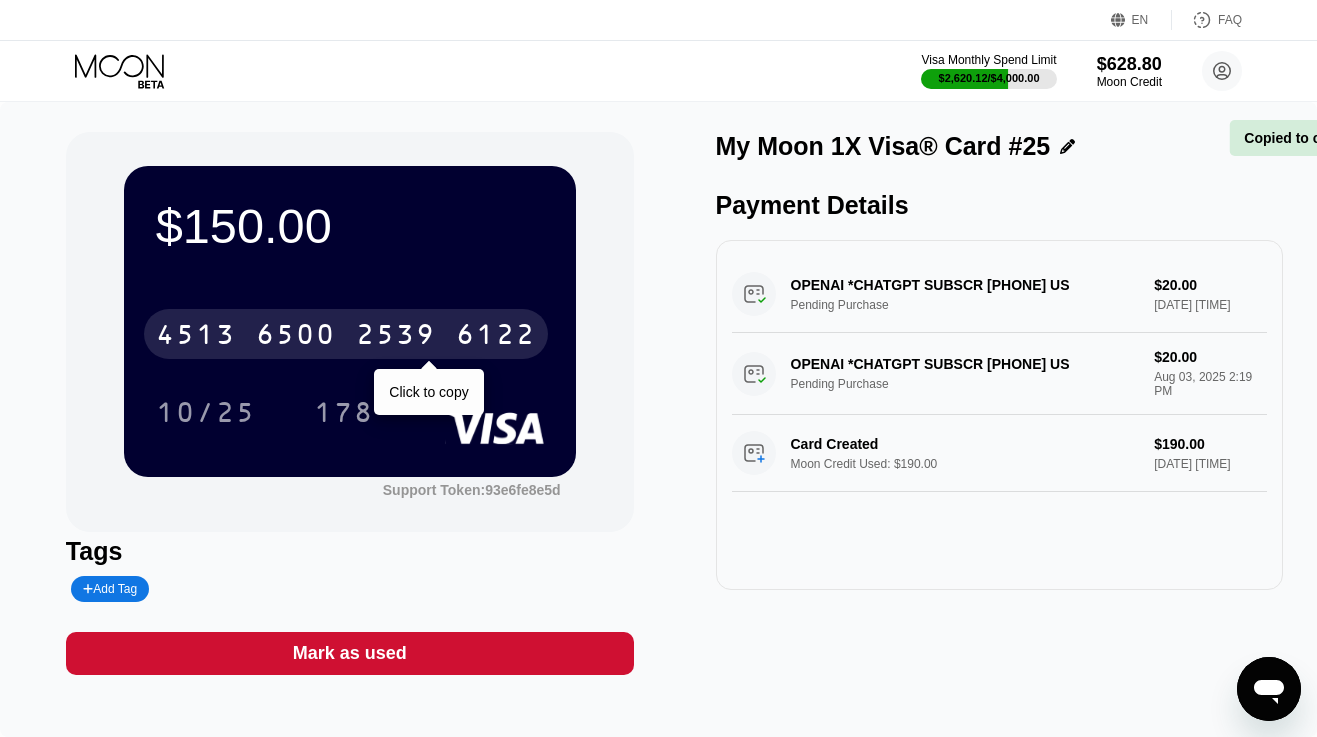 click on "4513" at bounding box center [196, 337] 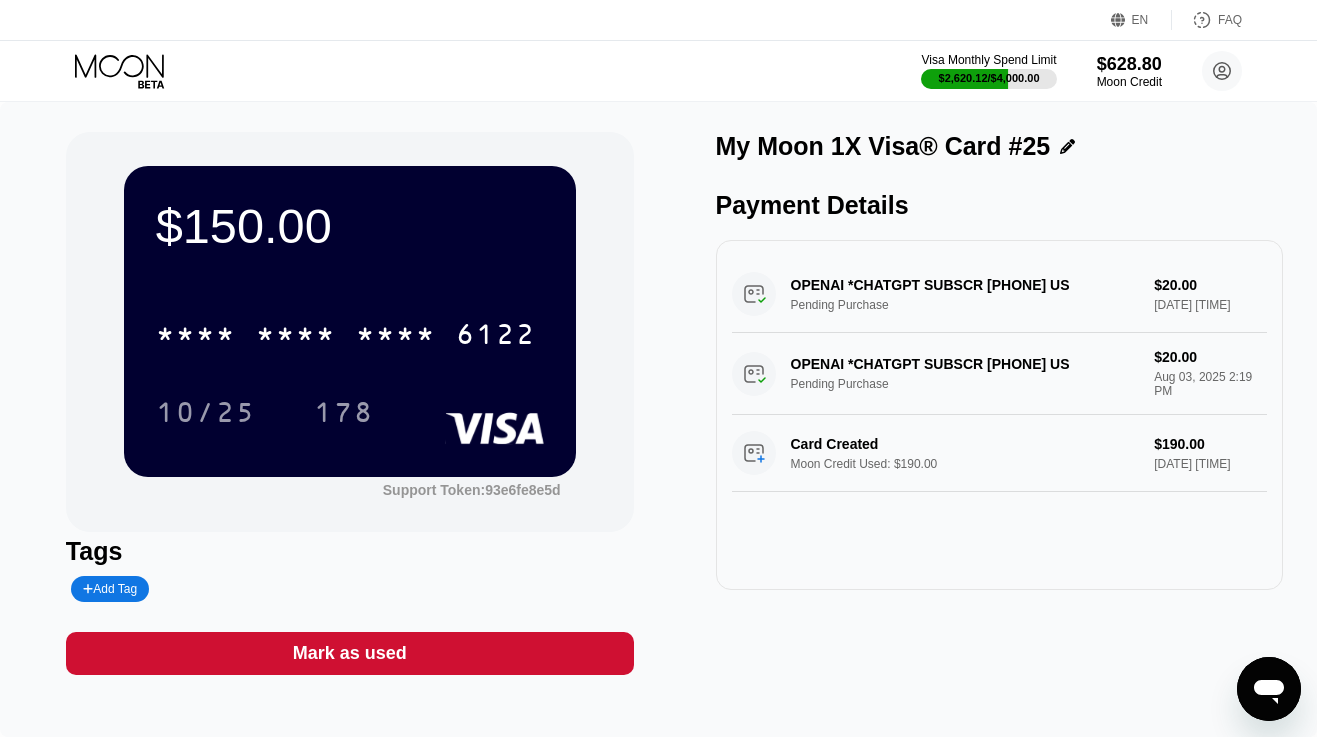 click 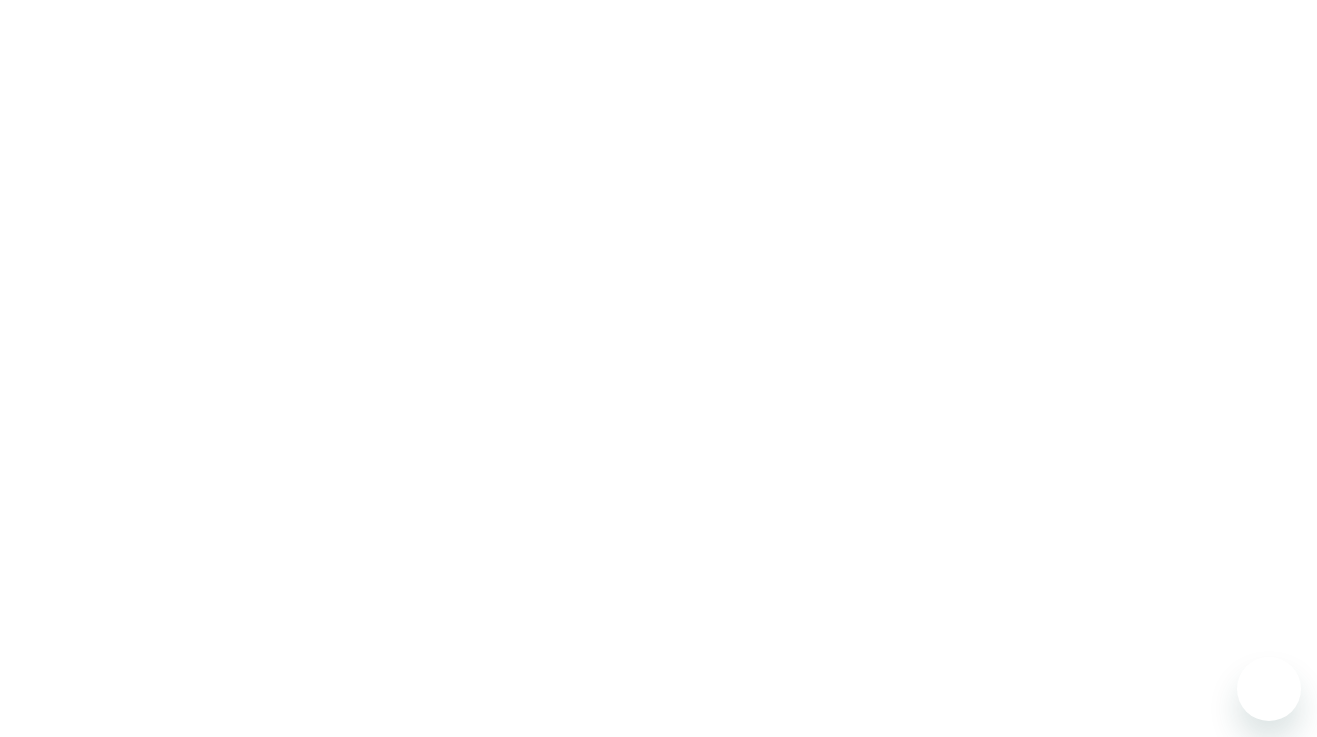 scroll, scrollTop: 0, scrollLeft: 0, axis: both 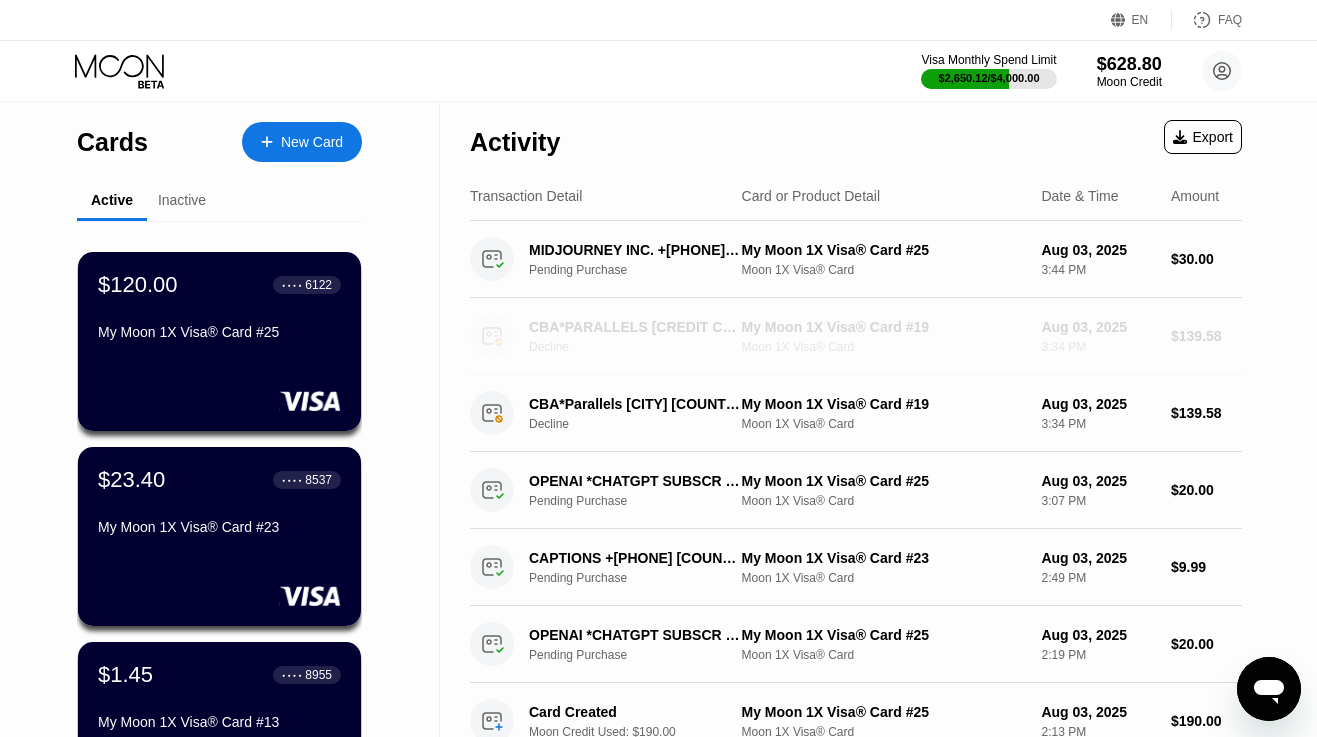click on "CBA*PARALLELS [CREDIT CARD] [COUNTRY_CODE]" at bounding box center [636, 327] 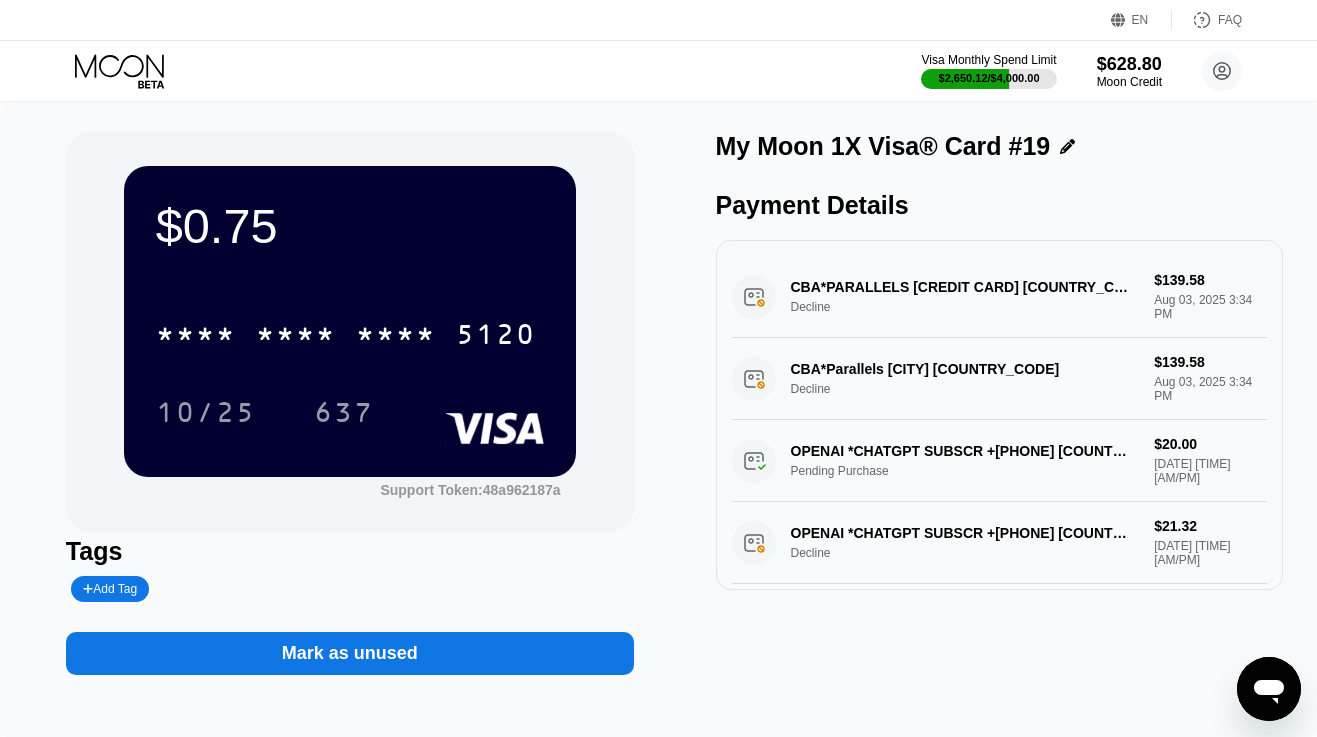 click 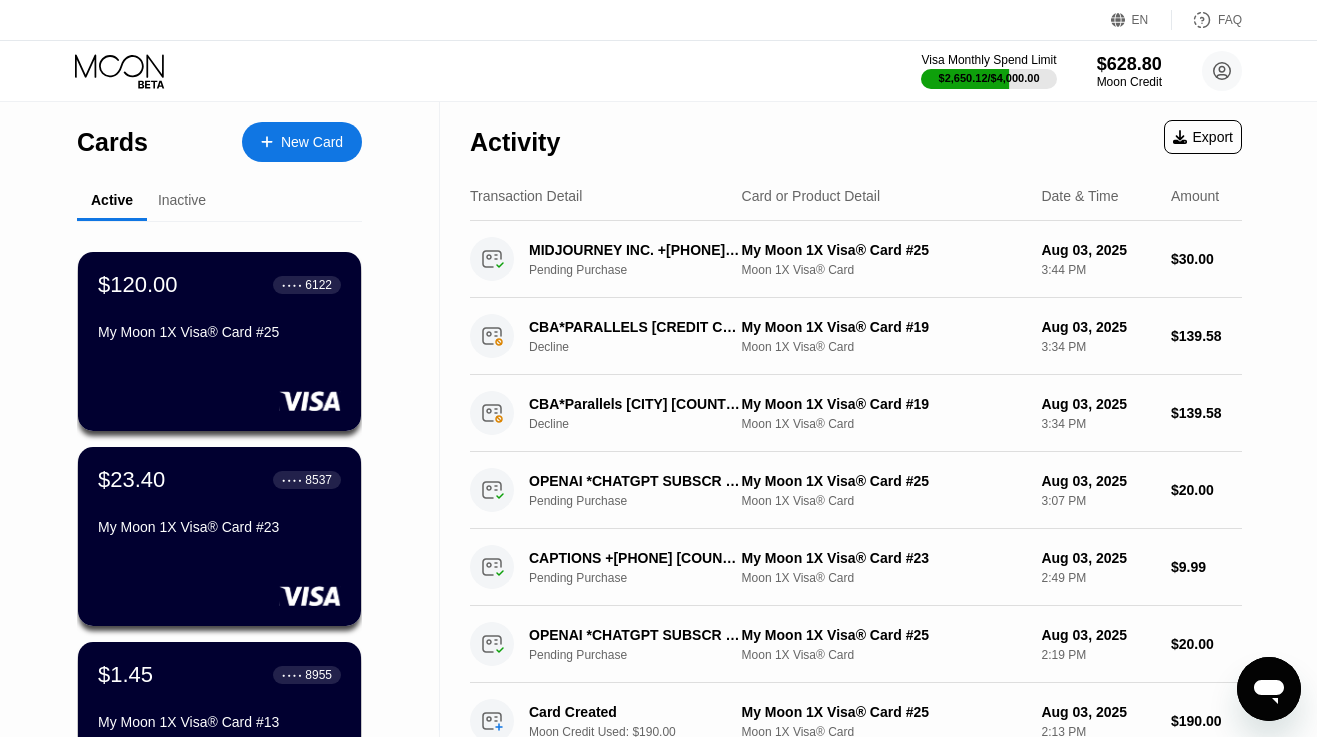 click on "New Card" at bounding box center (312, 142) 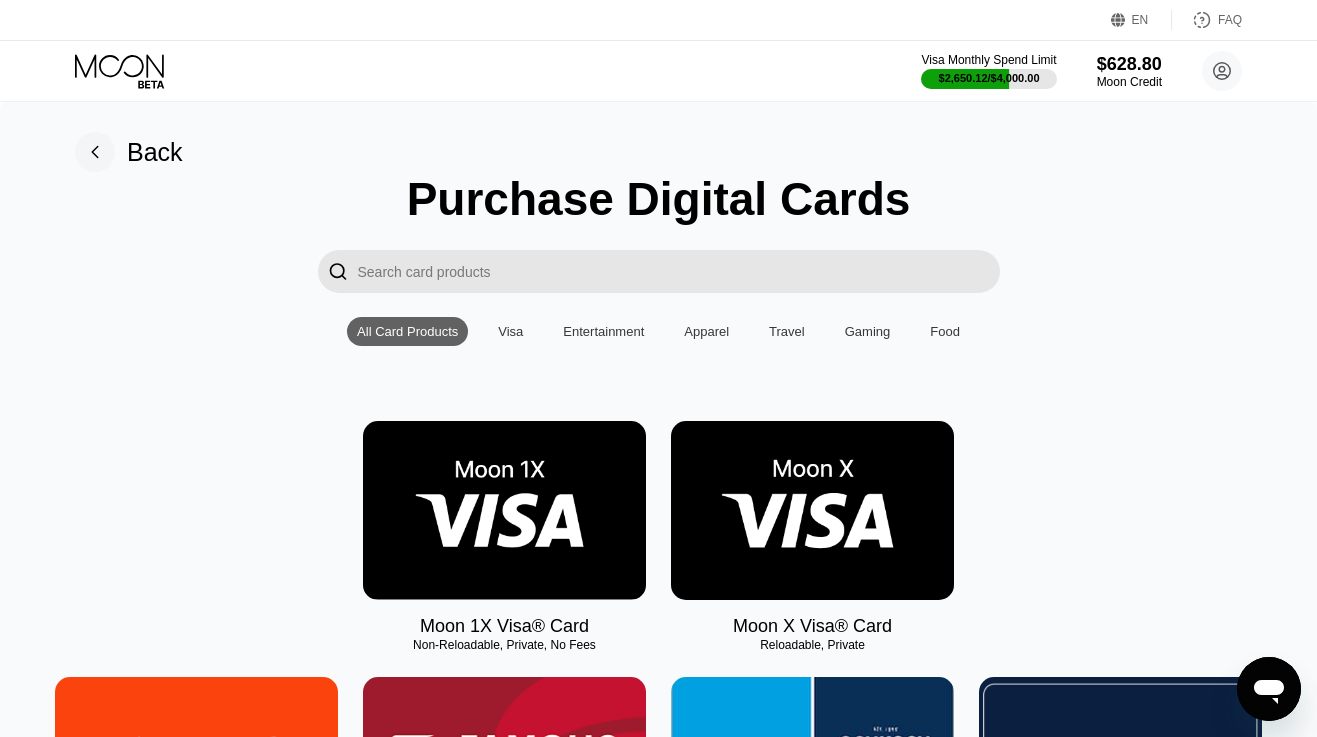 click at bounding box center [504, 510] 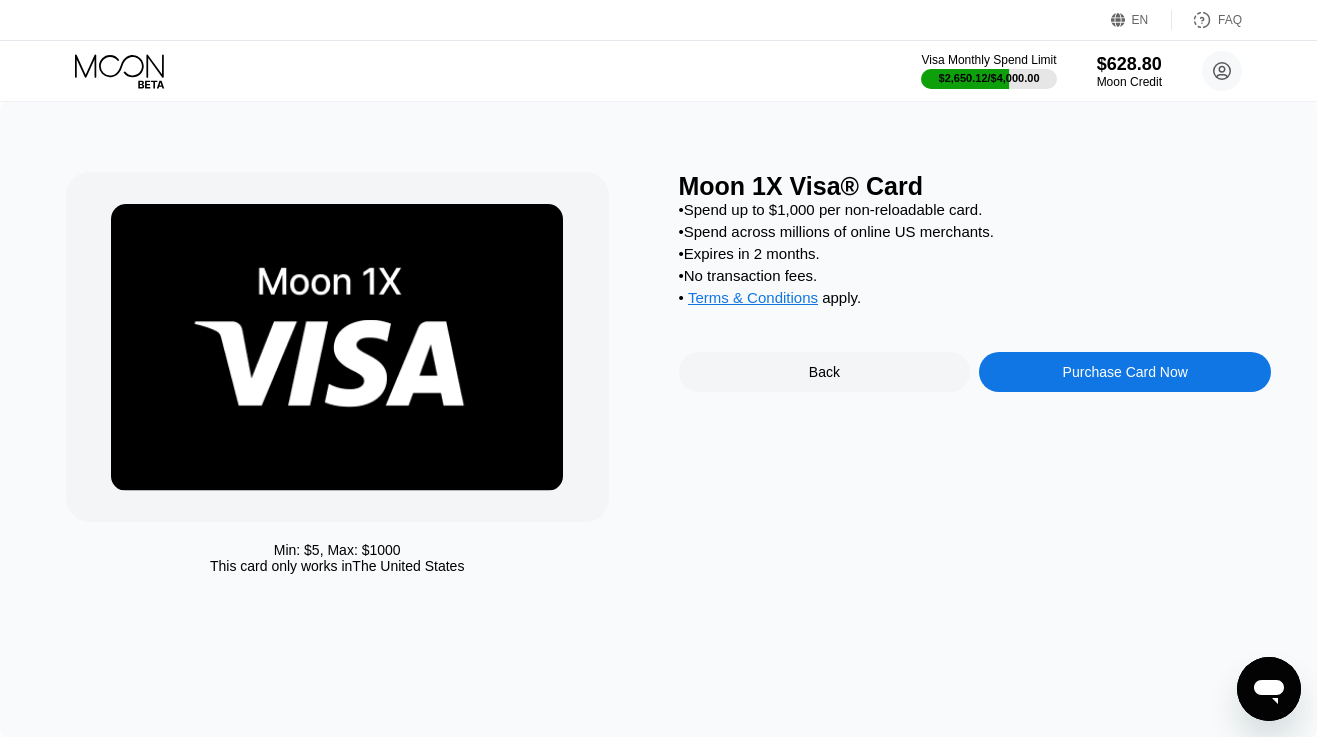 click on "Purchase Card Now" at bounding box center (1125, 372) 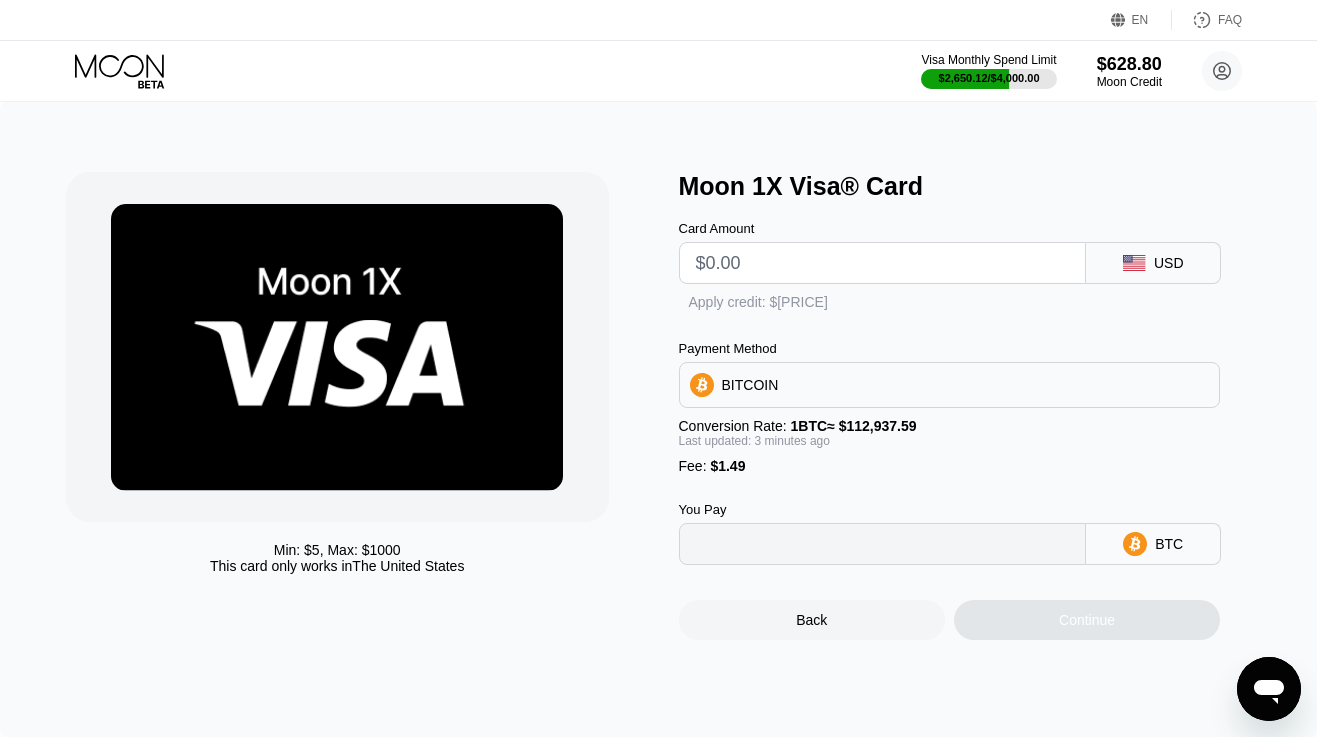 type on "0" 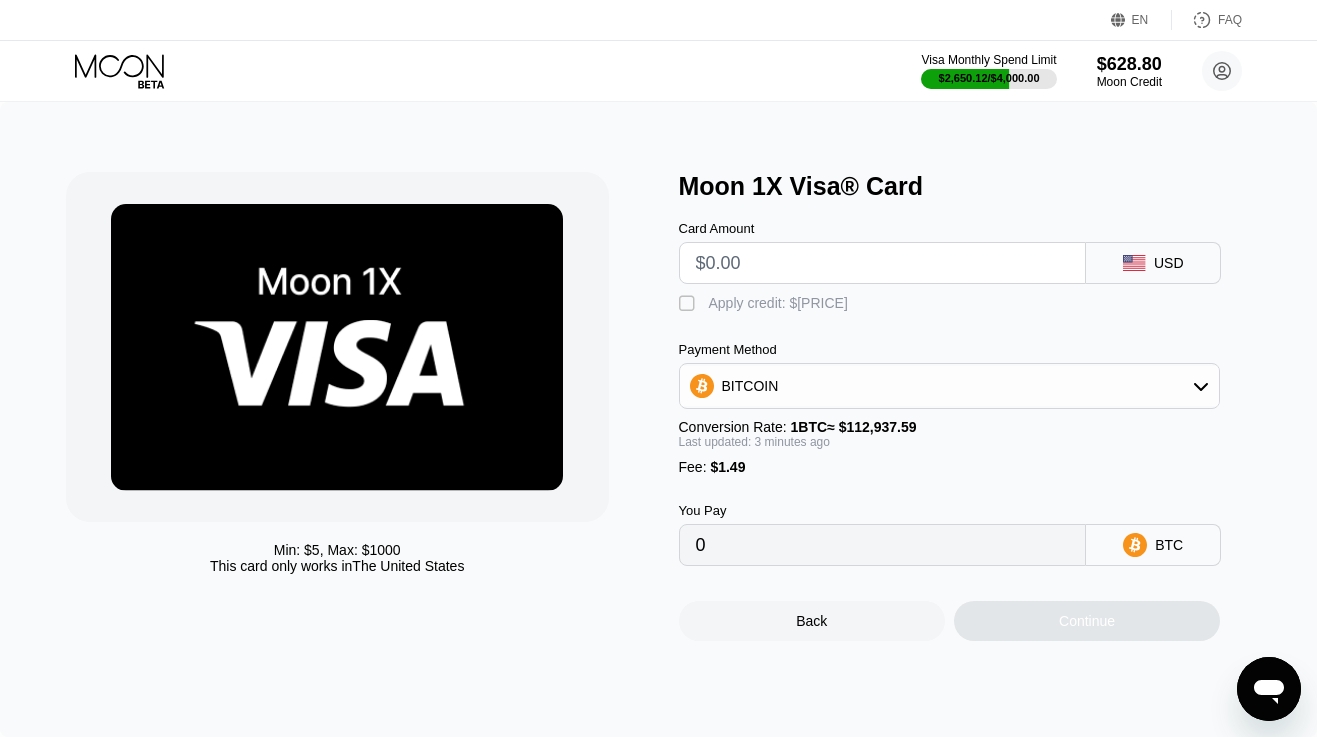 click at bounding box center [883, 263] 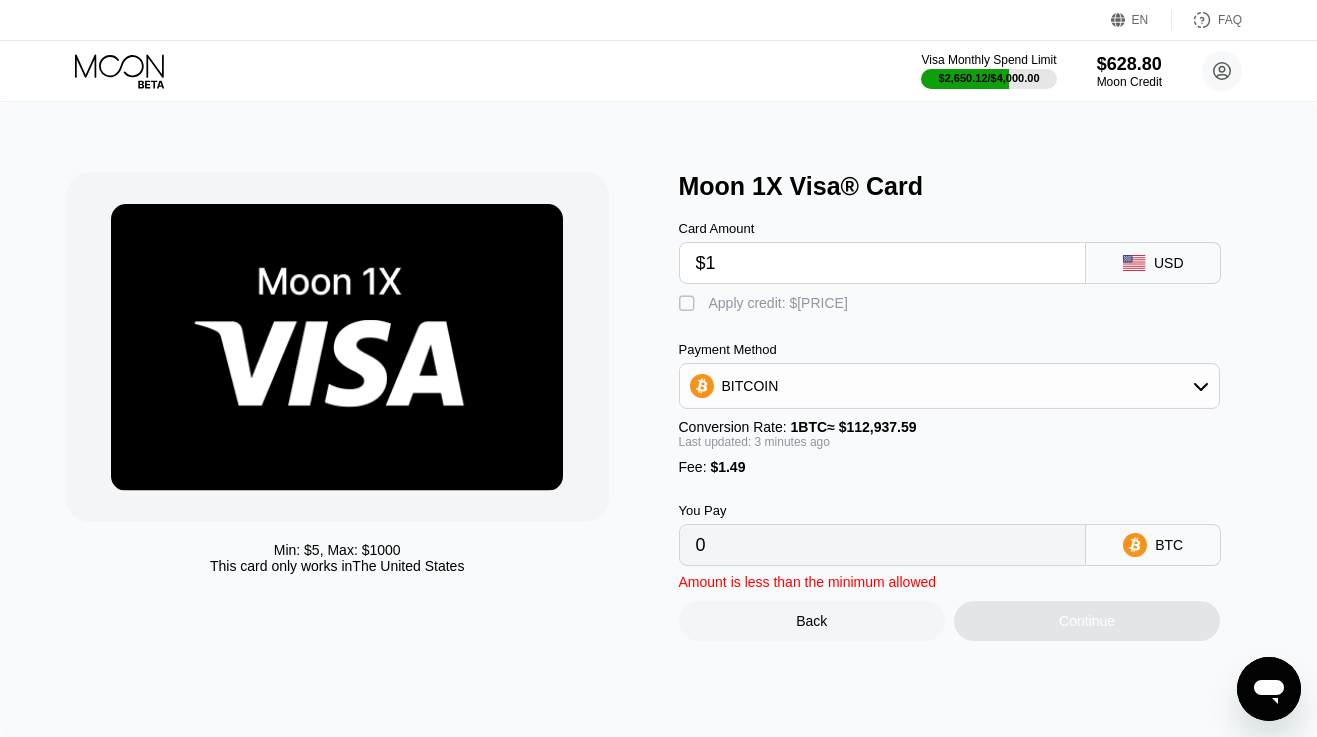 type on "0.00002205" 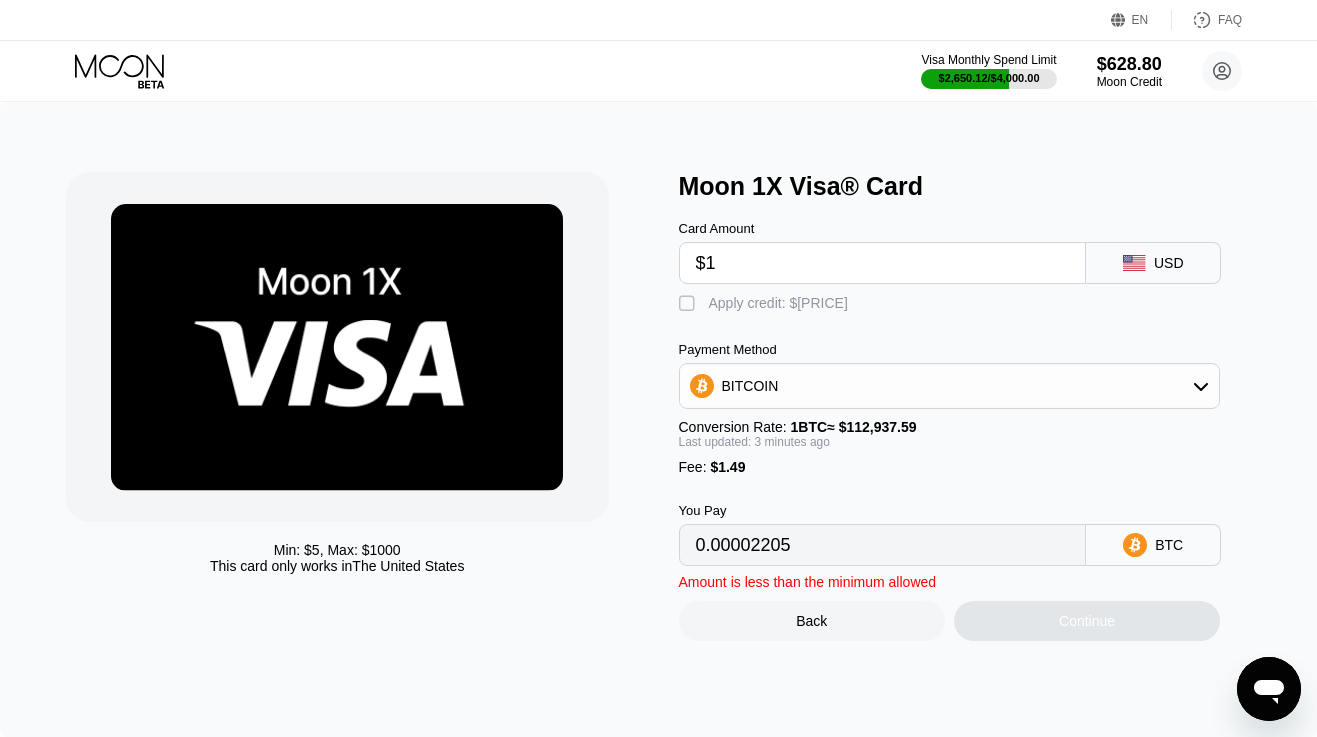 type on "$10" 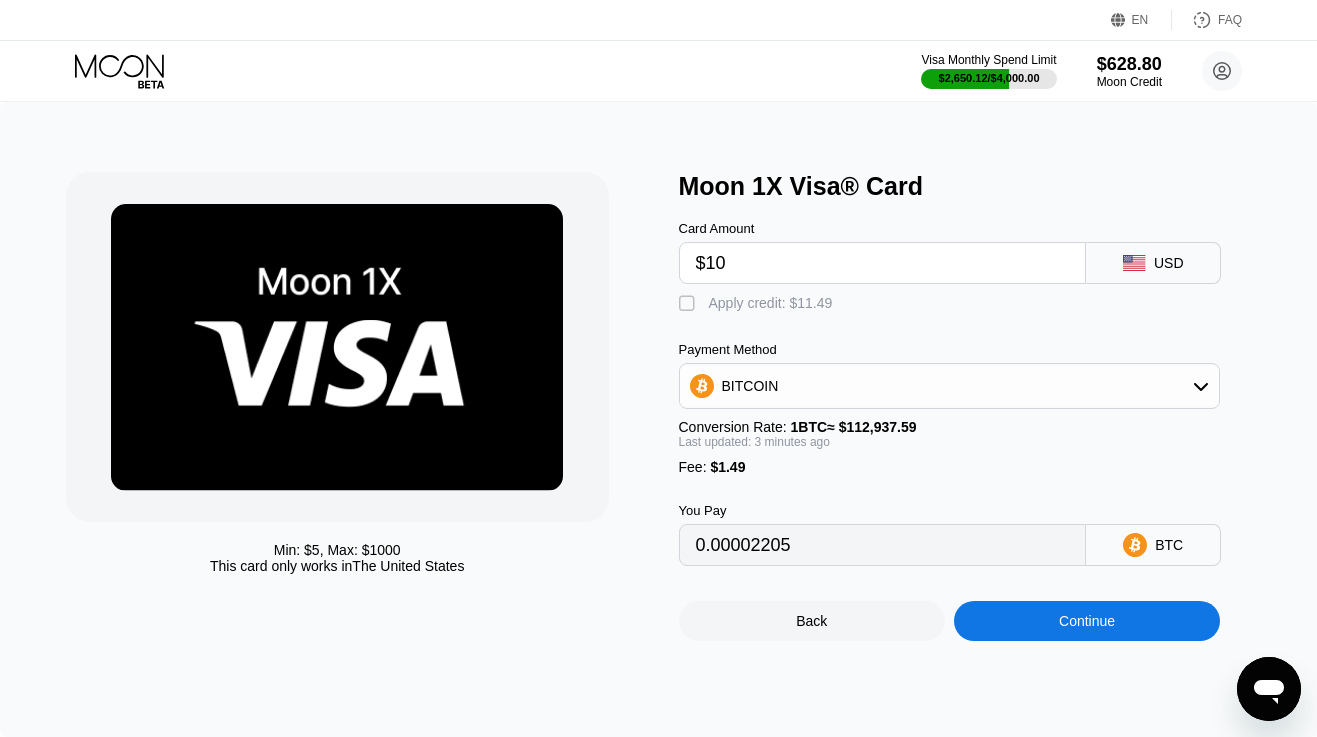 type on "0.00010174" 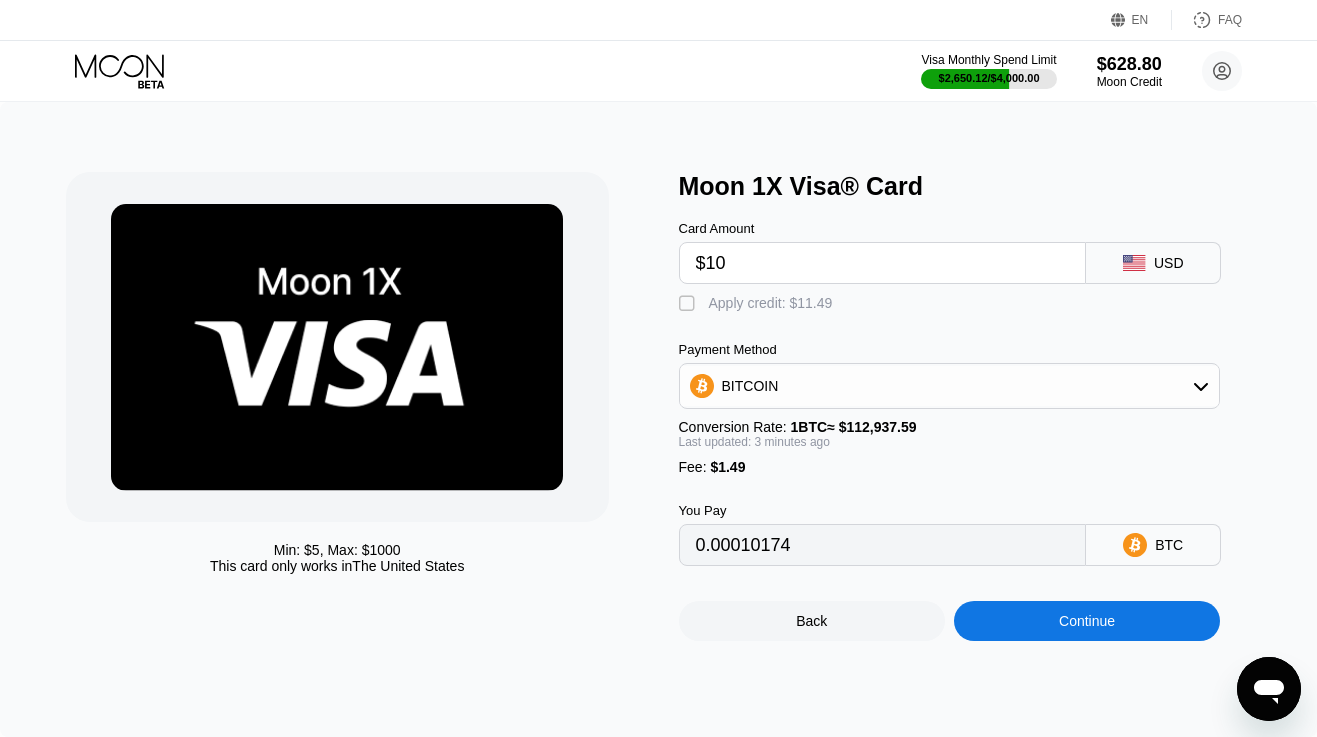 type on "$10" 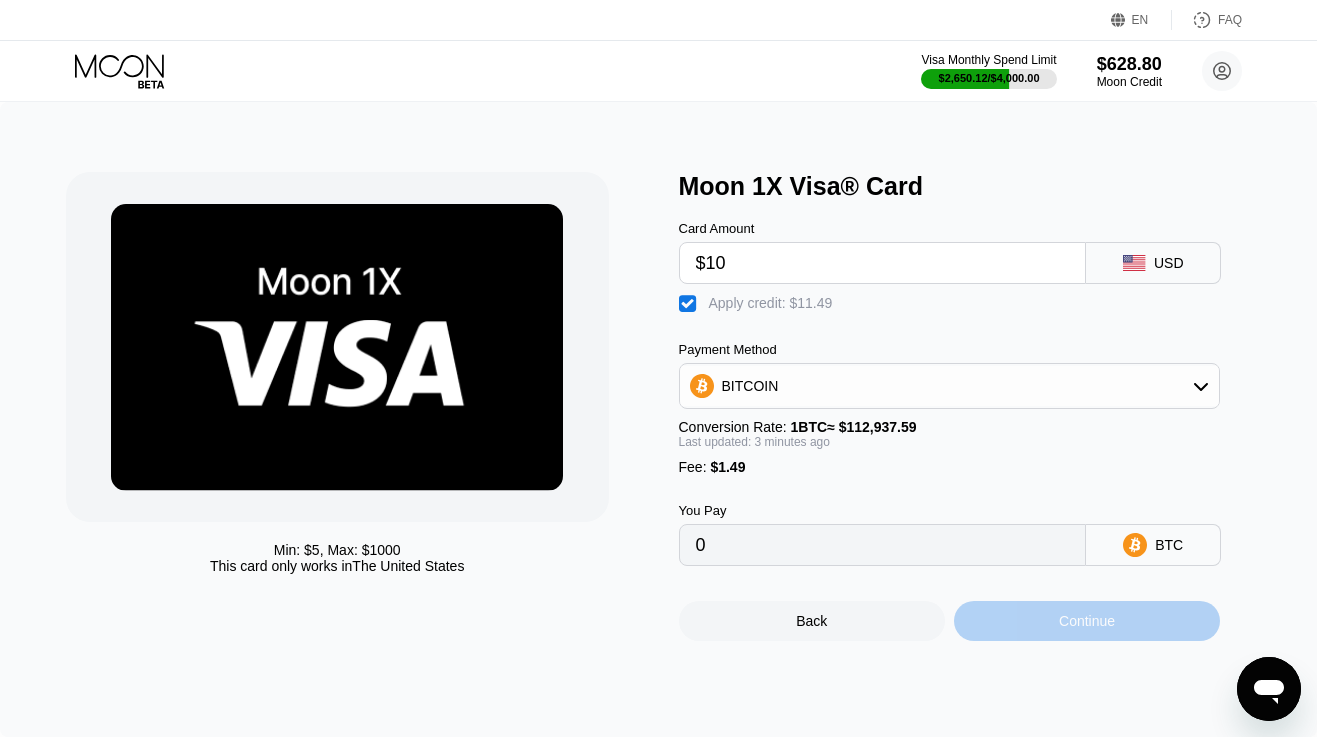 click on "Continue" at bounding box center [1087, 621] 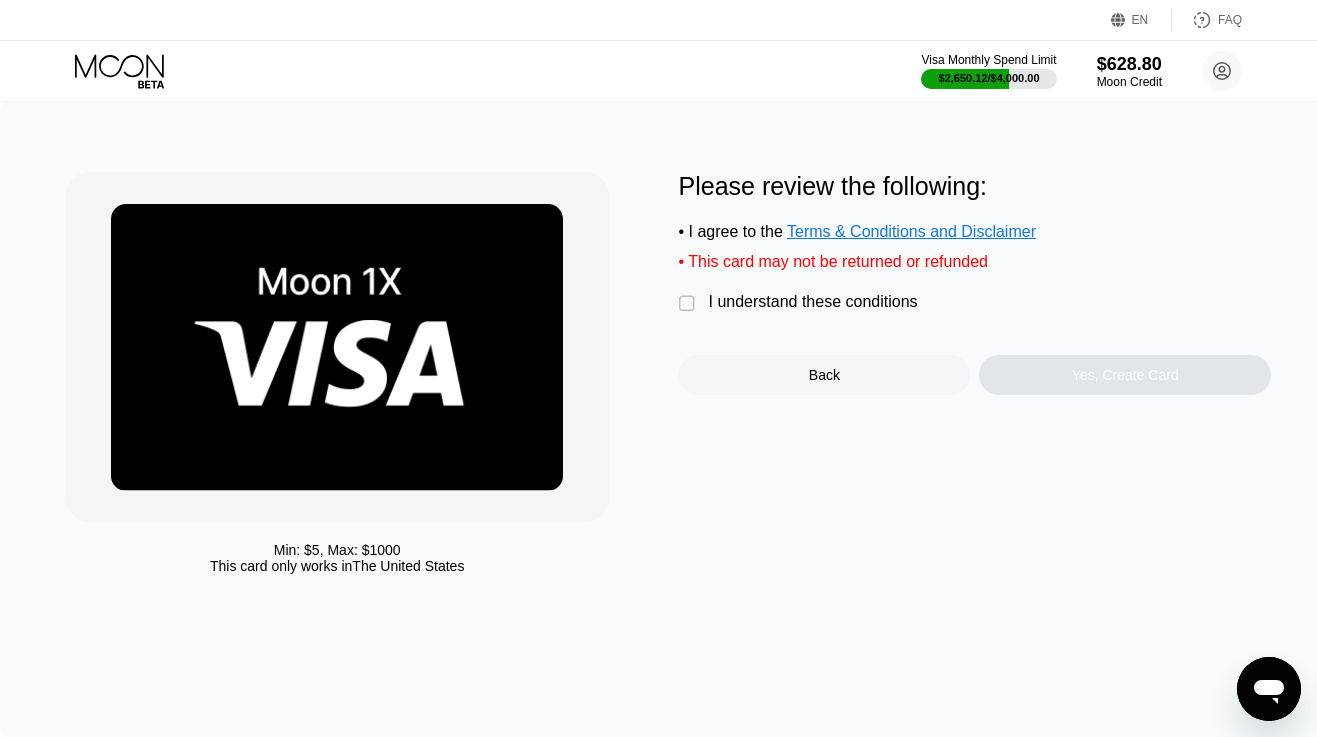 click on "Back" at bounding box center (825, 375) 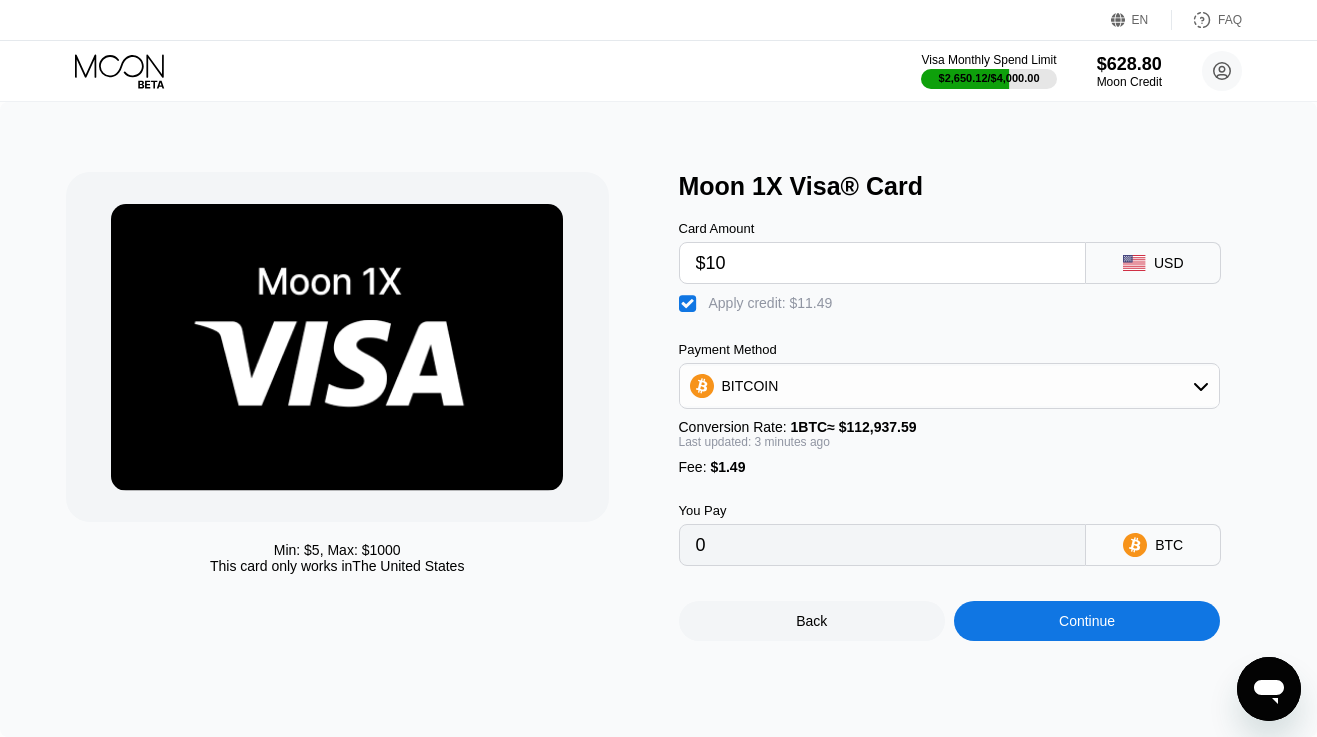 click on "$10" at bounding box center [883, 263] 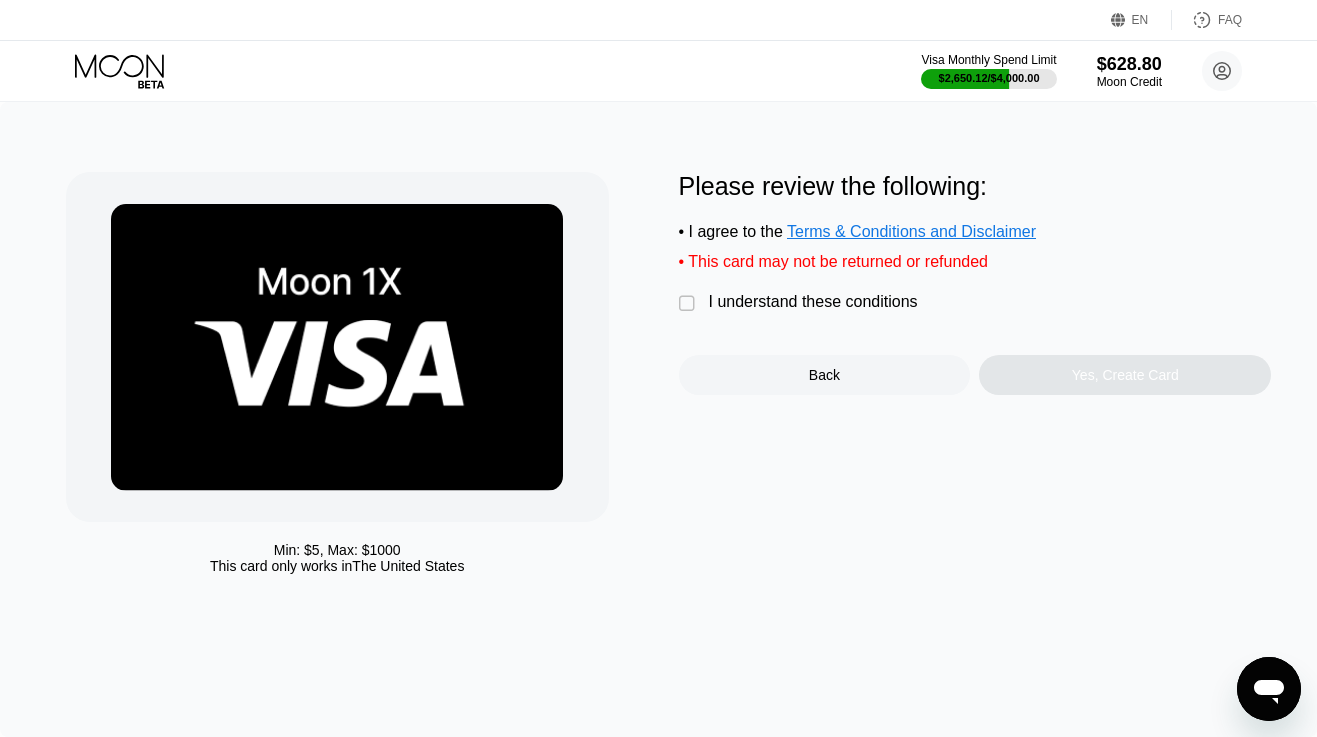 click on "I understand these conditions" at bounding box center [813, 302] 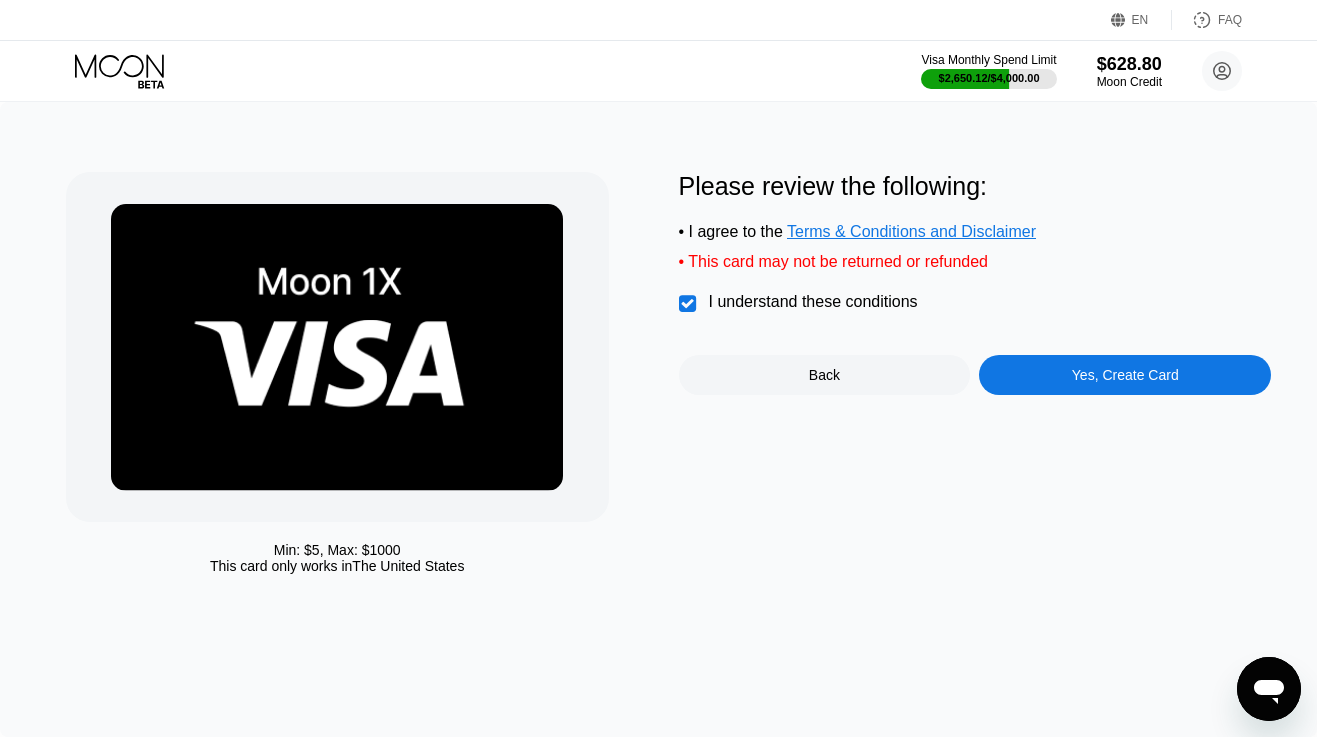 click on "Yes, Create Card" at bounding box center [1125, 375] 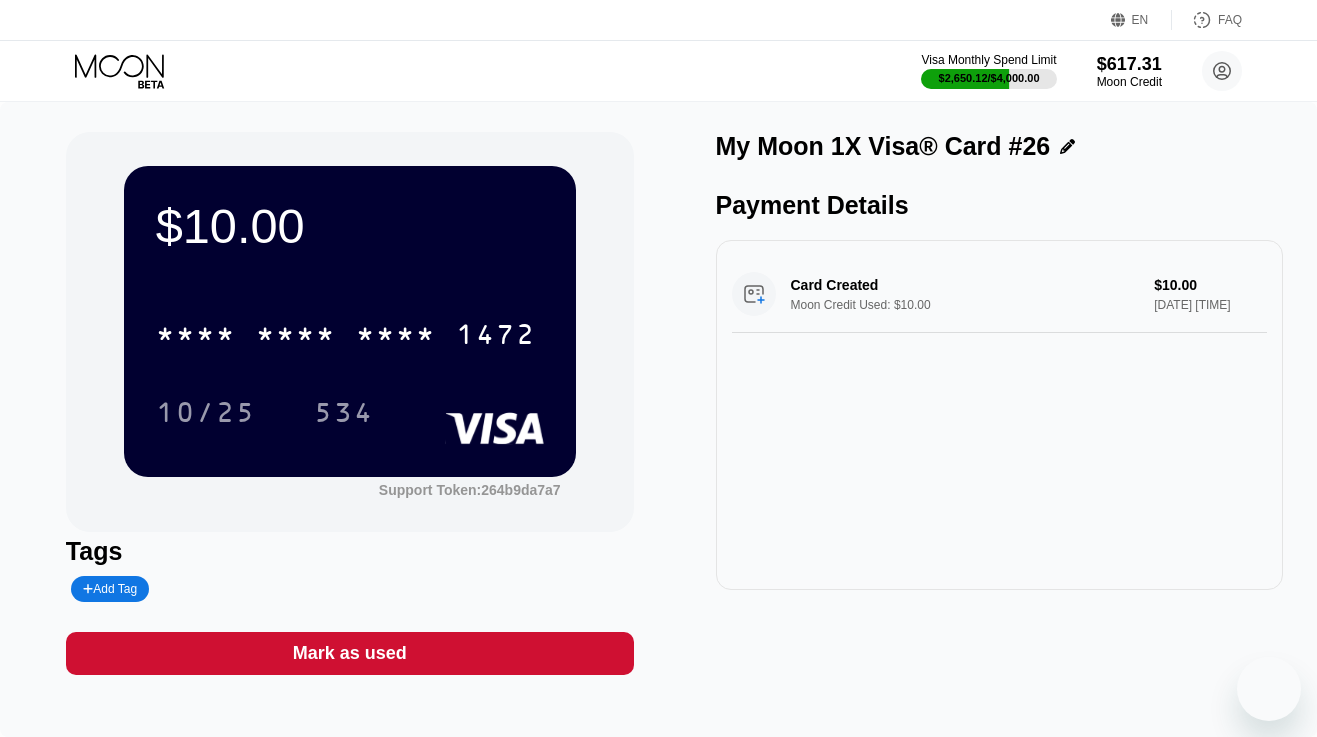 scroll, scrollTop: 0, scrollLeft: 0, axis: both 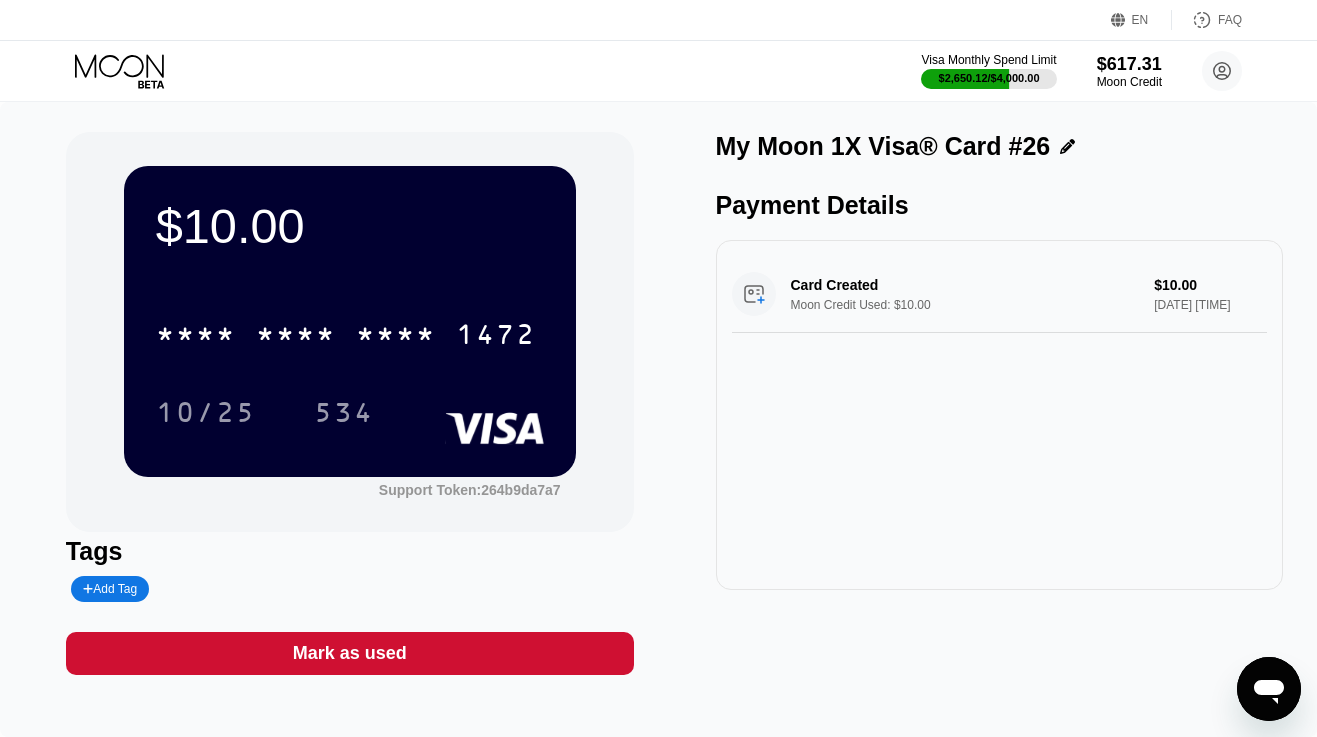 click 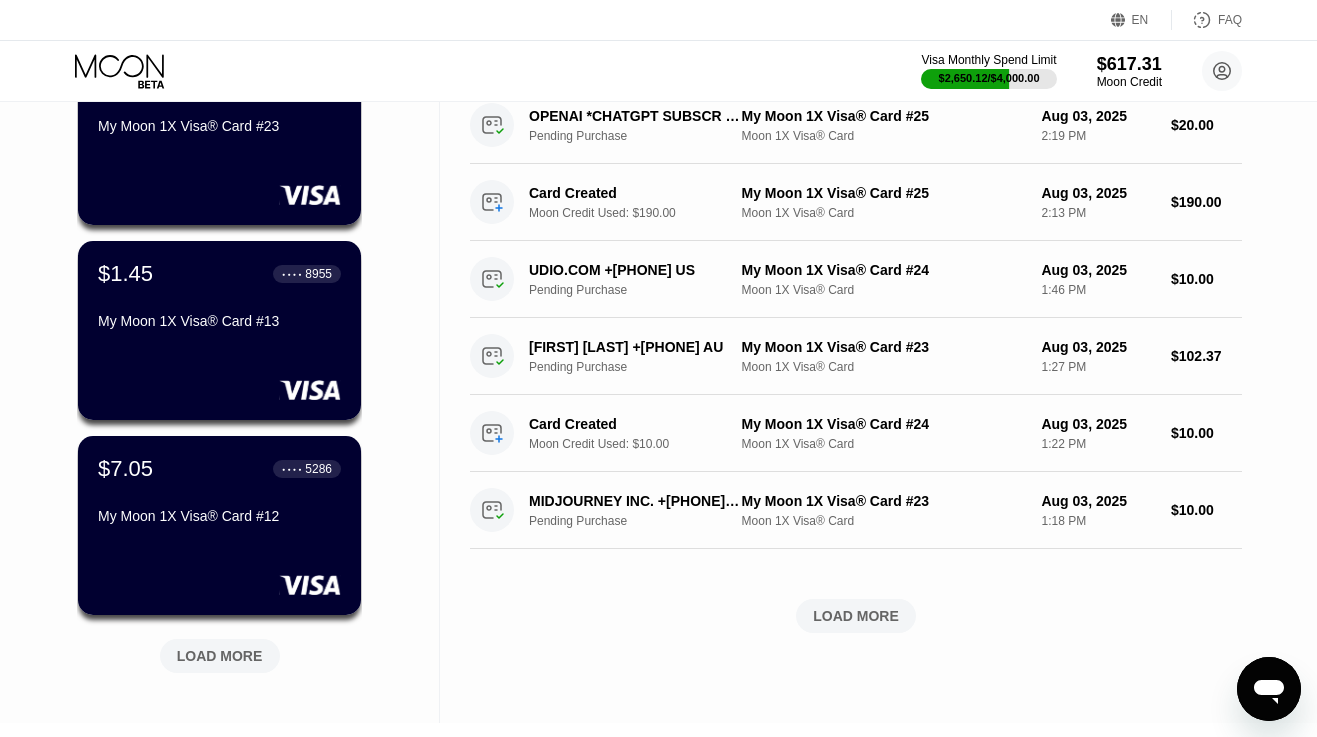 scroll, scrollTop: 597, scrollLeft: 0, axis: vertical 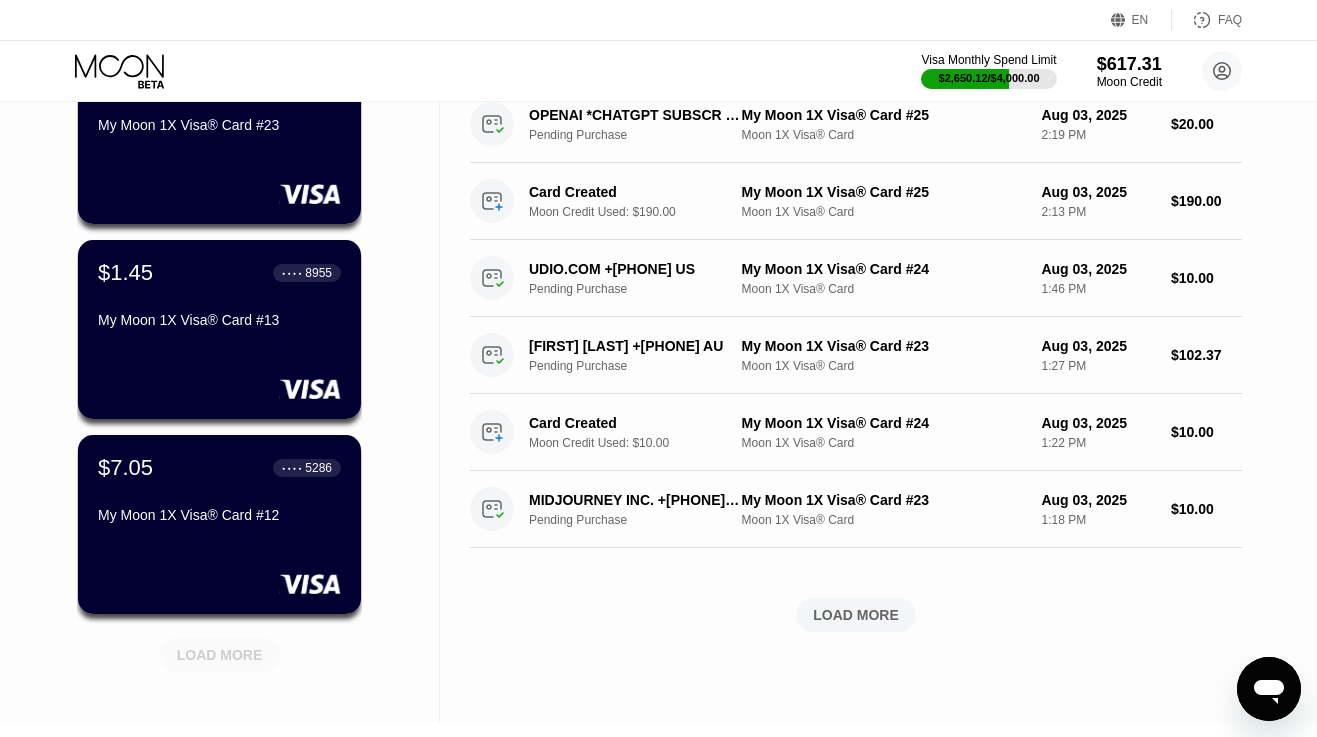 click on "LOAD MORE" at bounding box center (220, 655) 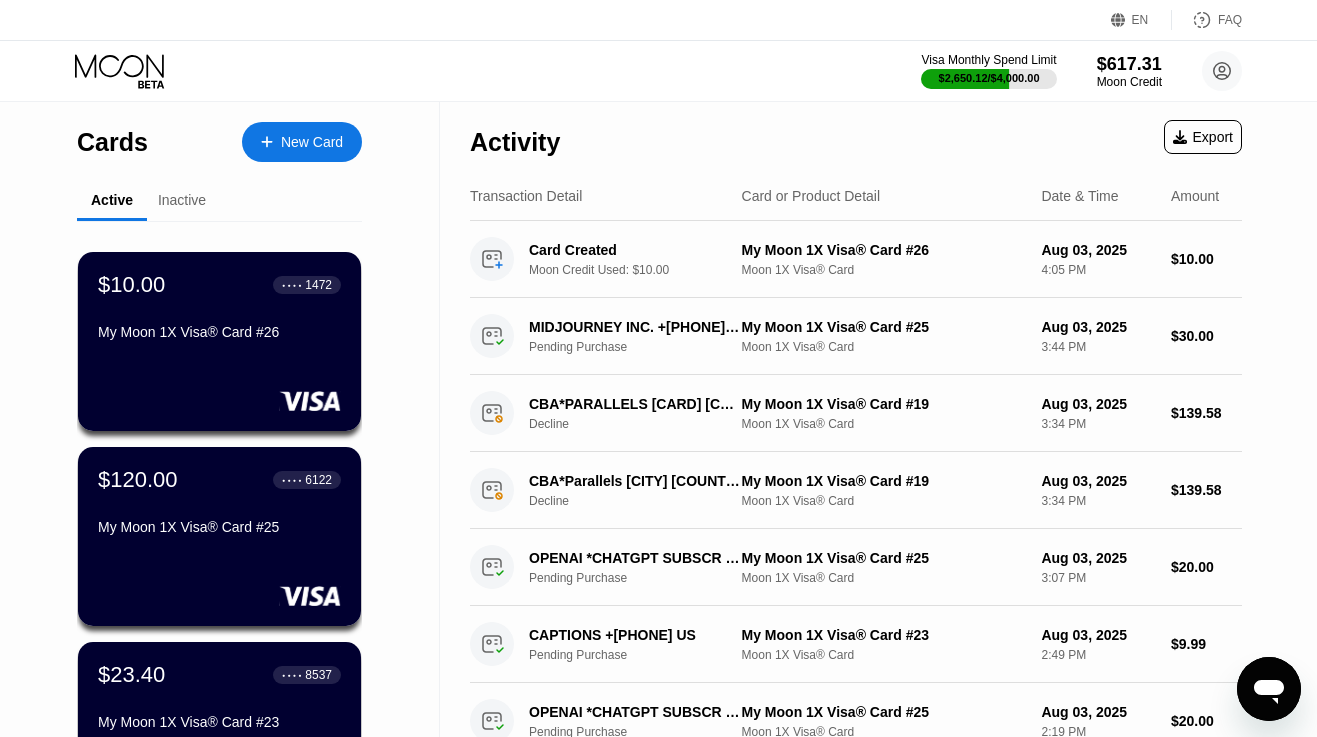 scroll, scrollTop: 0, scrollLeft: 0, axis: both 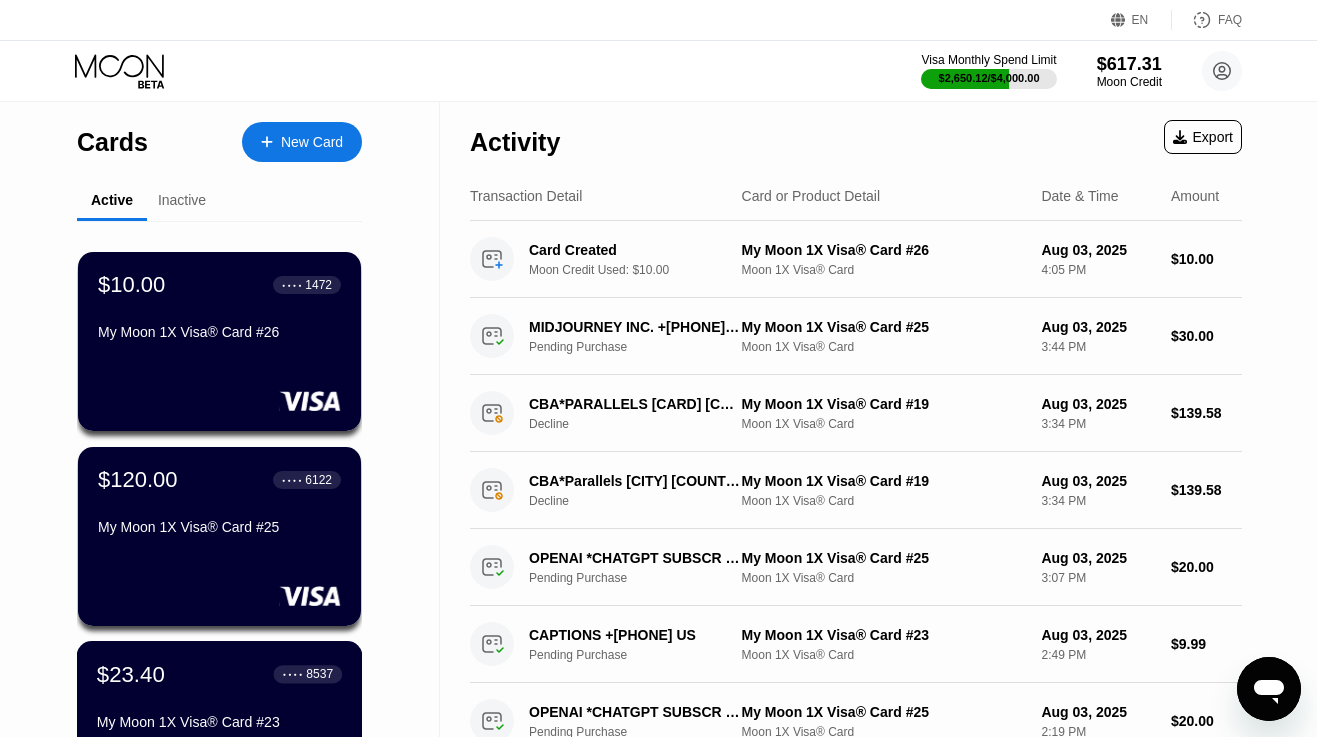 click on "$23.40 ● ● ● ● [CARD]" at bounding box center (219, 674) 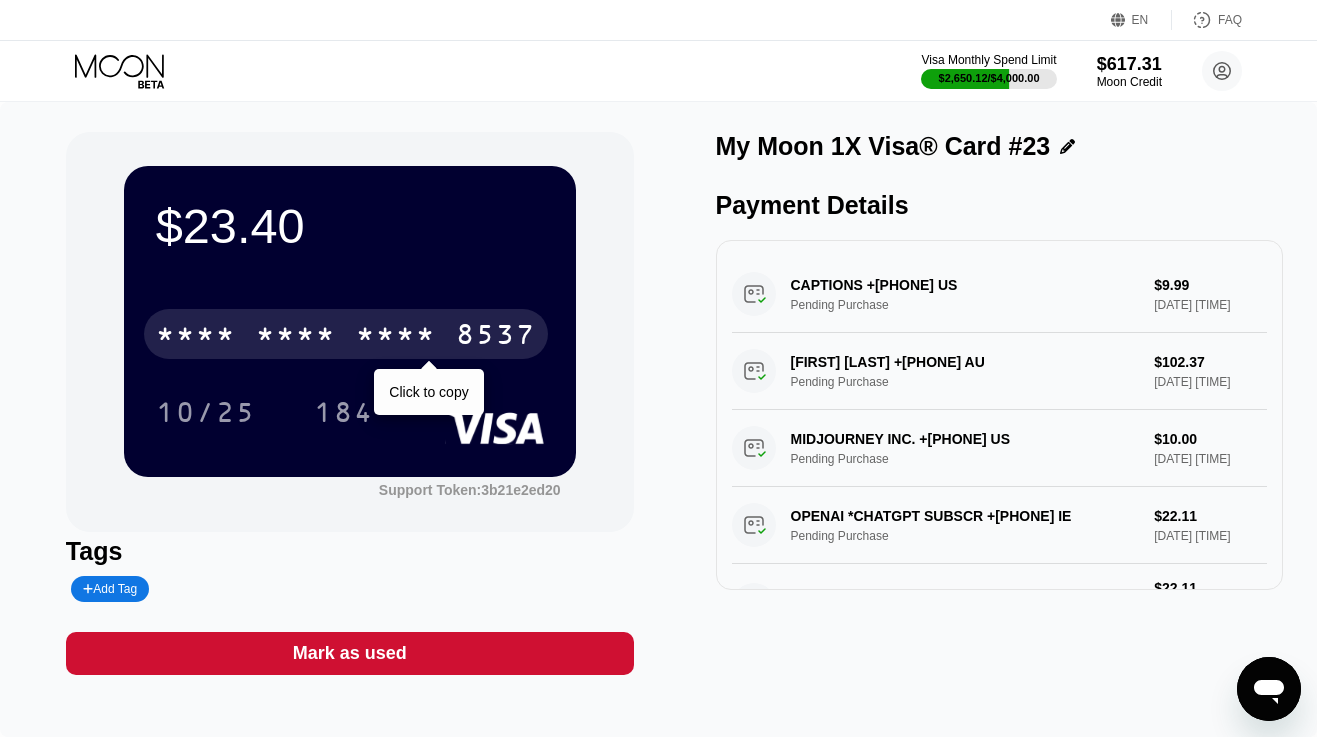 click on "* * * *" at bounding box center (396, 337) 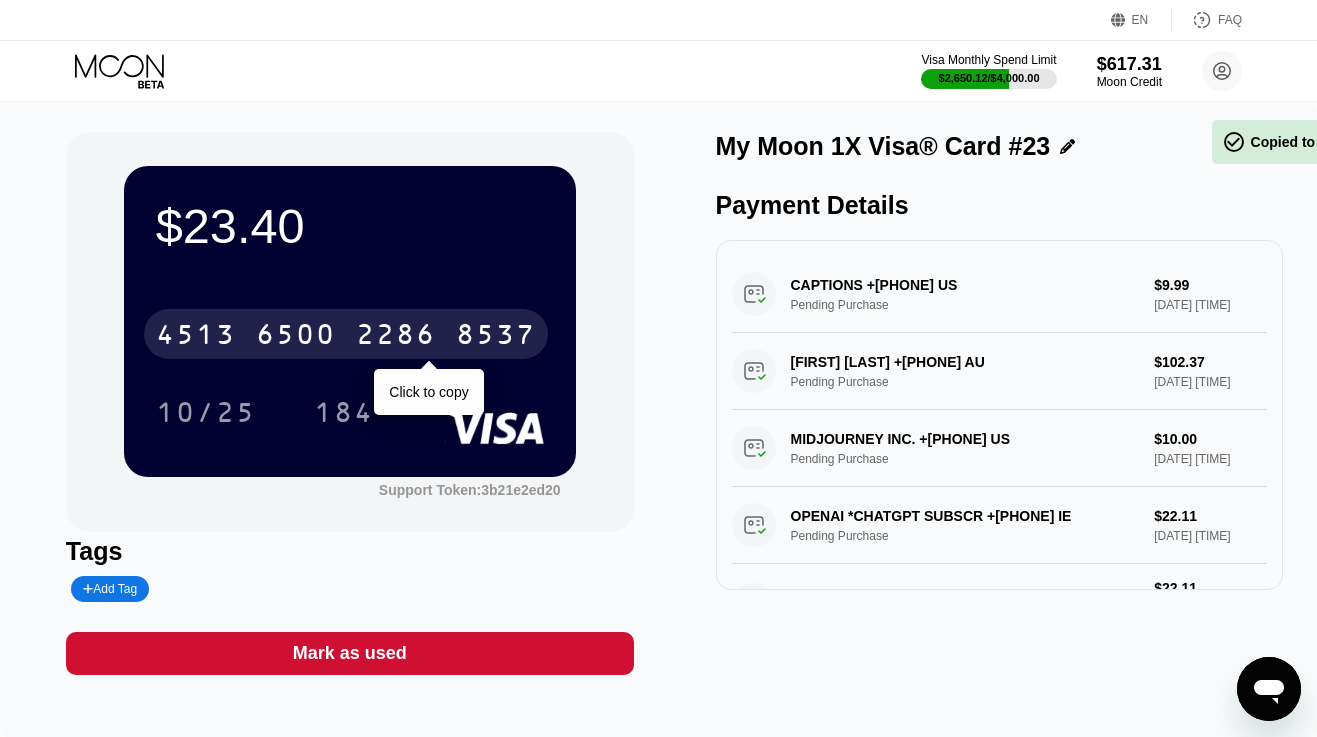 click on "2286" at bounding box center [396, 337] 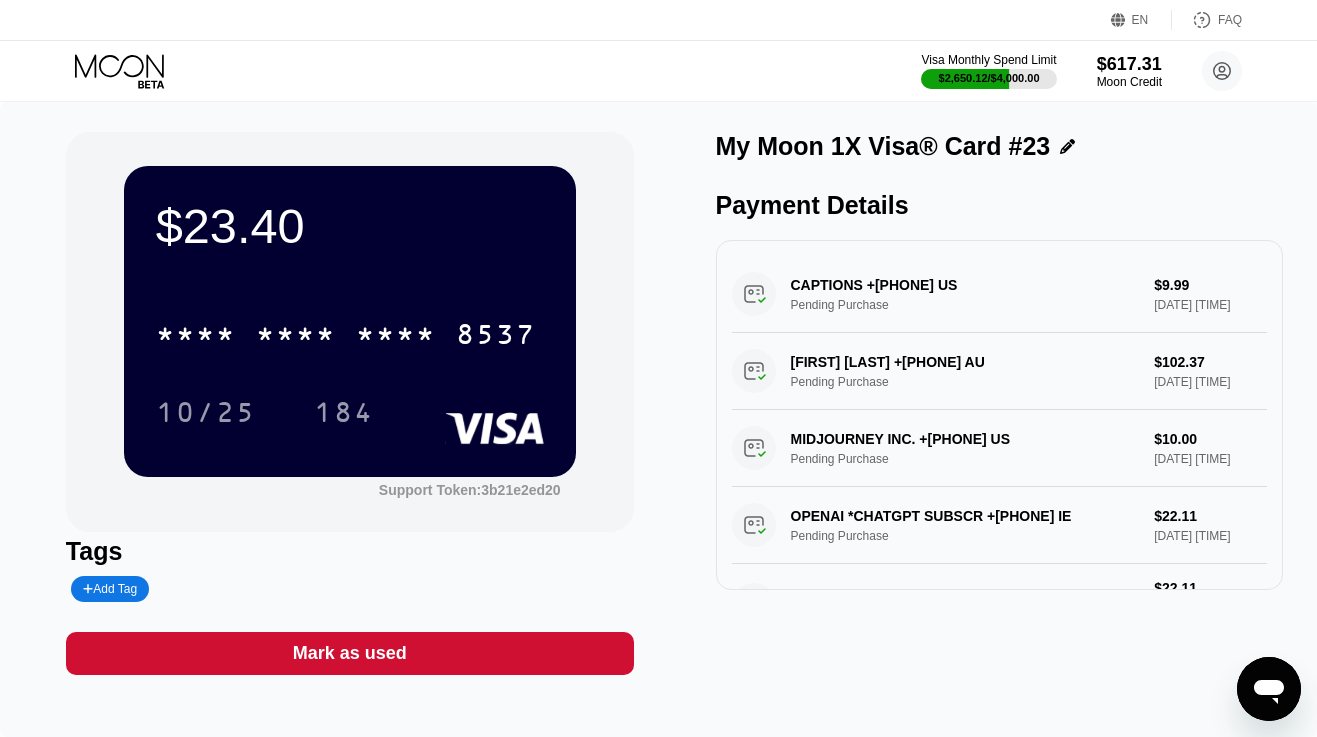 click 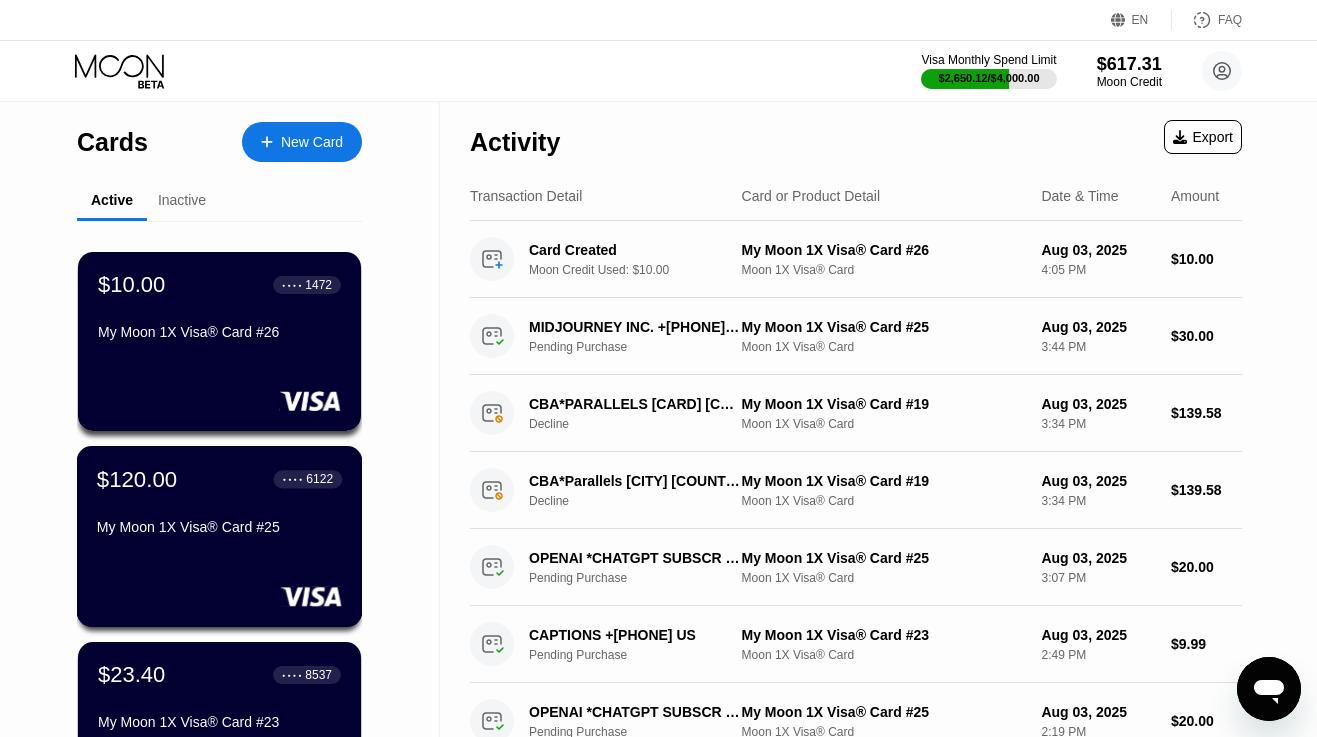 click on "My Moon 1X Visa® Card #25" at bounding box center [219, 527] 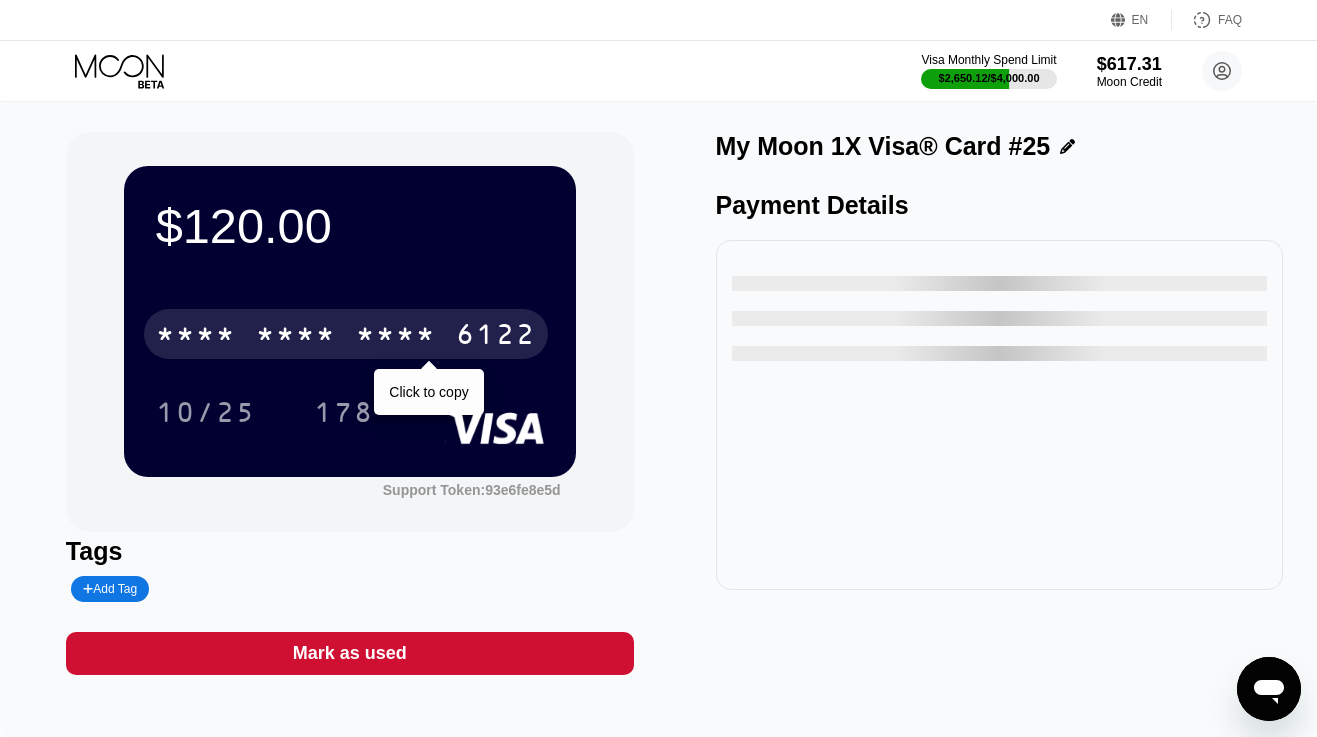 click on "* * * * * * * * * * * * 6122" at bounding box center (346, 334) 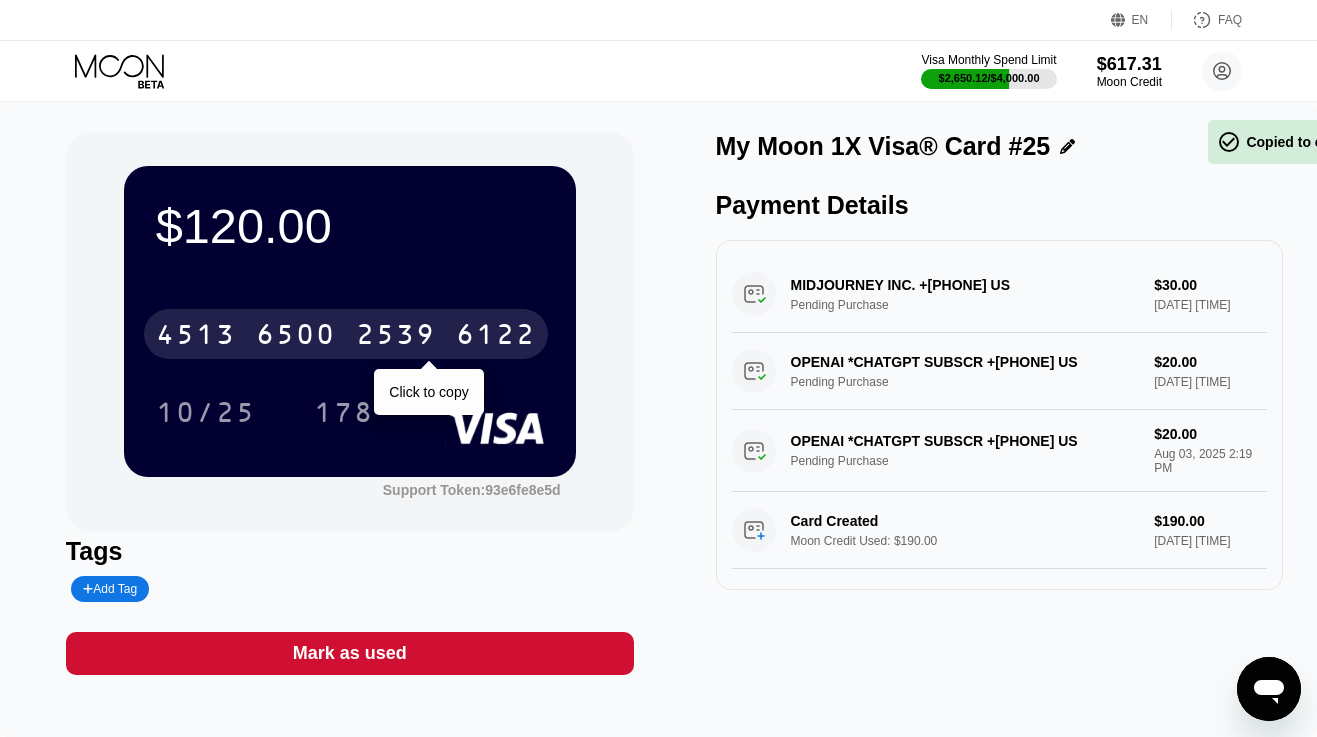 click on "4513 6500 2539 6122" at bounding box center [346, 334] 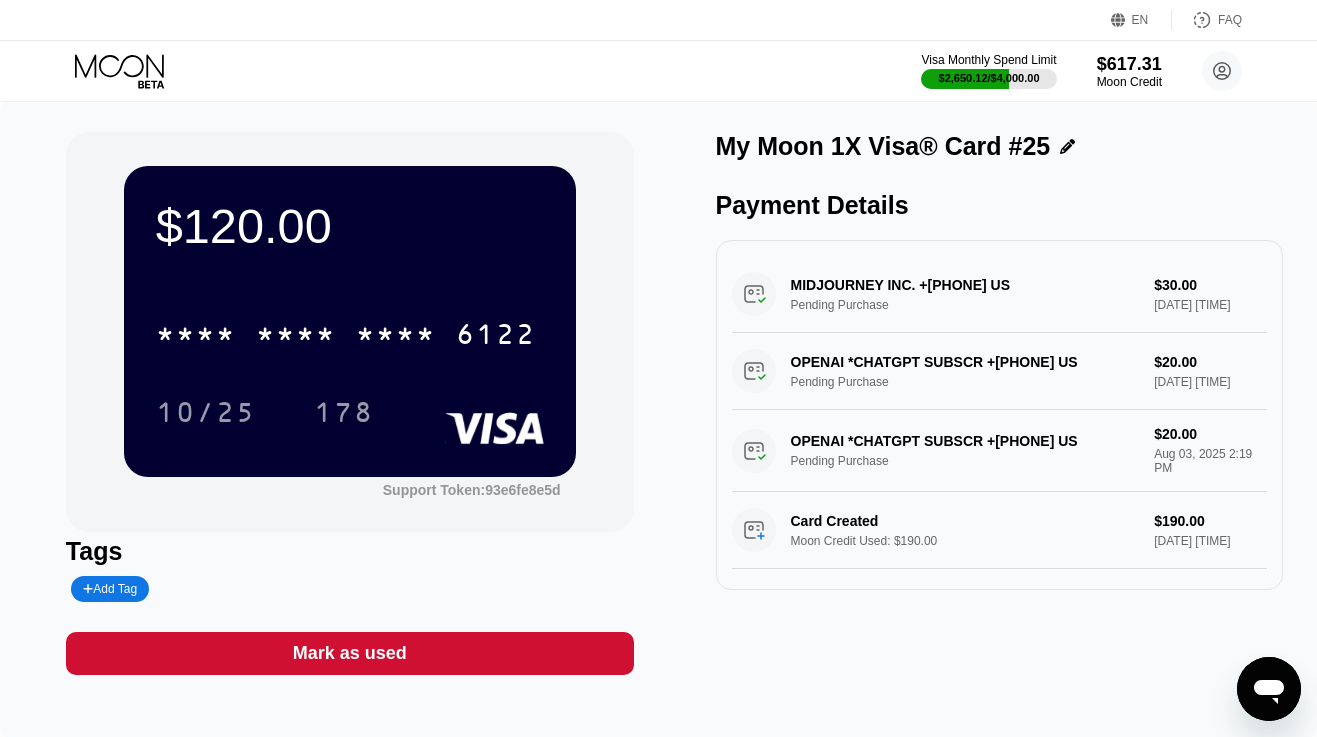 click 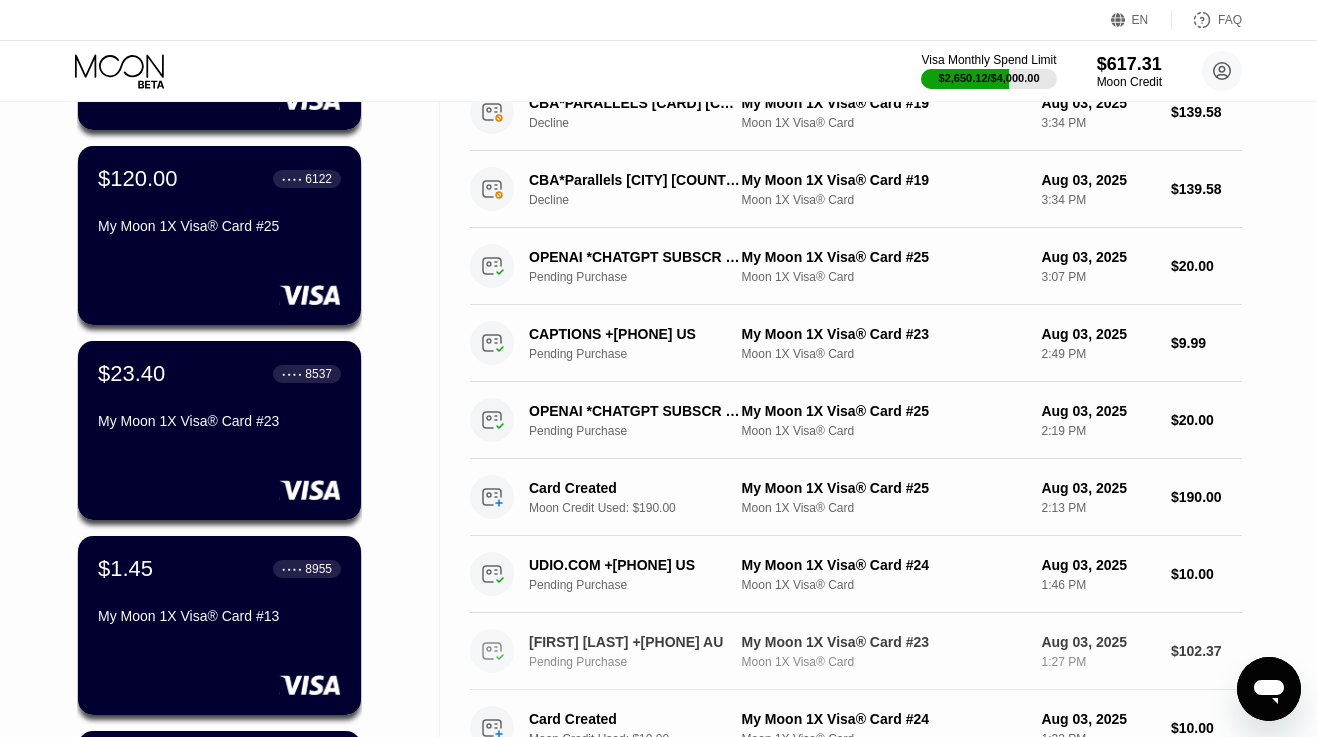 scroll, scrollTop: 251, scrollLeft: 0, axis: vertical 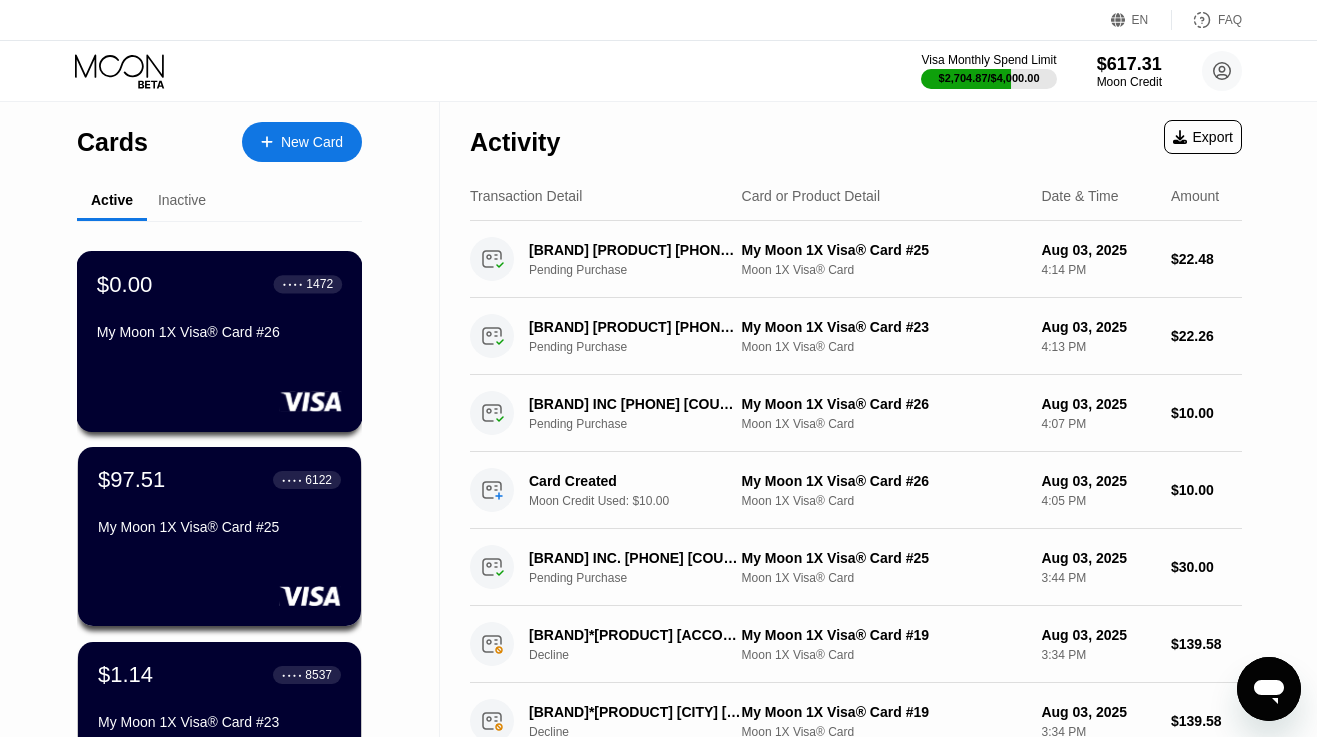 click on "My Moon 1X Visa® Card #26" at bounding box center [219, 332] 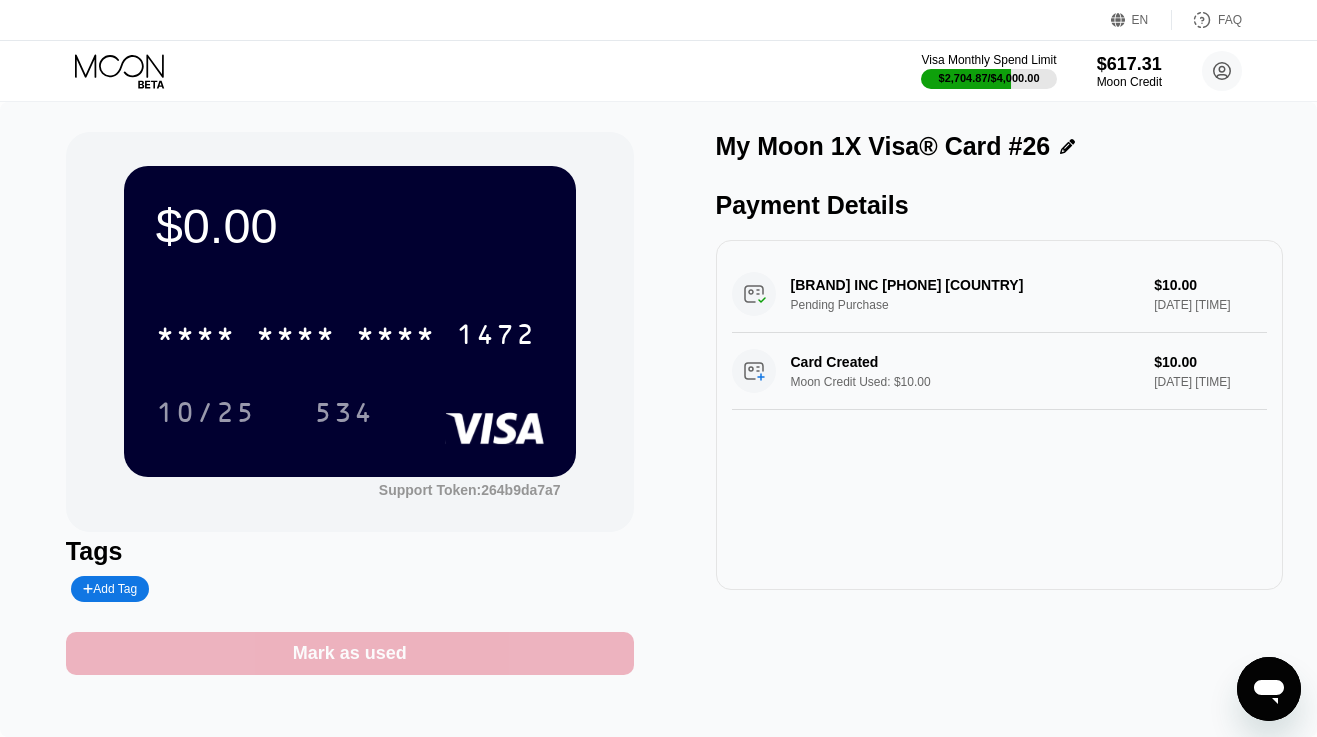 click on "Mark as used" at bounding box center (350, 653) 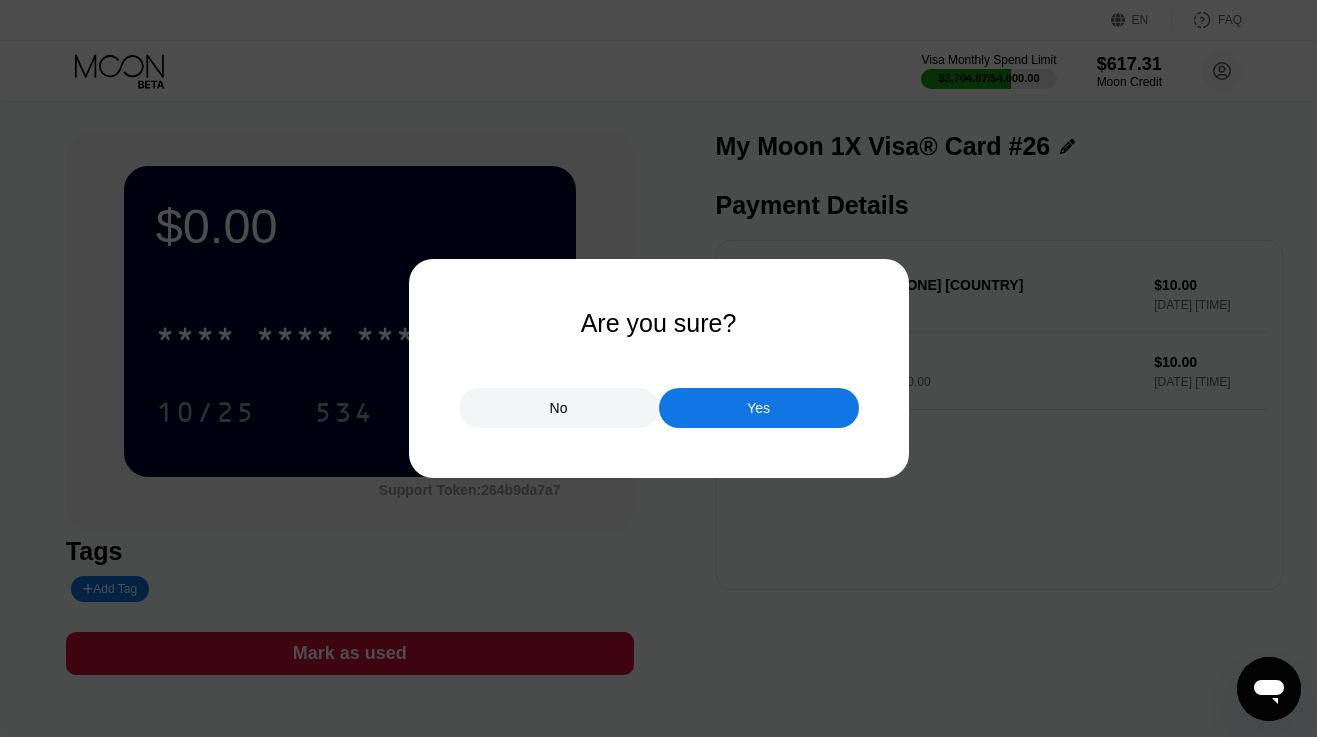 click on "Yes" at bounding box center (759, 408) 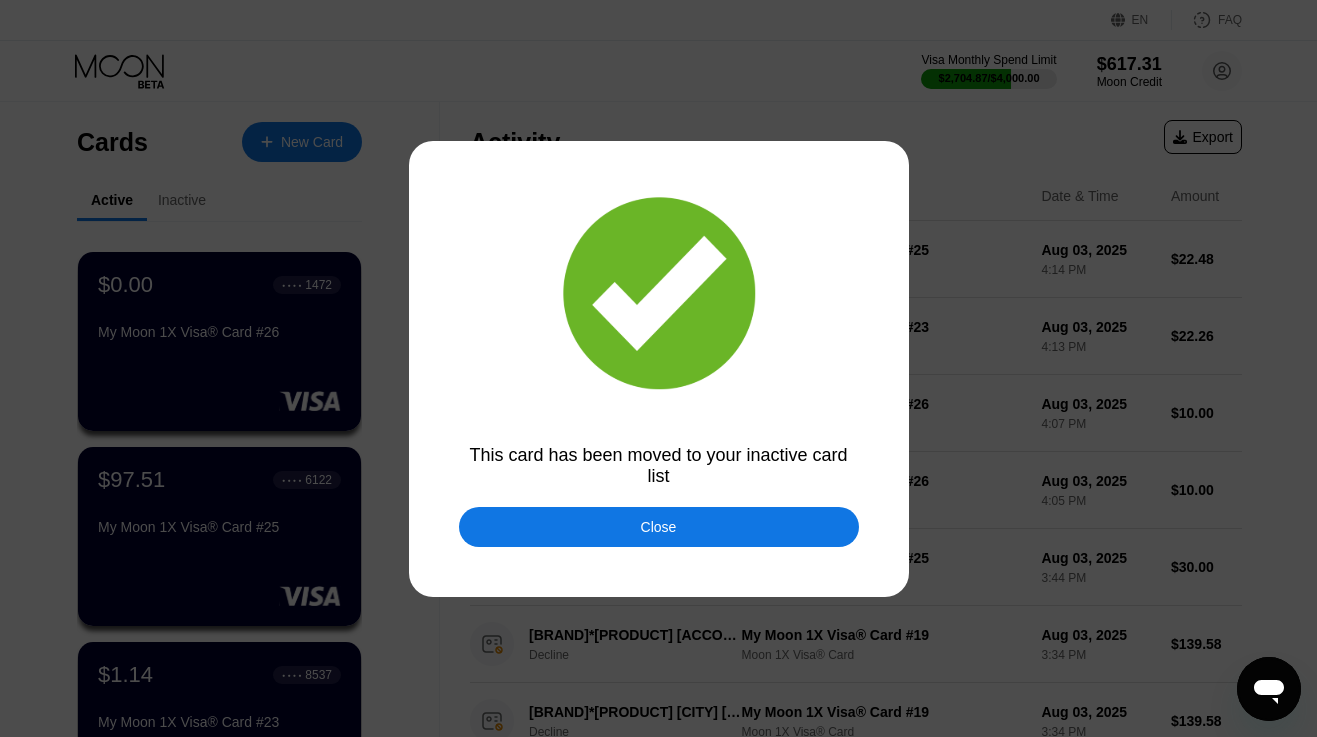 click on "Close" at bounding box center [659, 527] 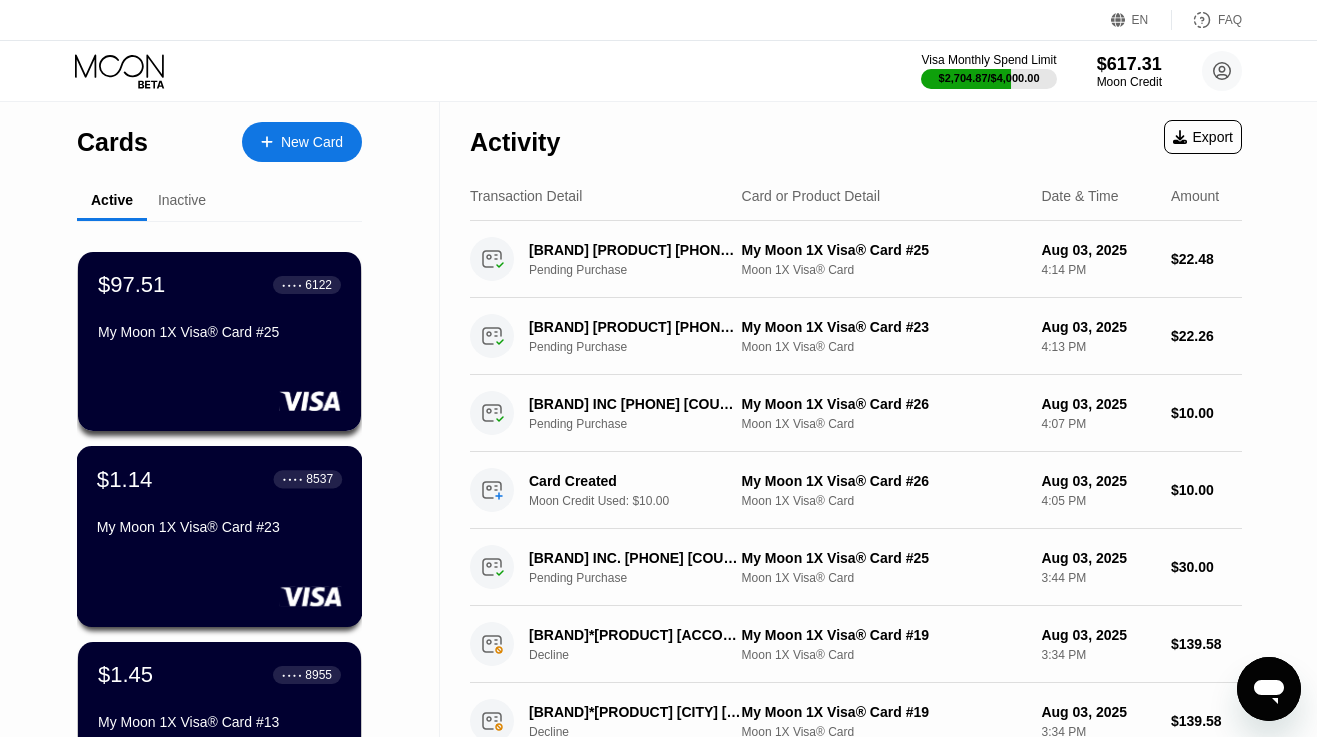 click on "$1.14 ● ● ● ● 8537 My Moon 1X Visa® Card #23" at bounding box center (219, 504) 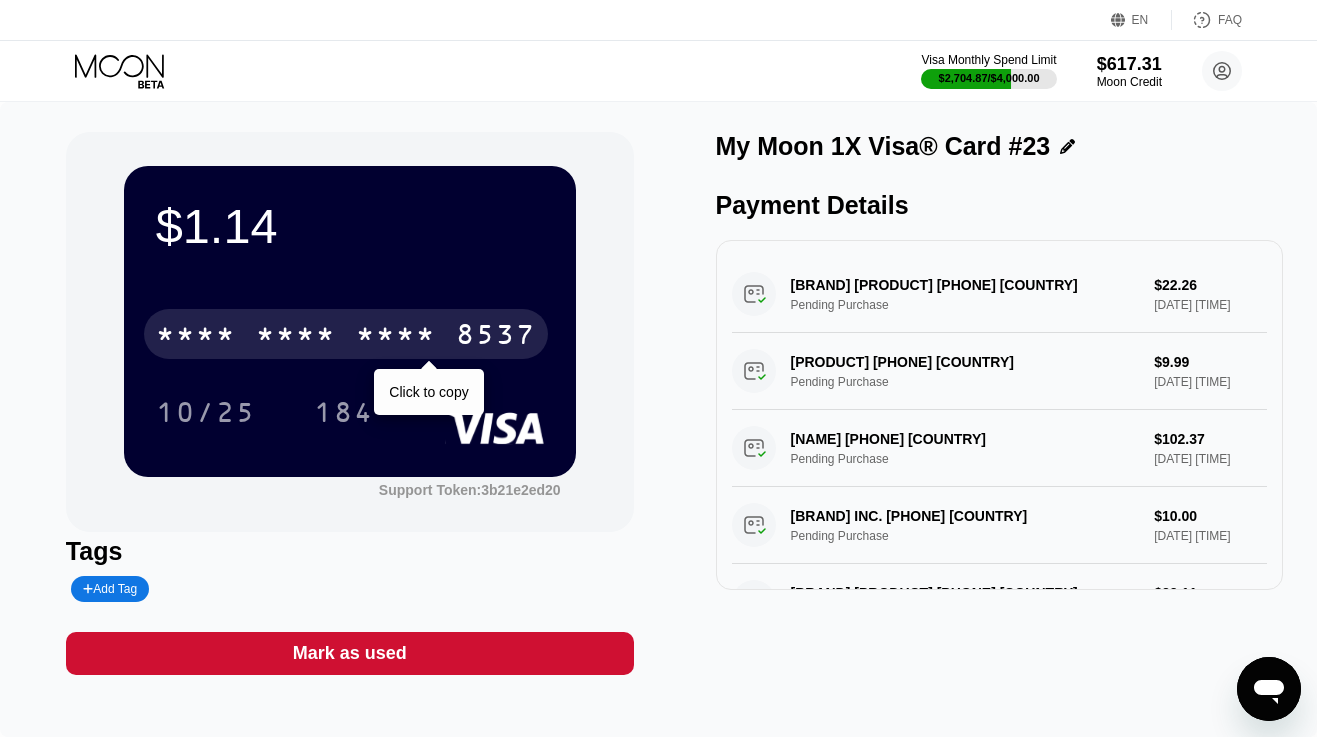 click on "* * * * * * * * * * * * 8537" at bounding box center [346, 334] 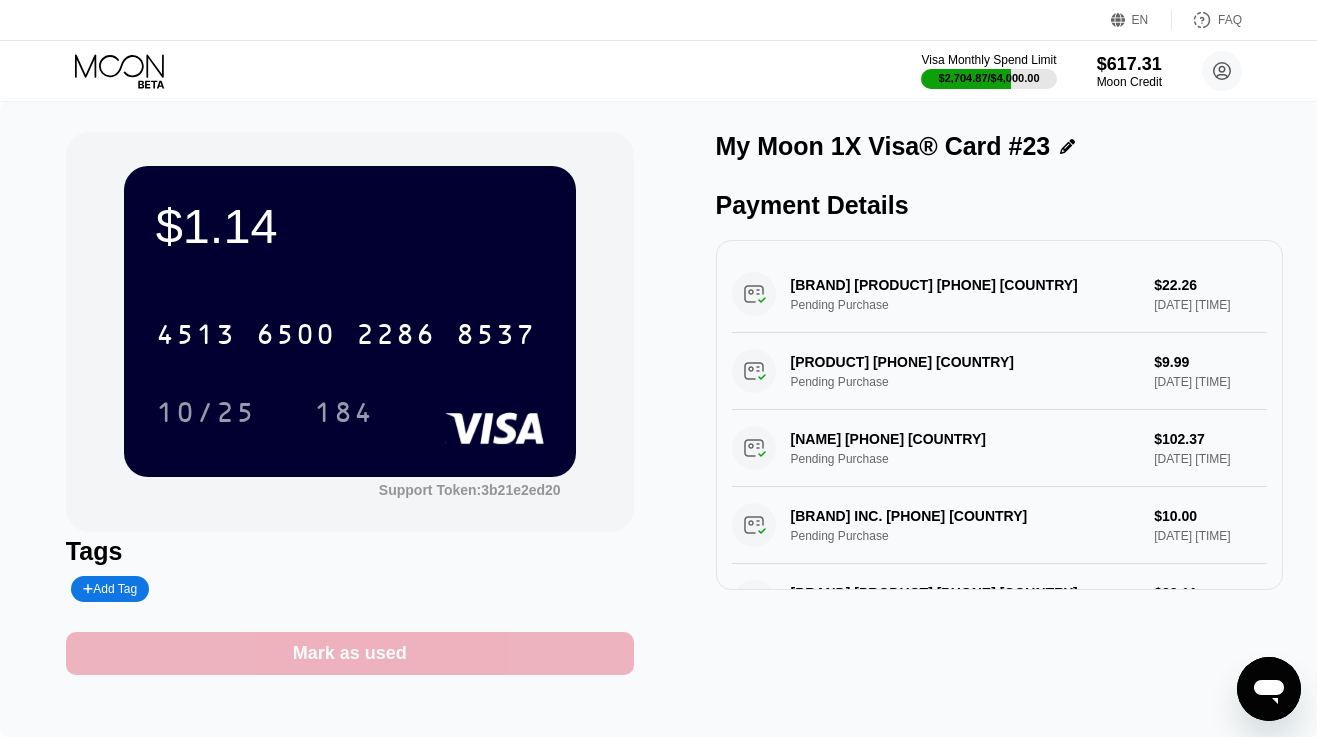 click on "Mark as used" at bounding box center [350, 653] 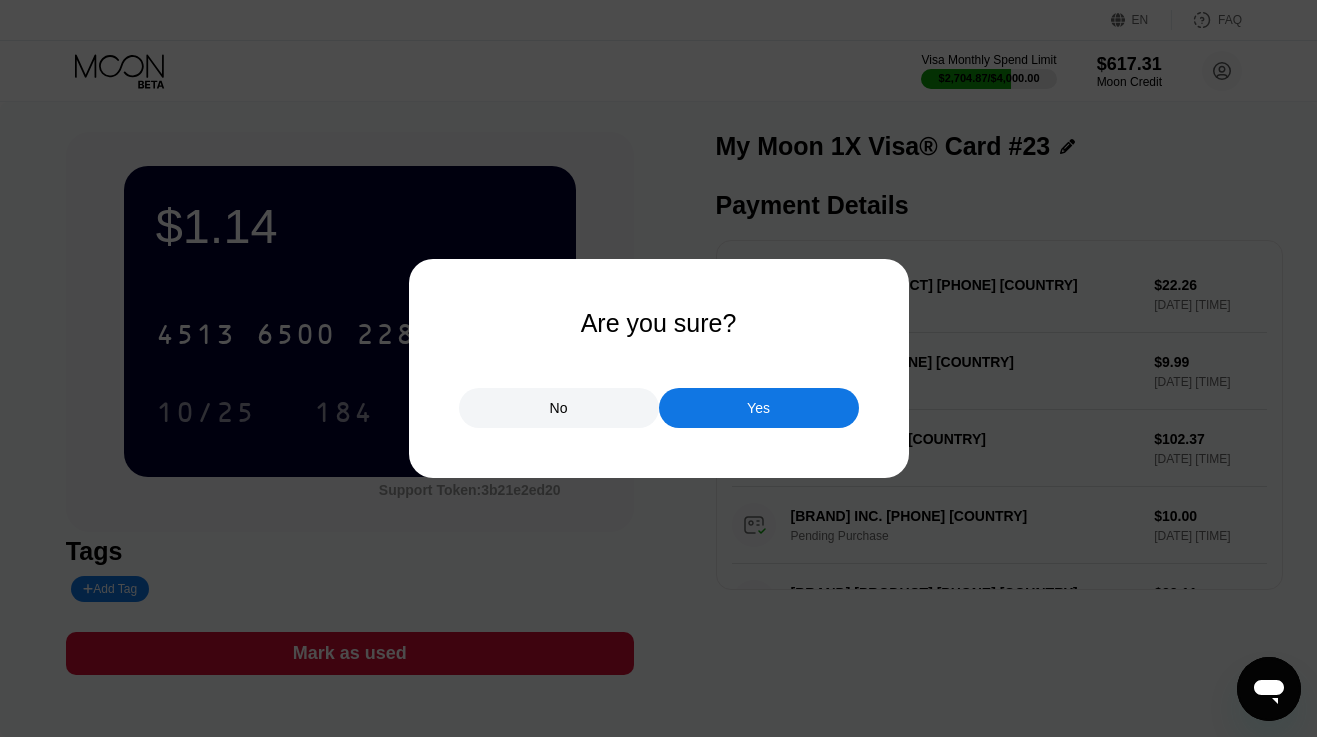 click on "Yes" at bounding box center (759, 408) 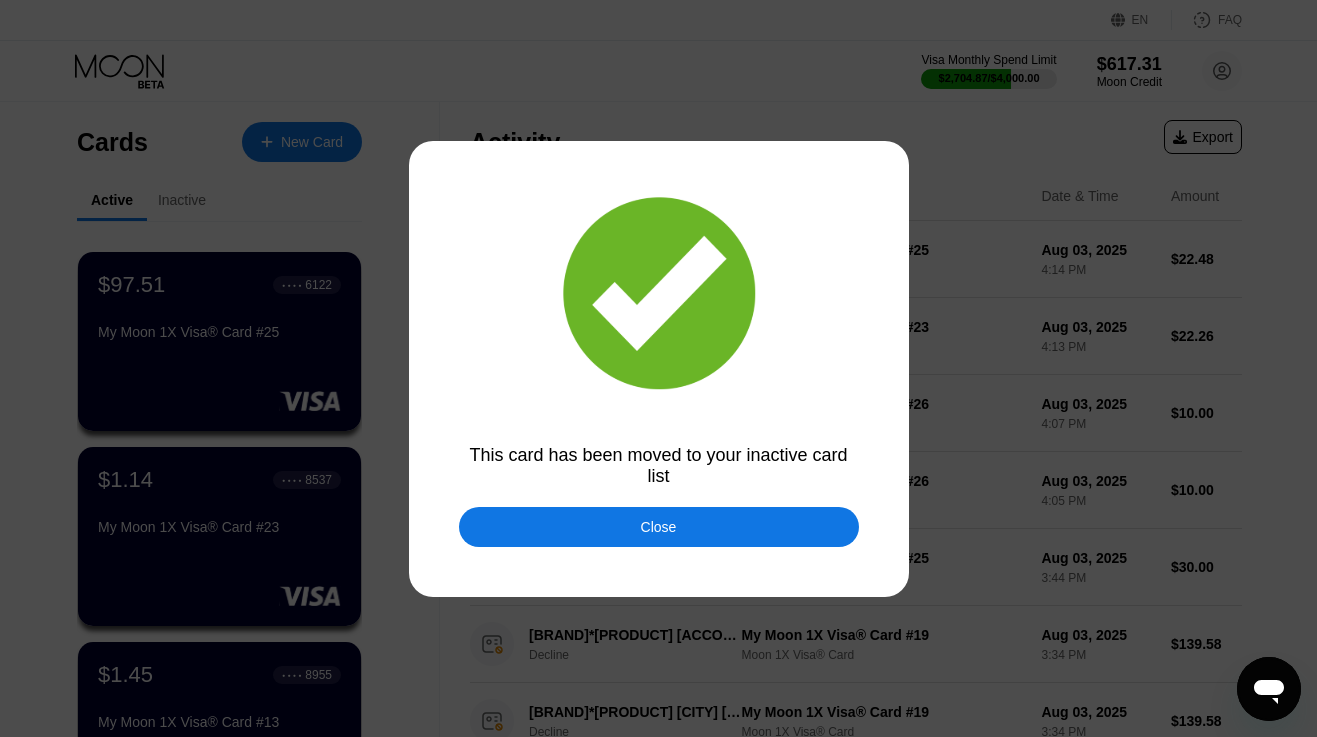 click on "Close" at bounding box center (659, 527) 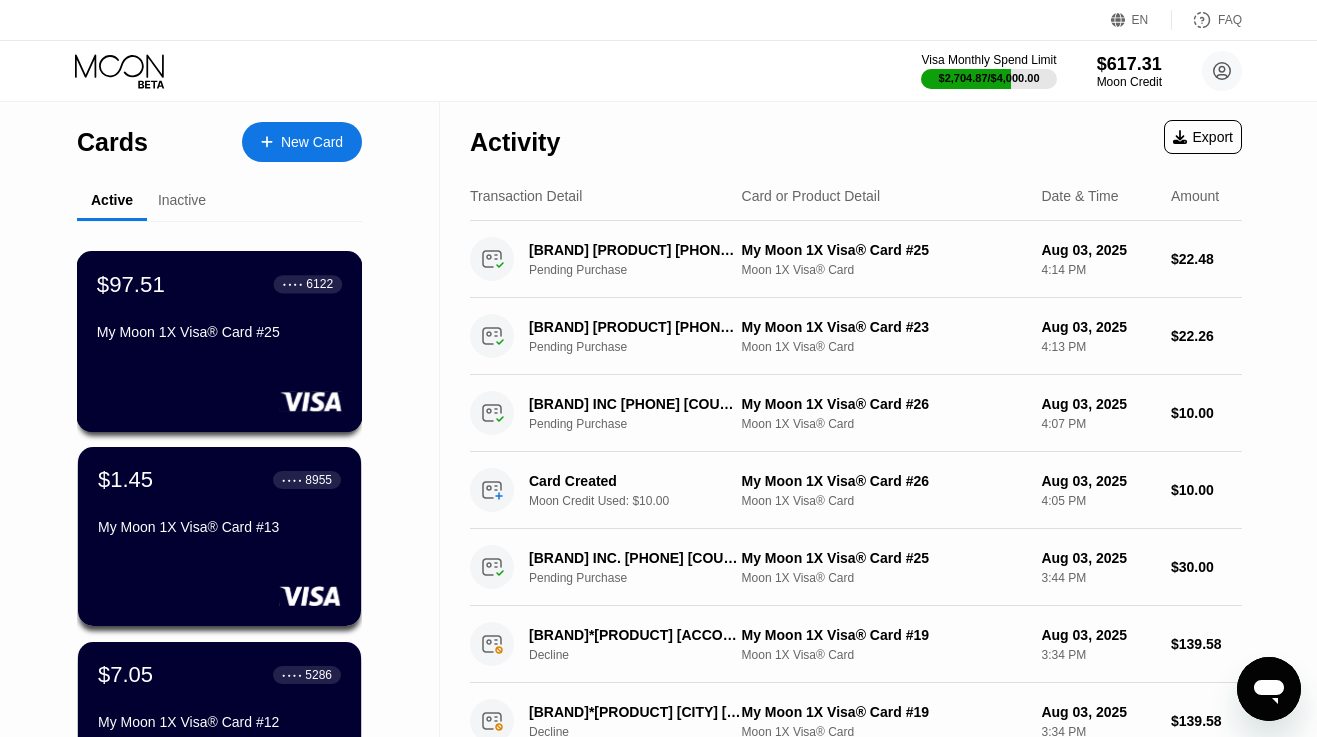 scroll, scrollTop: 0, scrollLeft: 0, axis: both 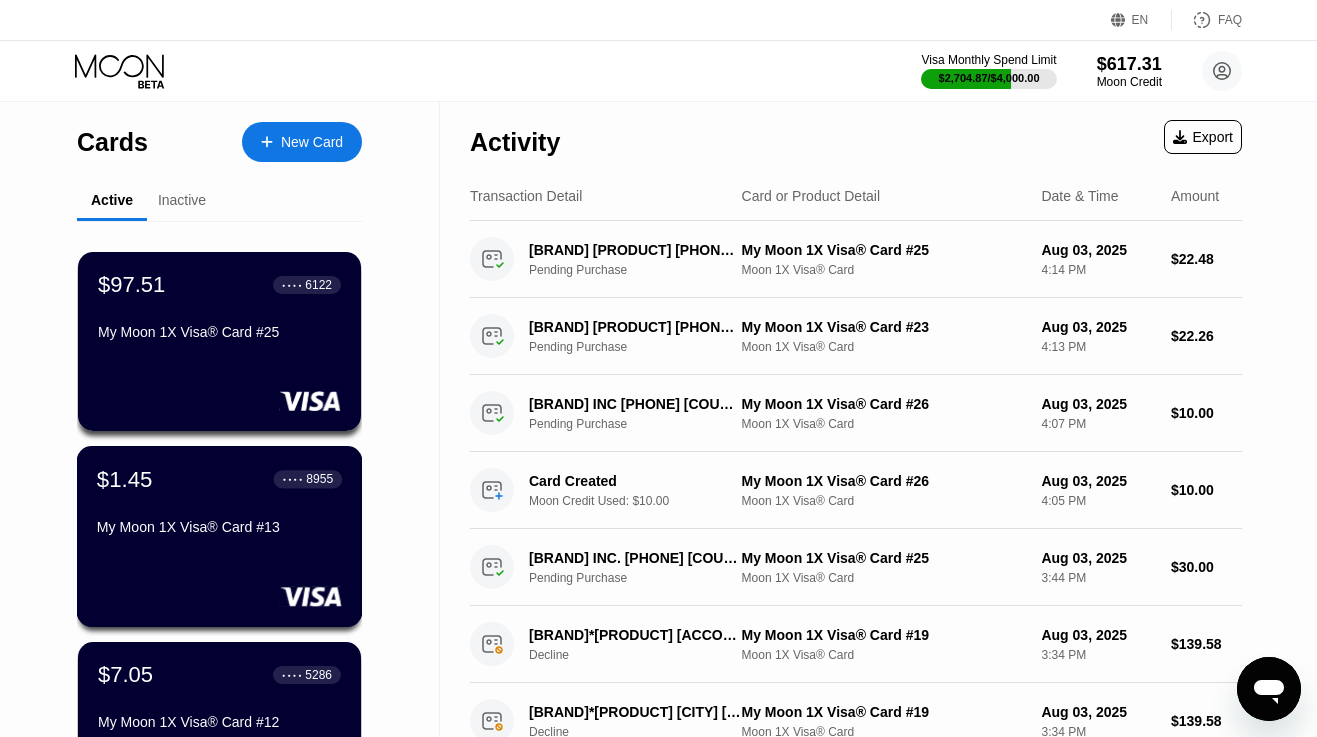 click on "My Moon 1X Visa® Card #13" at bounding box center (219, 527) 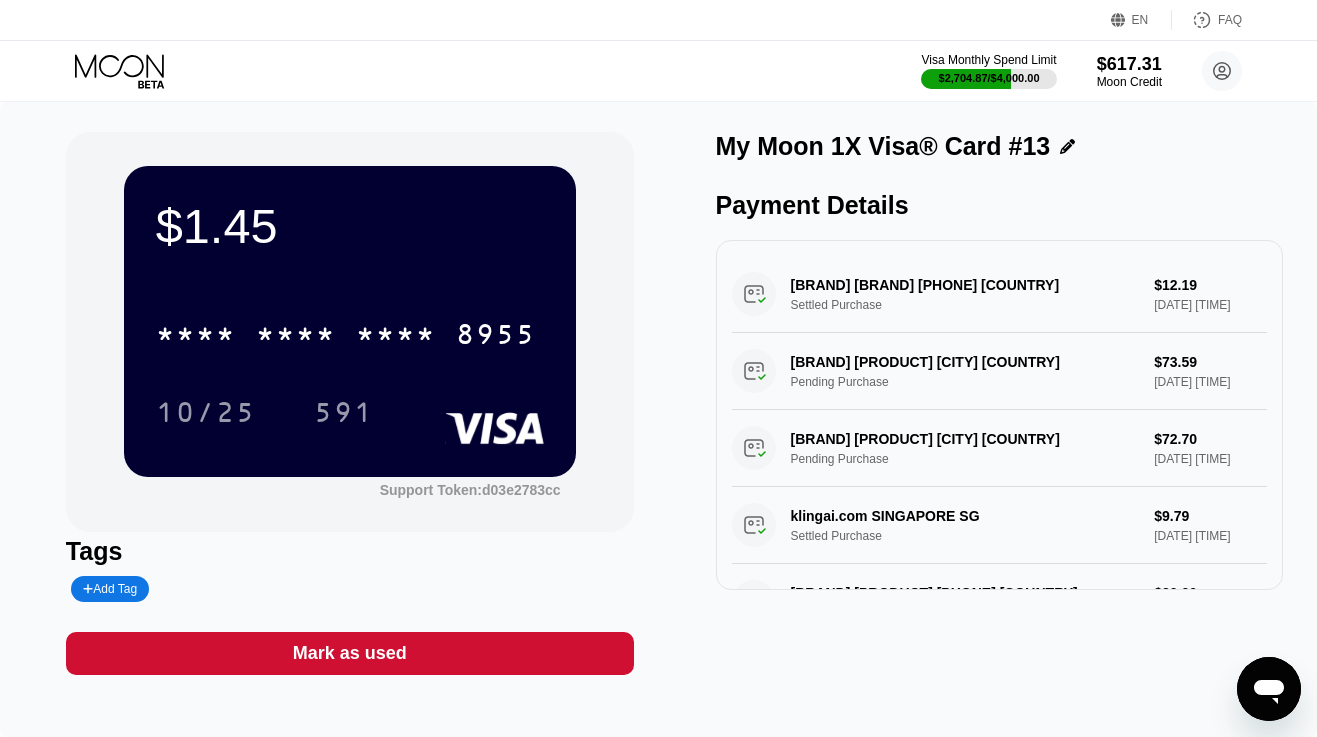 scroll, scrollTop: 0, scrollLeft: 0, axis: both 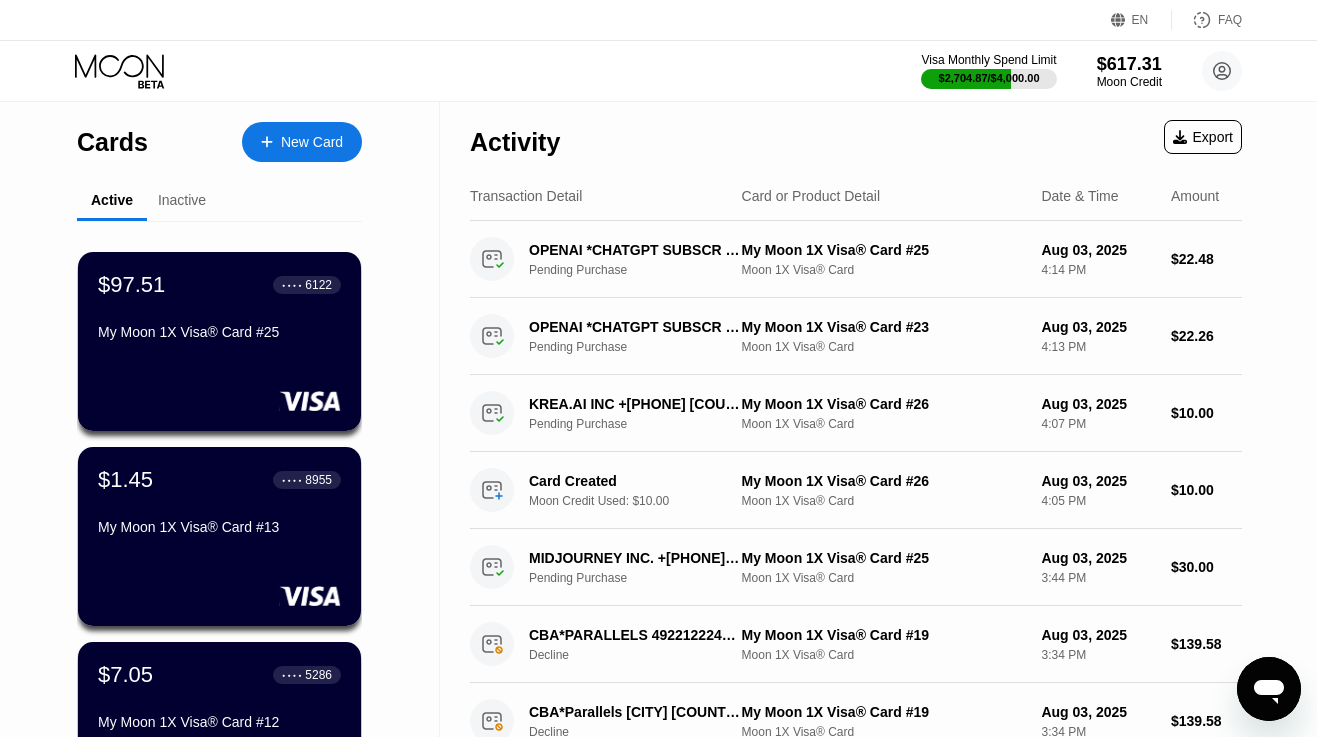 click on "New Card" at bounding box center [312, 142] 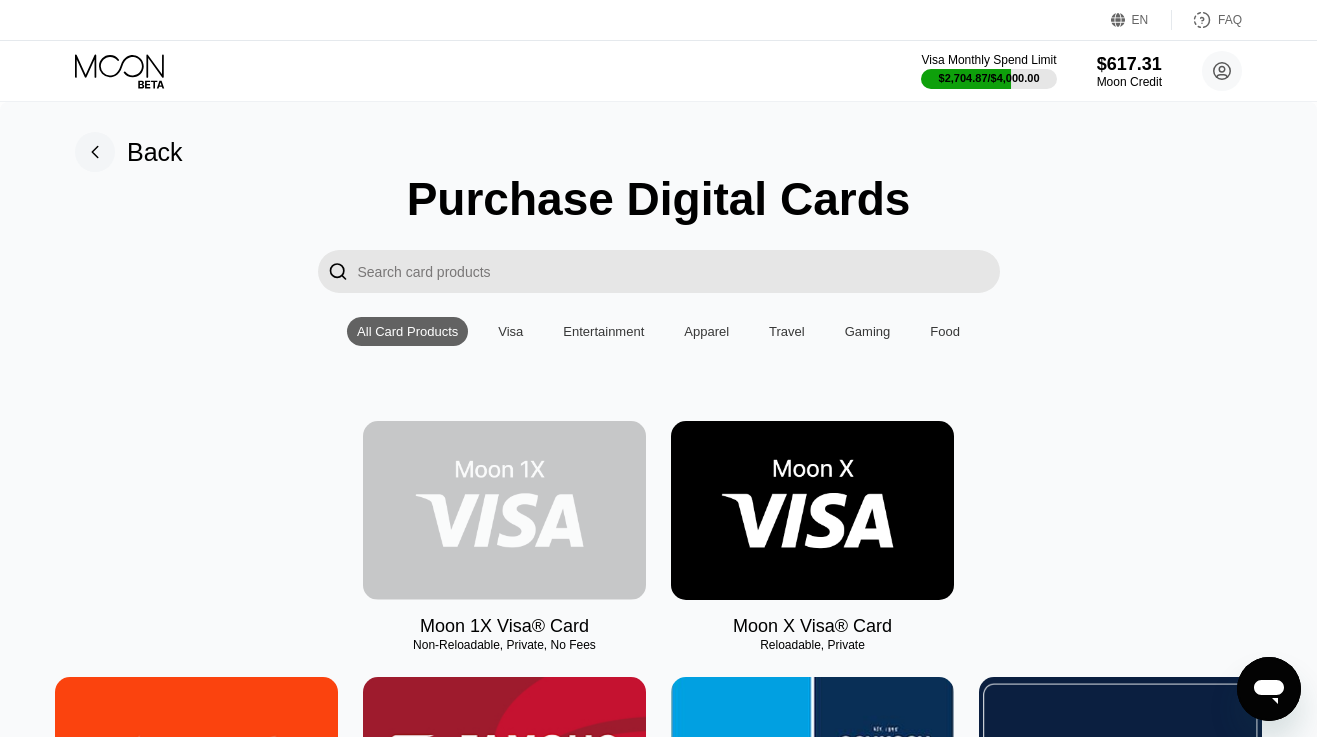 click at bounding box center (504, 510) 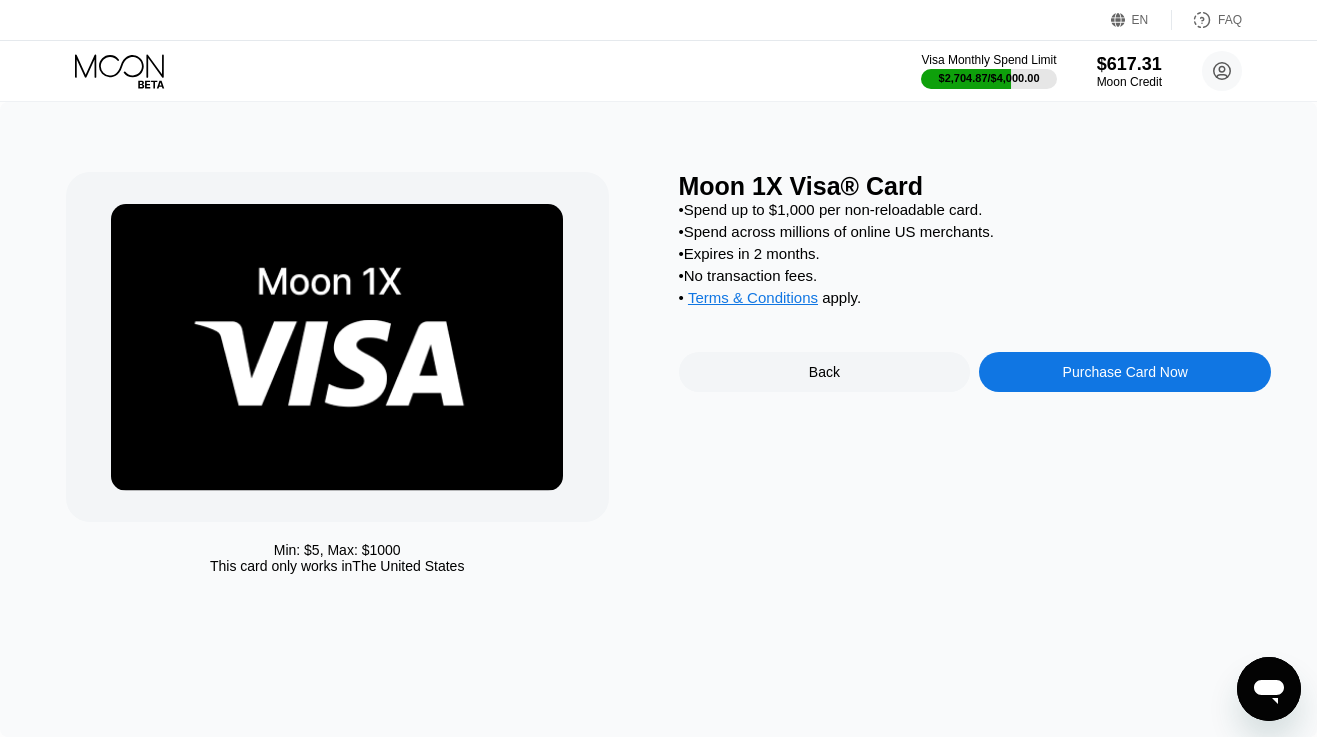 click on "Purchase Card Now" at bounding box center [1125, 372] 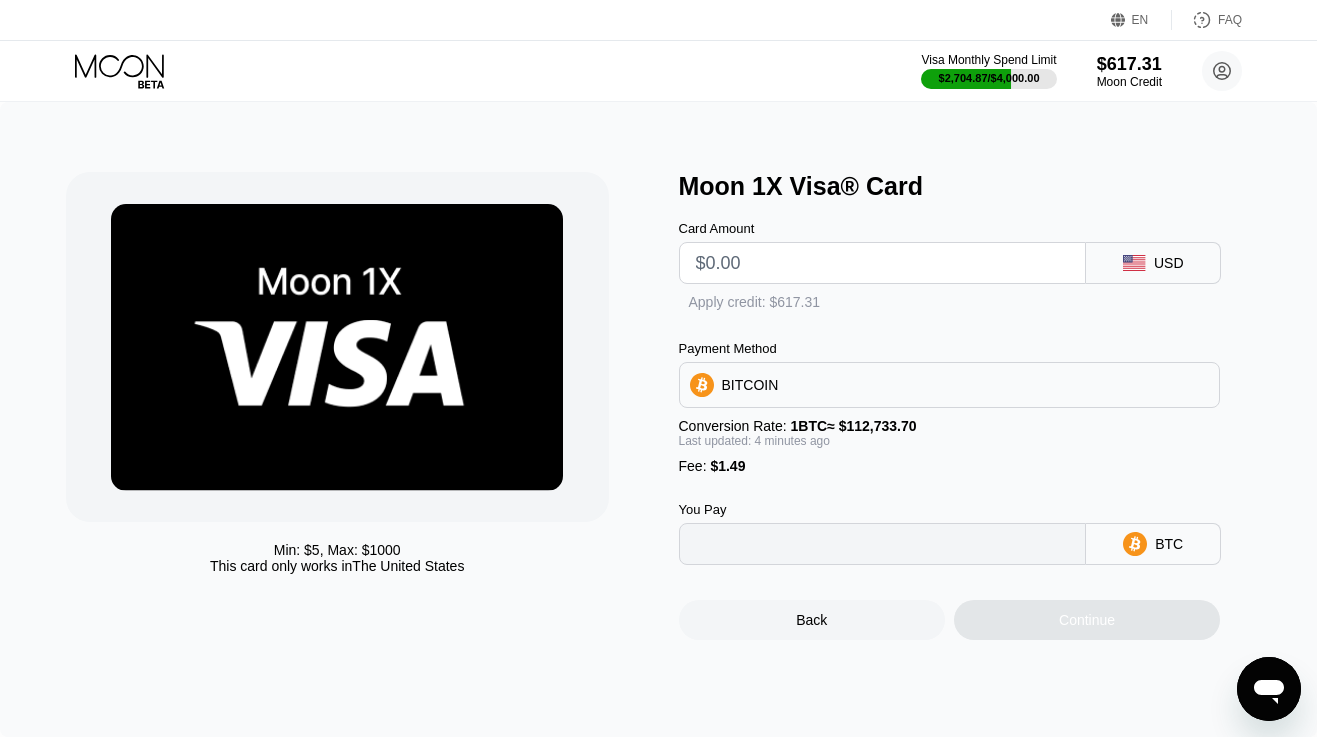 type on "0" 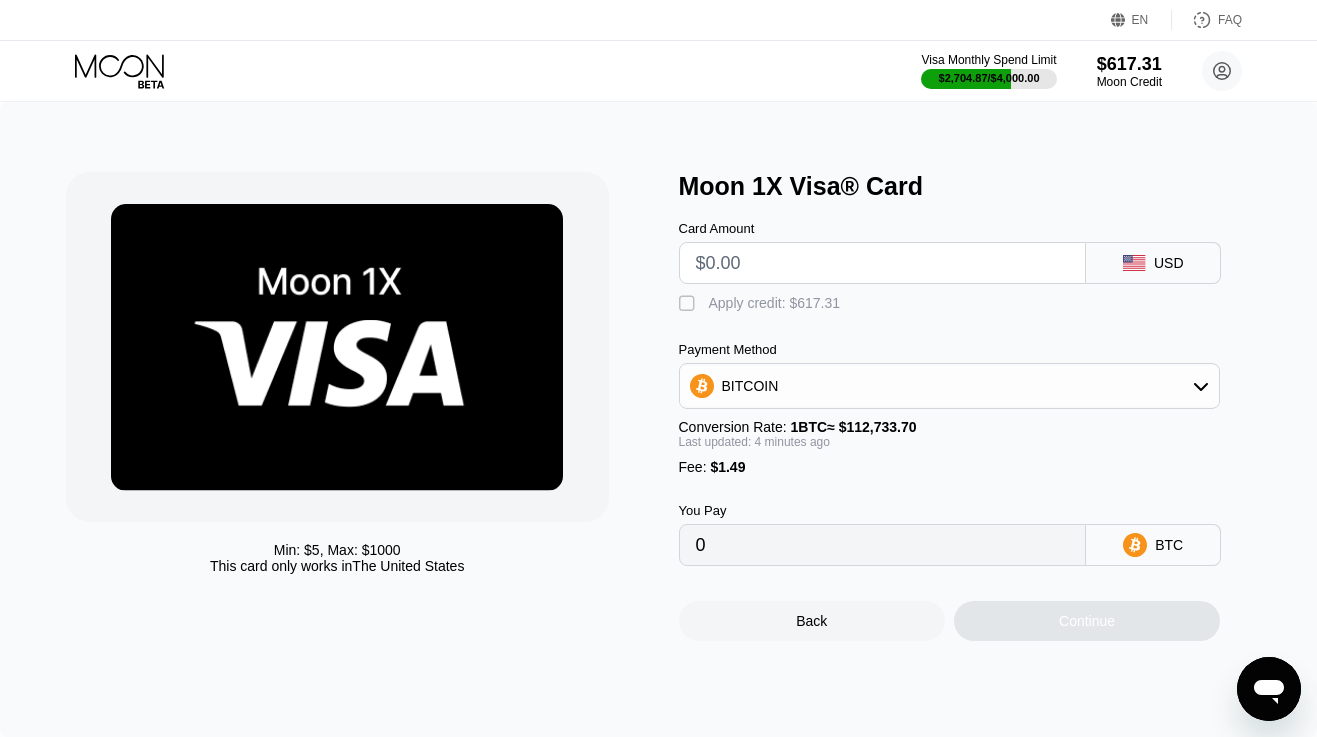 click at bounding box center [883, 263] 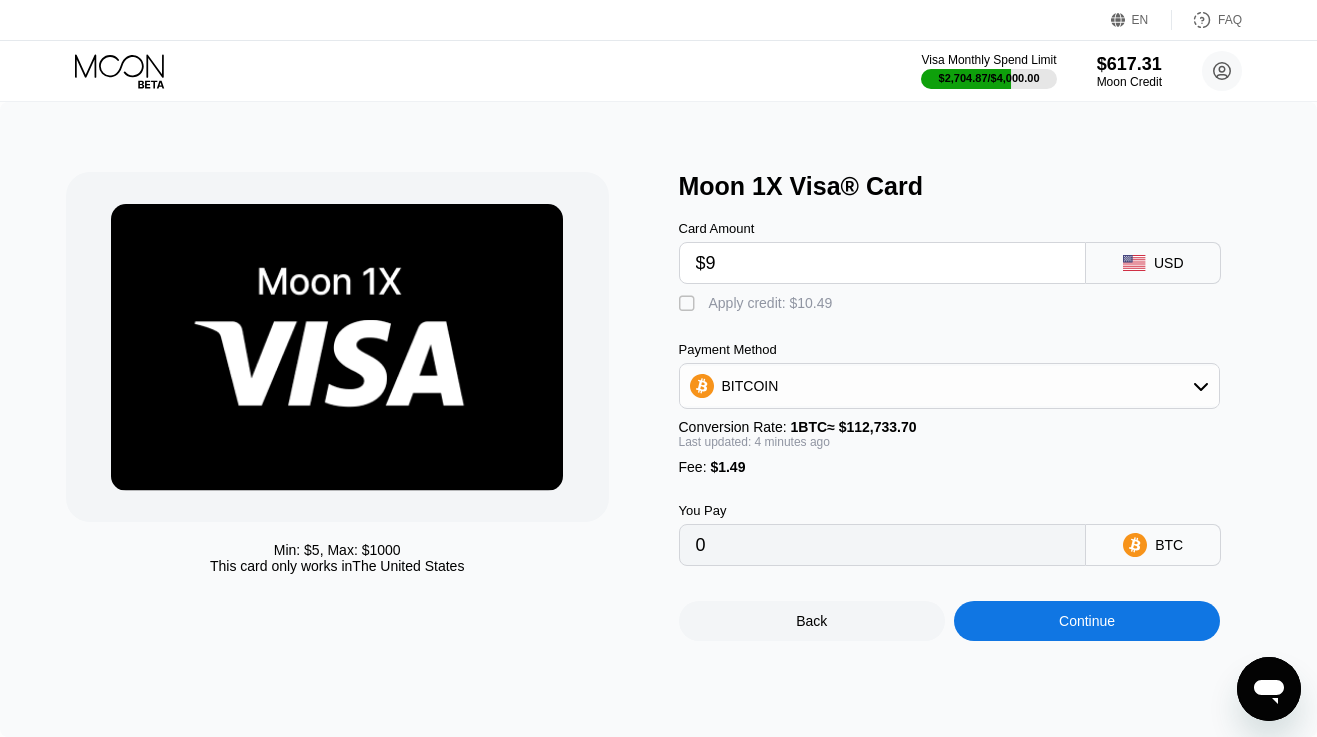 type on "0.00009298" 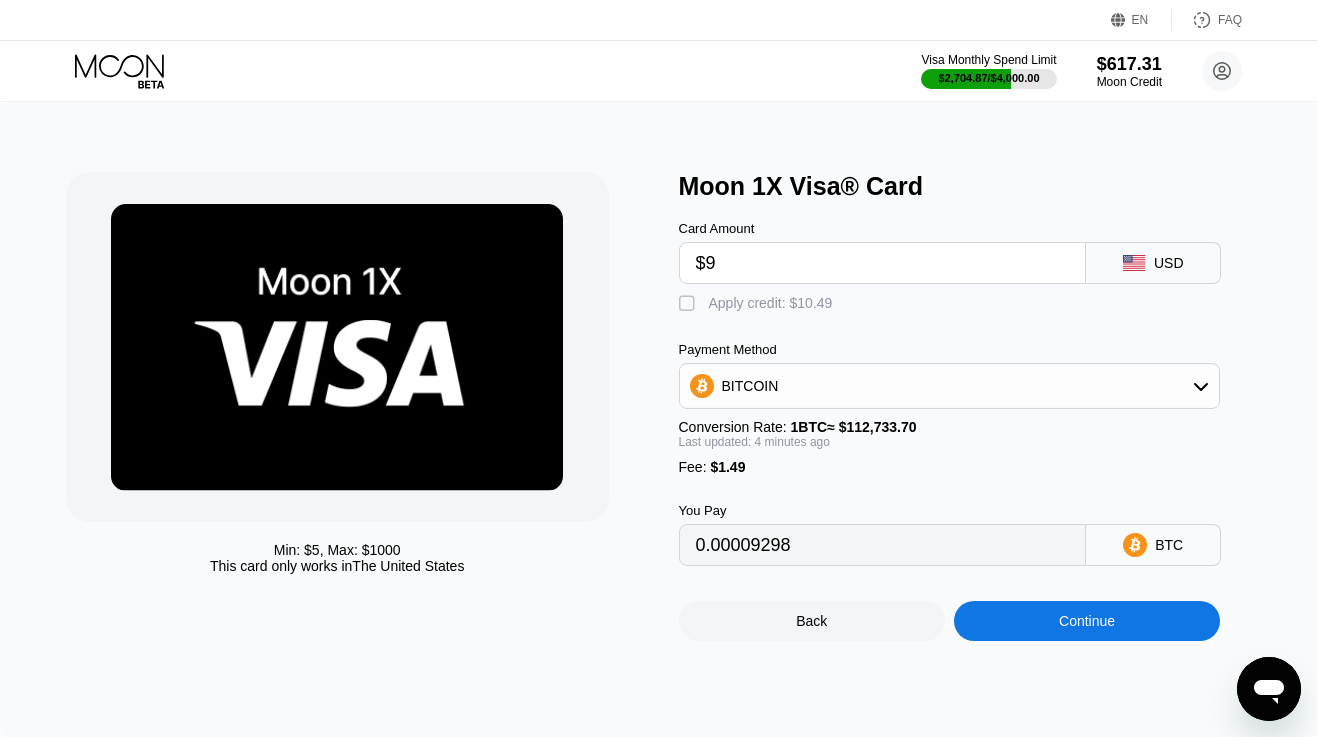 type on "$90" 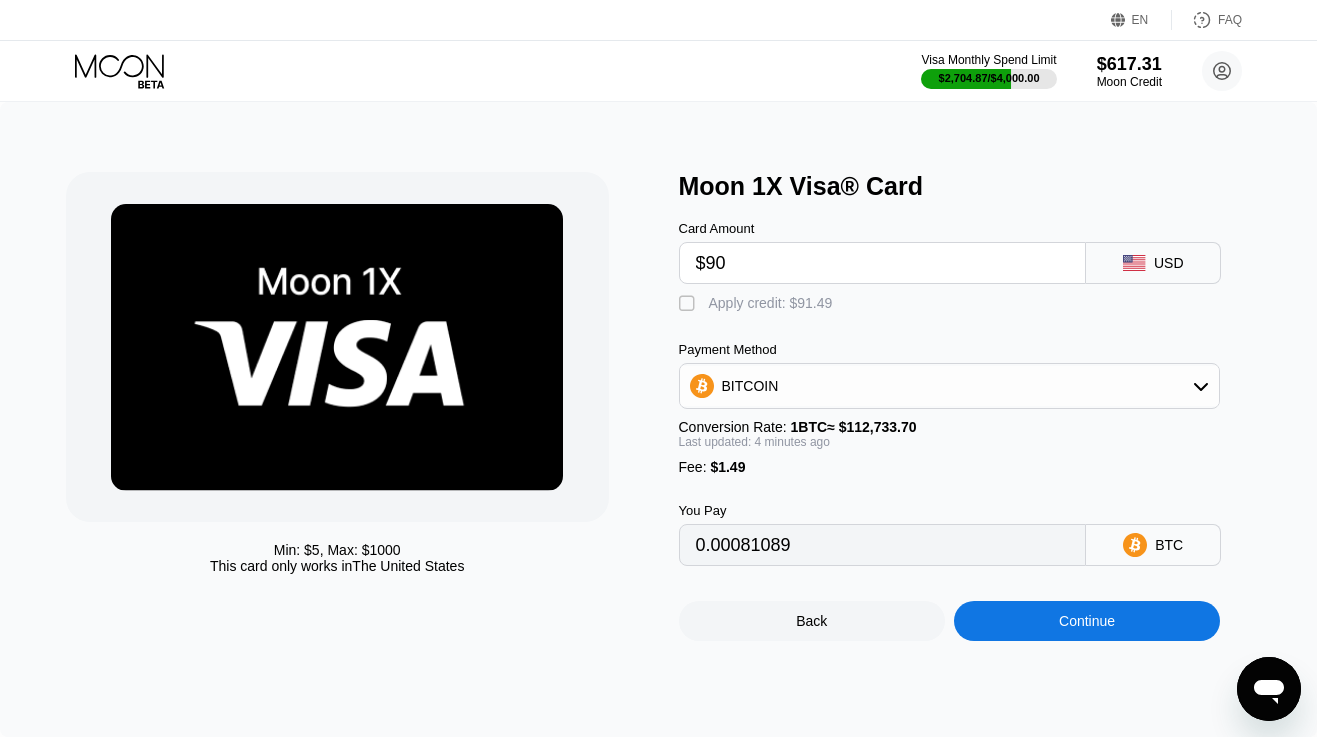 type on "$9" 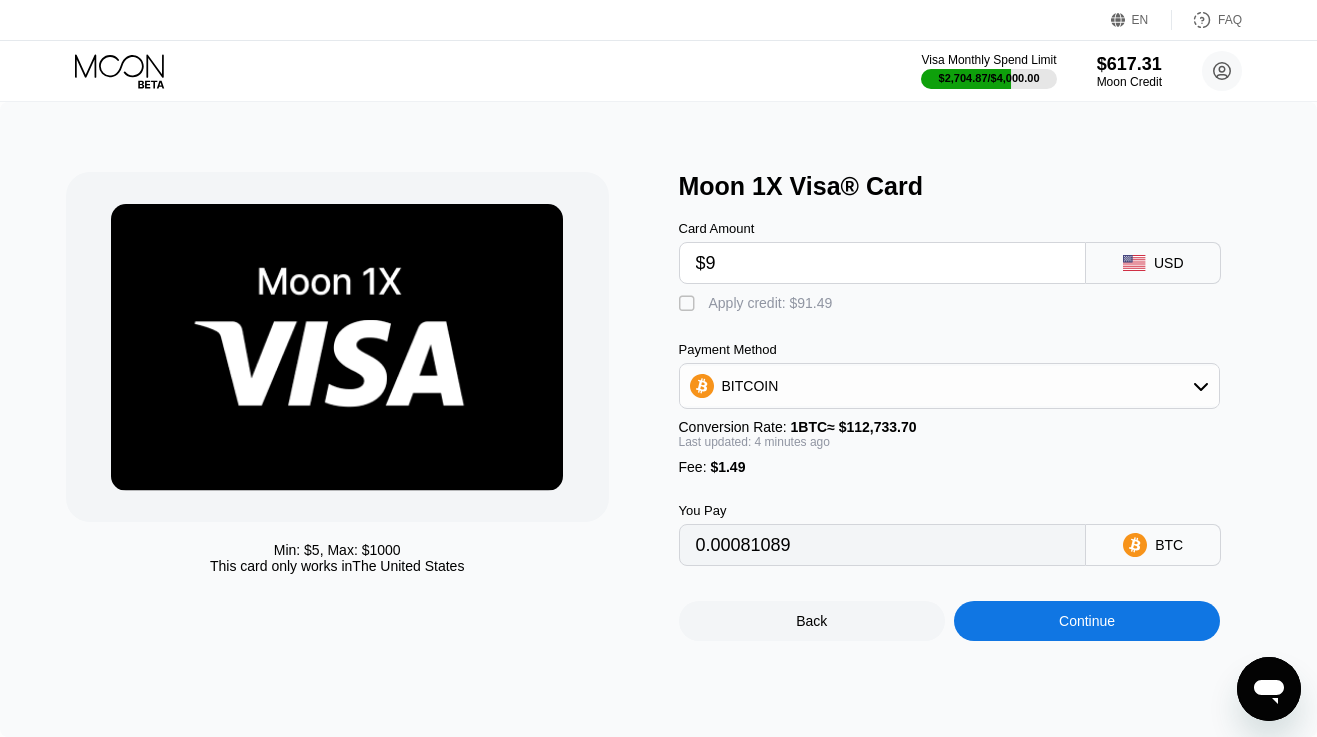 type 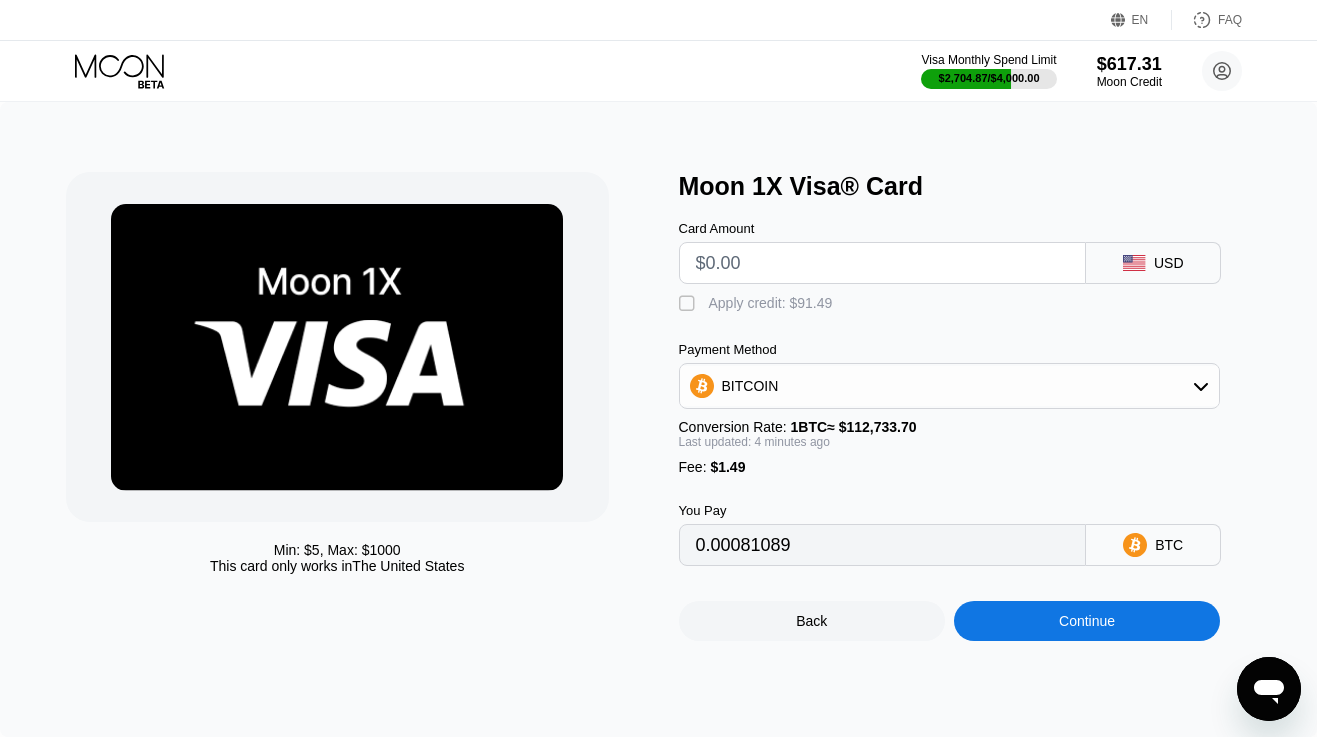 type on "0" 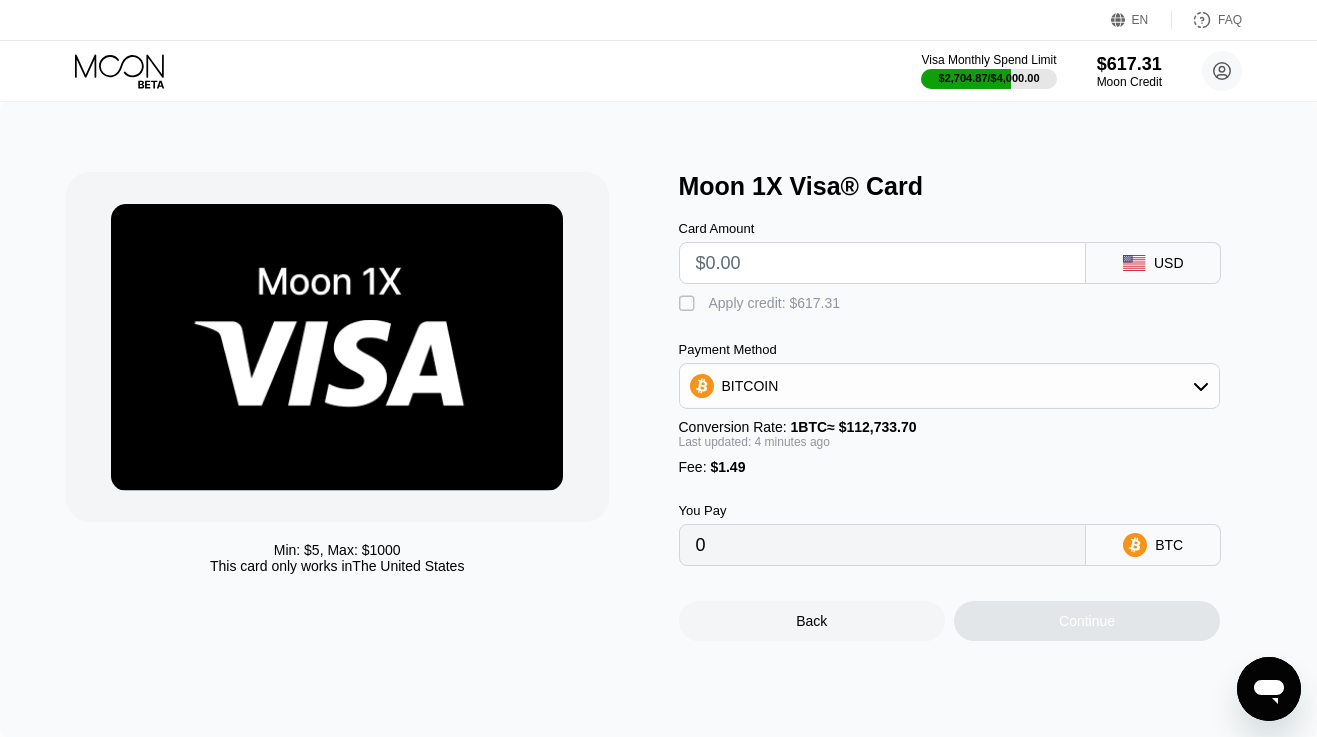 type on "$1" 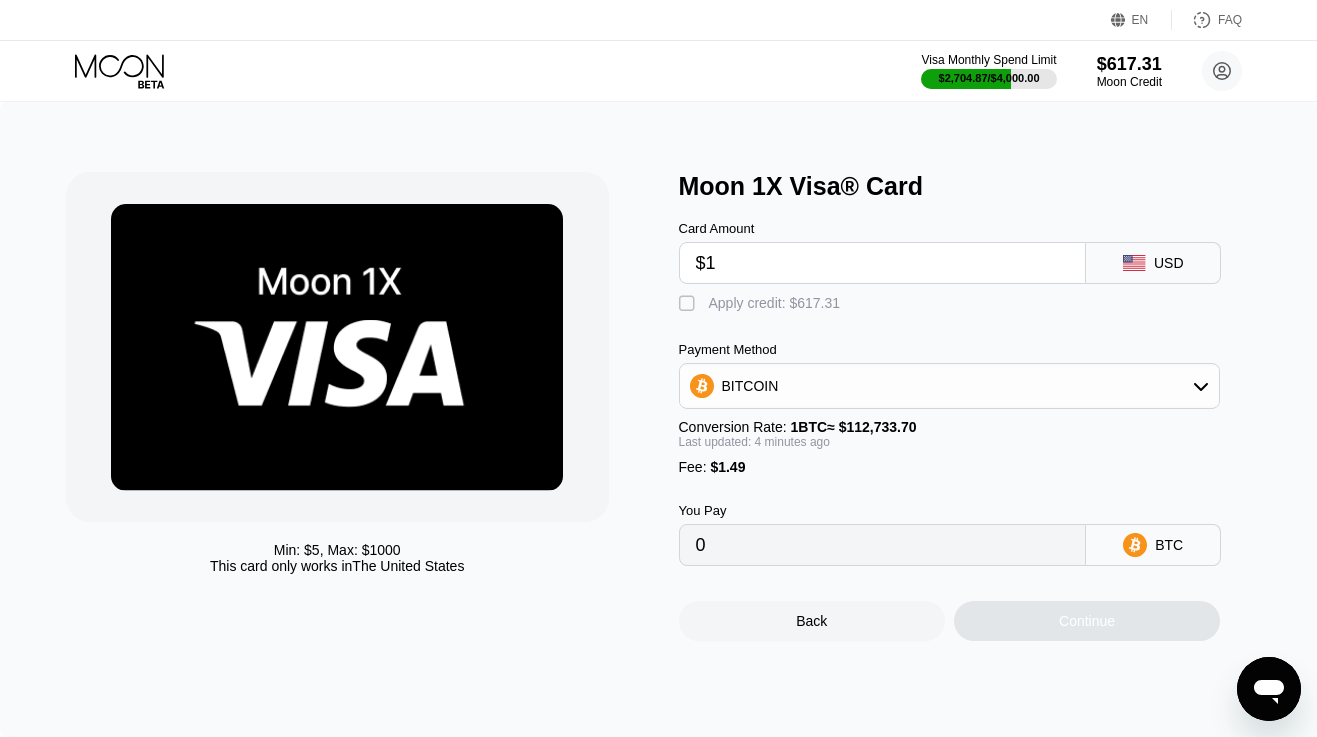 type on "0.00002207" 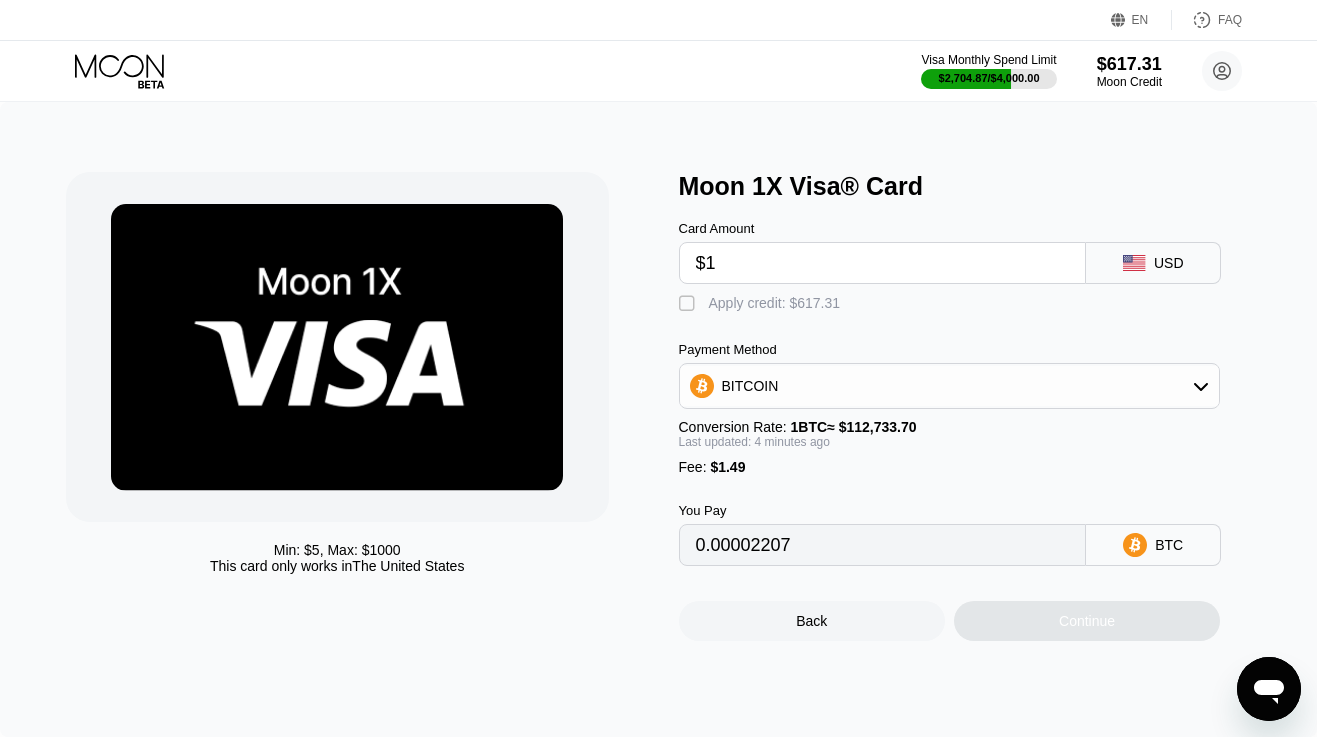 type on "$19" 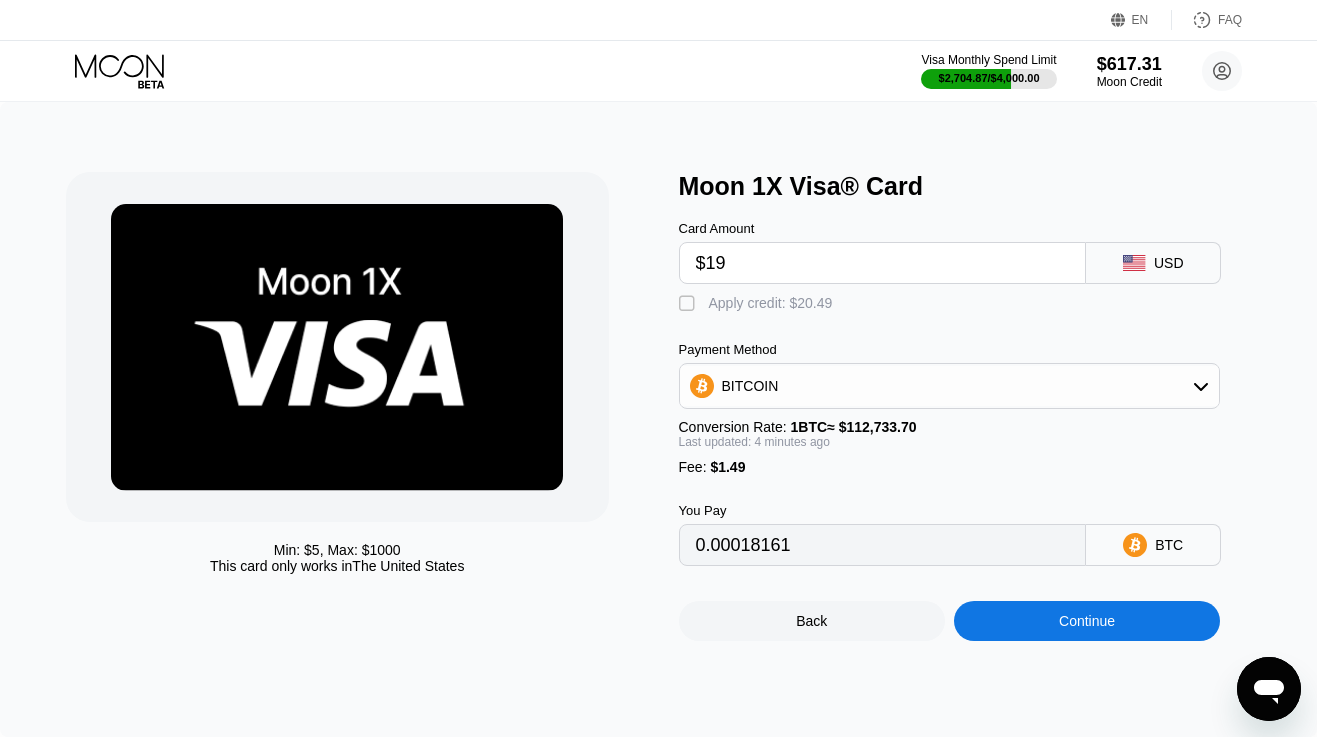 type on "$190" 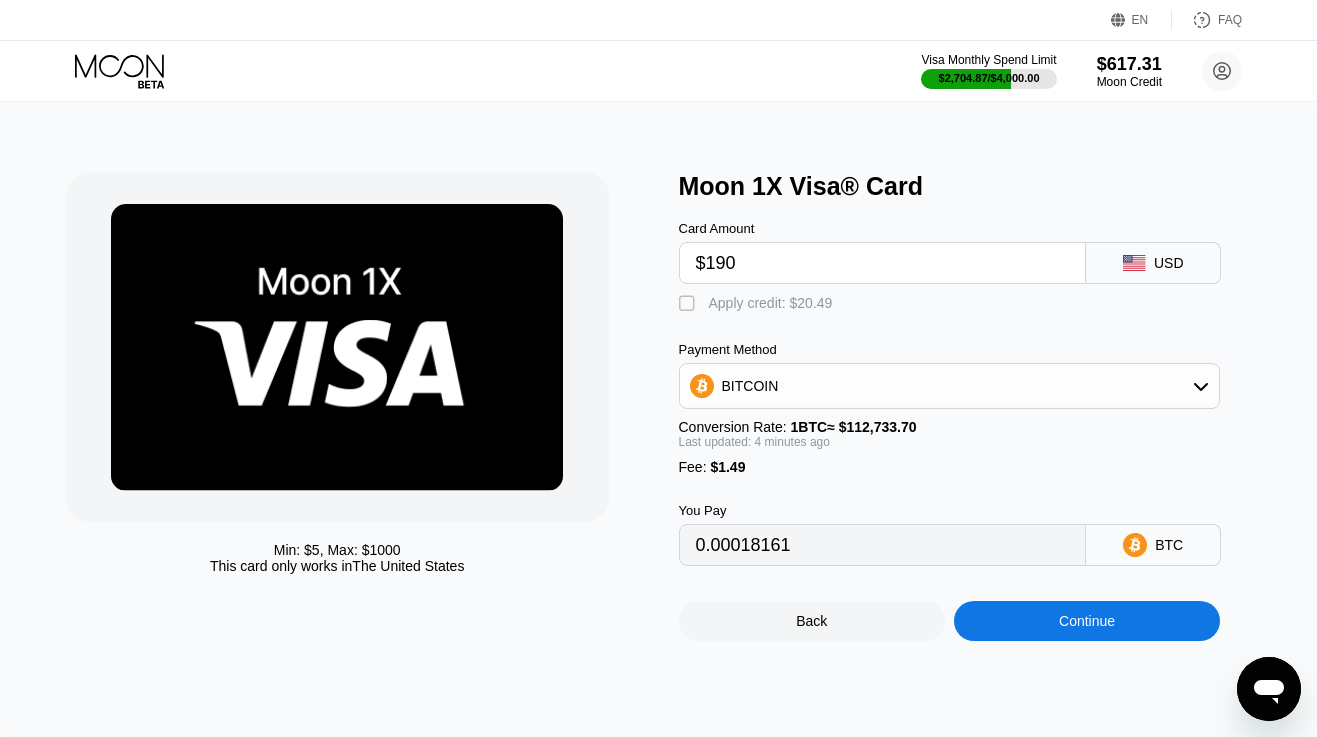 type on "0.00169720" 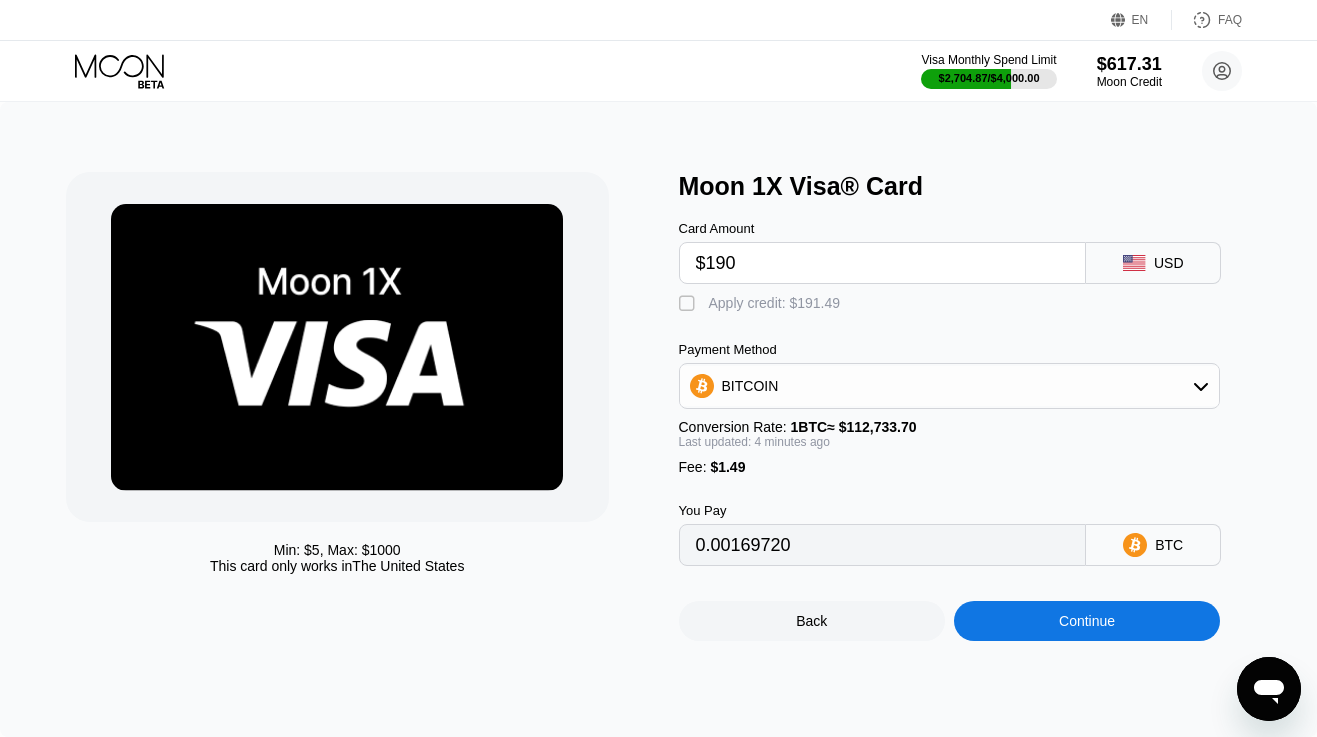 type on "$190" 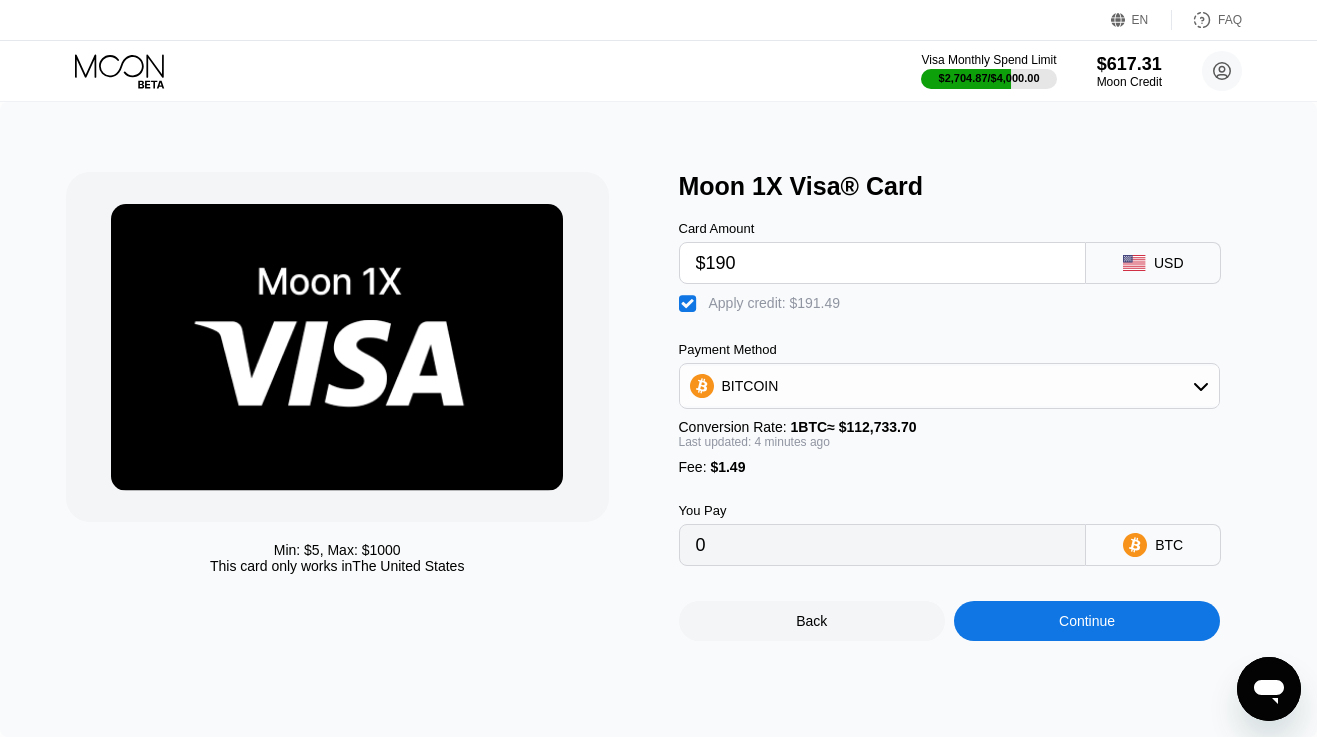 click on "Continue" at bounding box center [1087, 621] 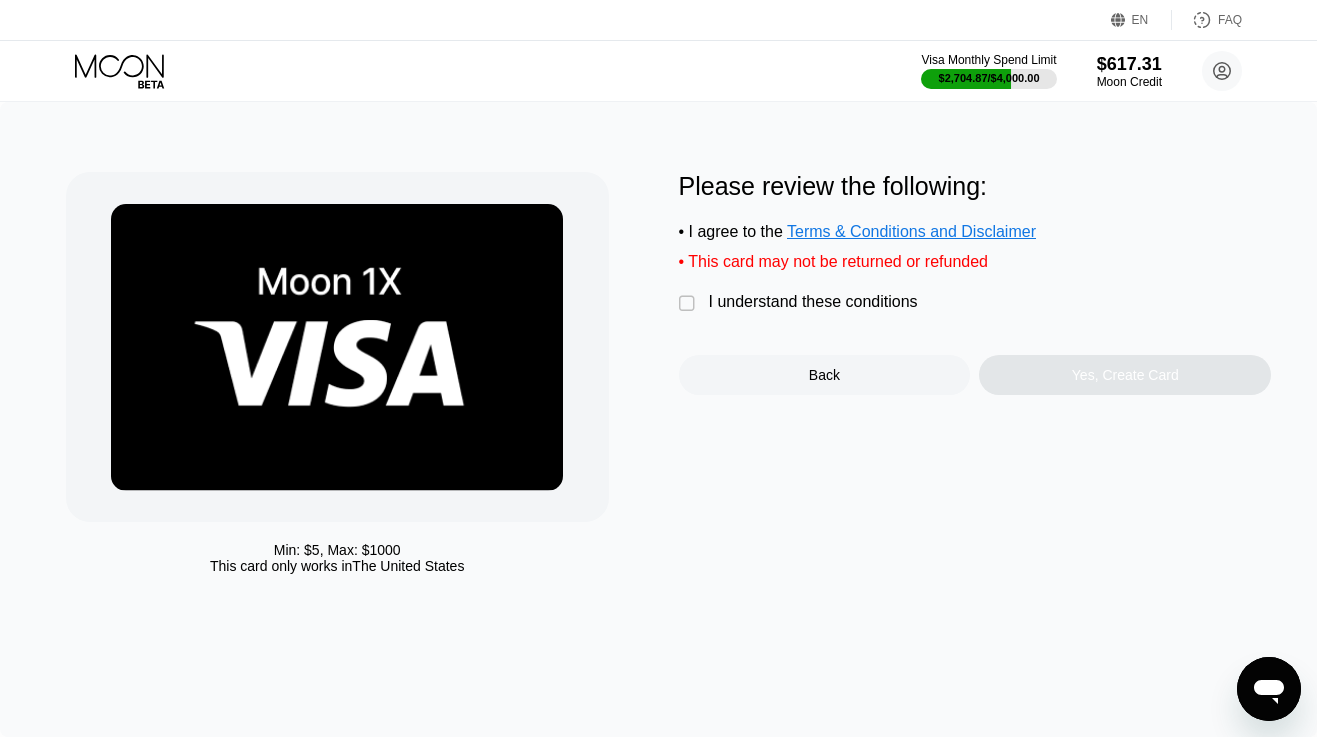 click on "I understand these conditions" at bounding box center (813, 302) 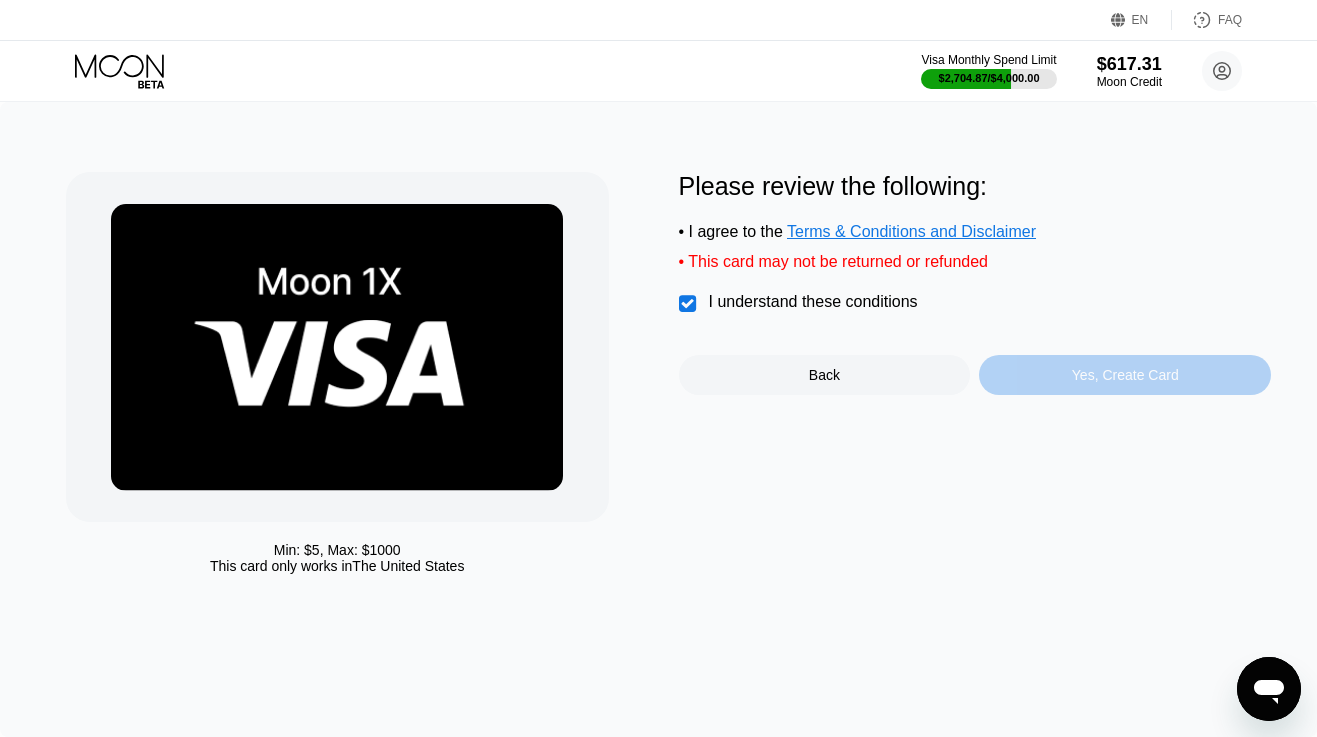 click on "Yes, Create Card" at bounding box center [1125, 375] 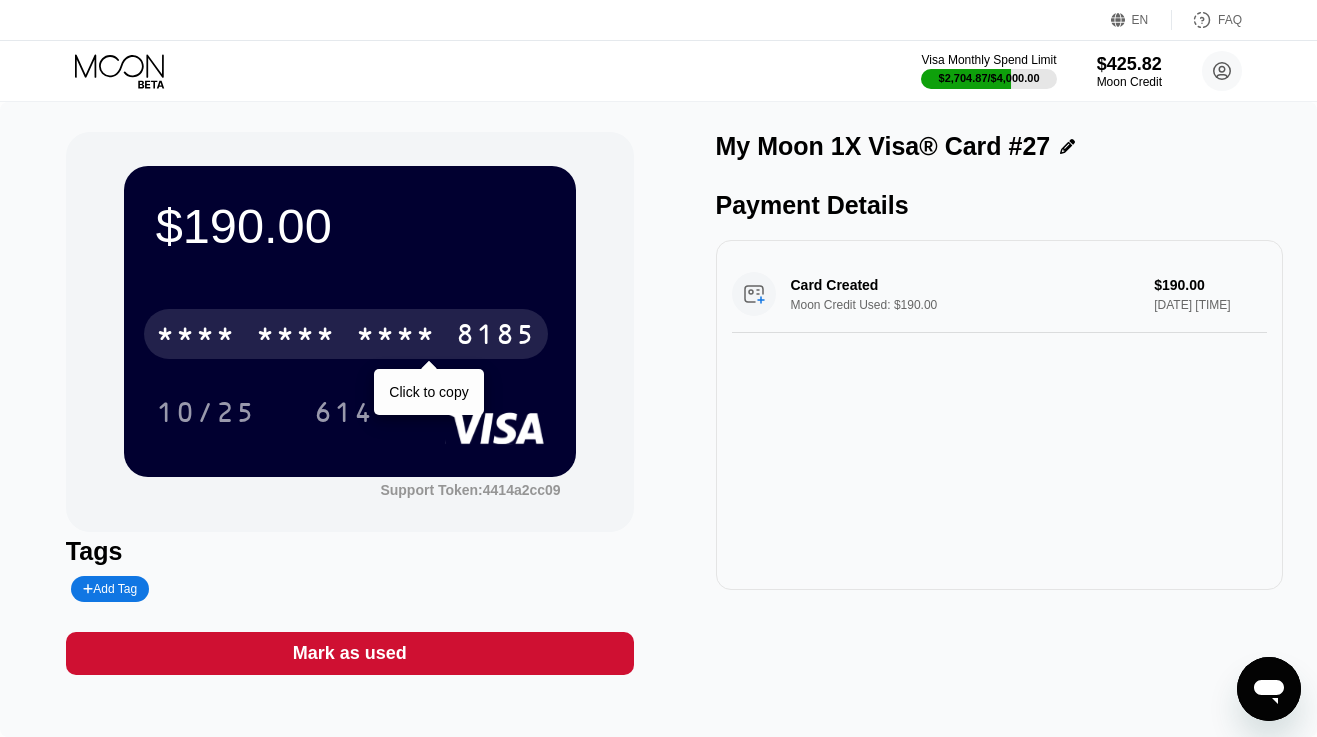 click on "8185" at bounding box center (496, 337) 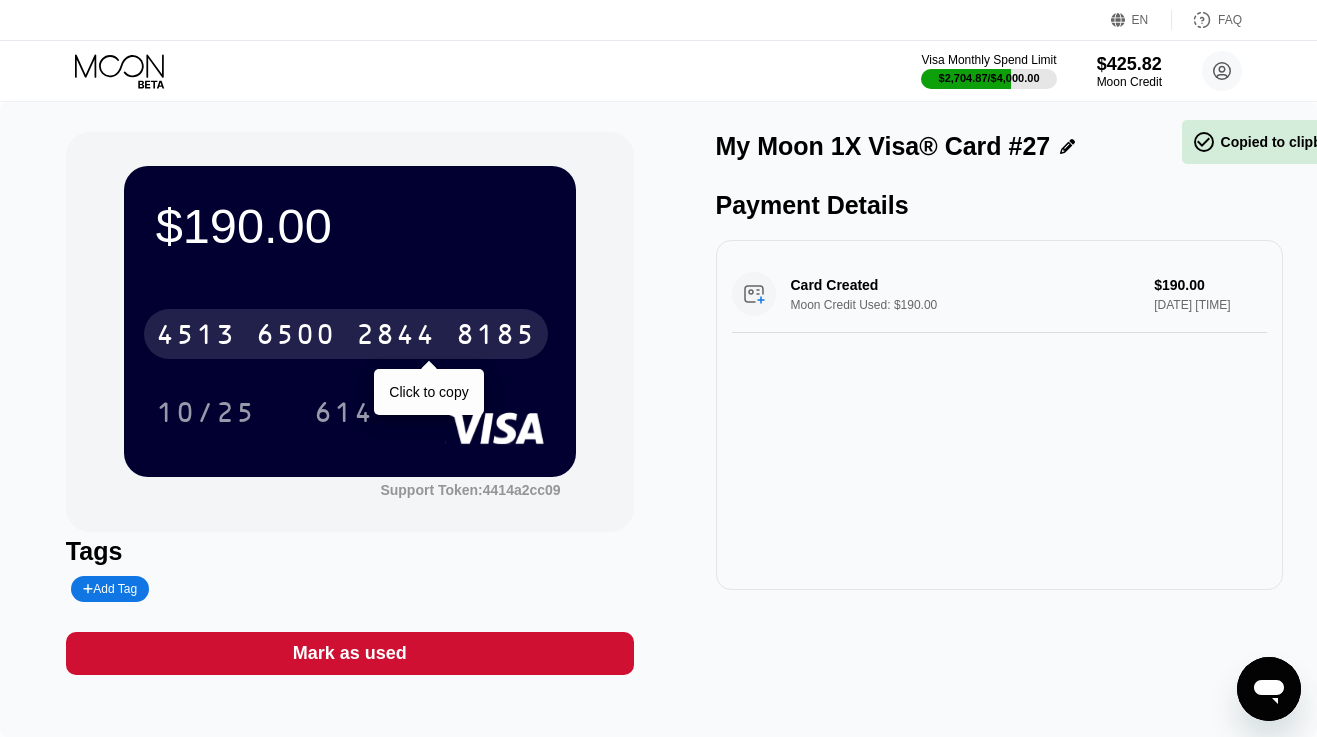 click on "8185" at bounding box center (496, 337) 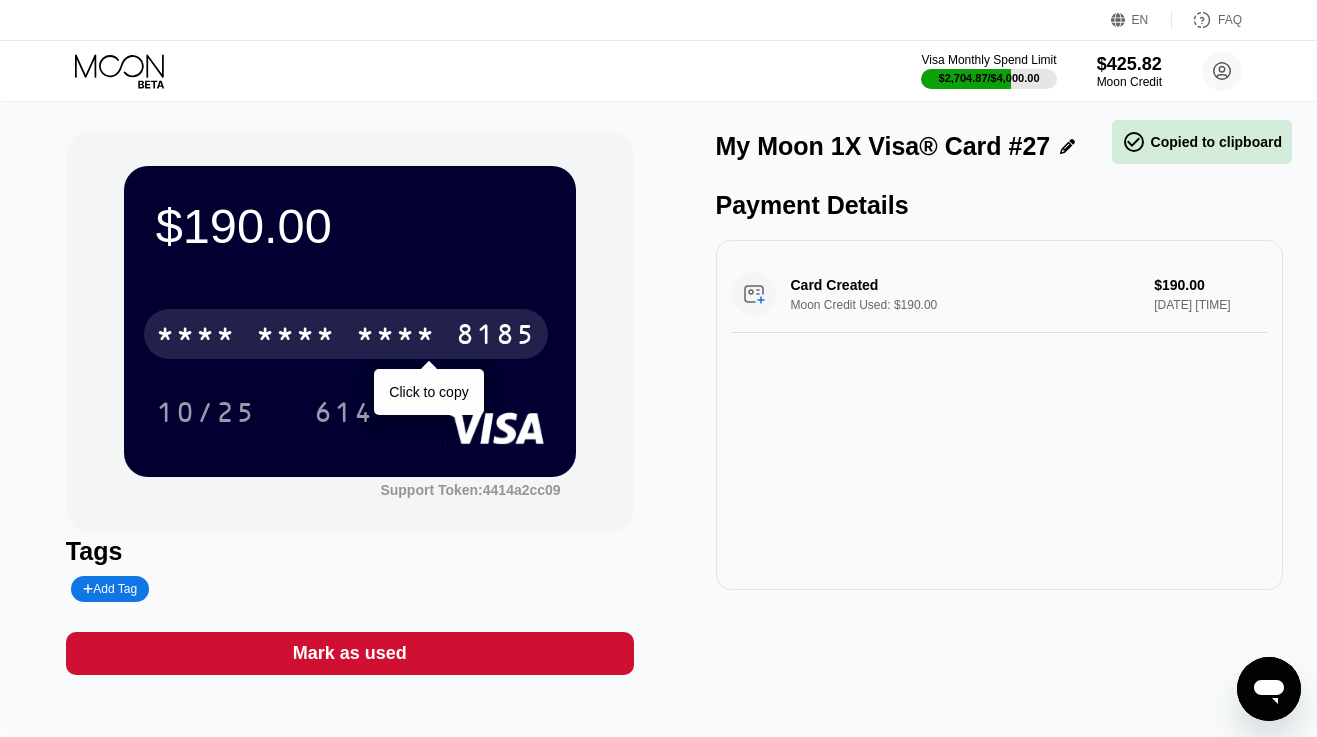click on "8185" at bounding box center [496, 337] 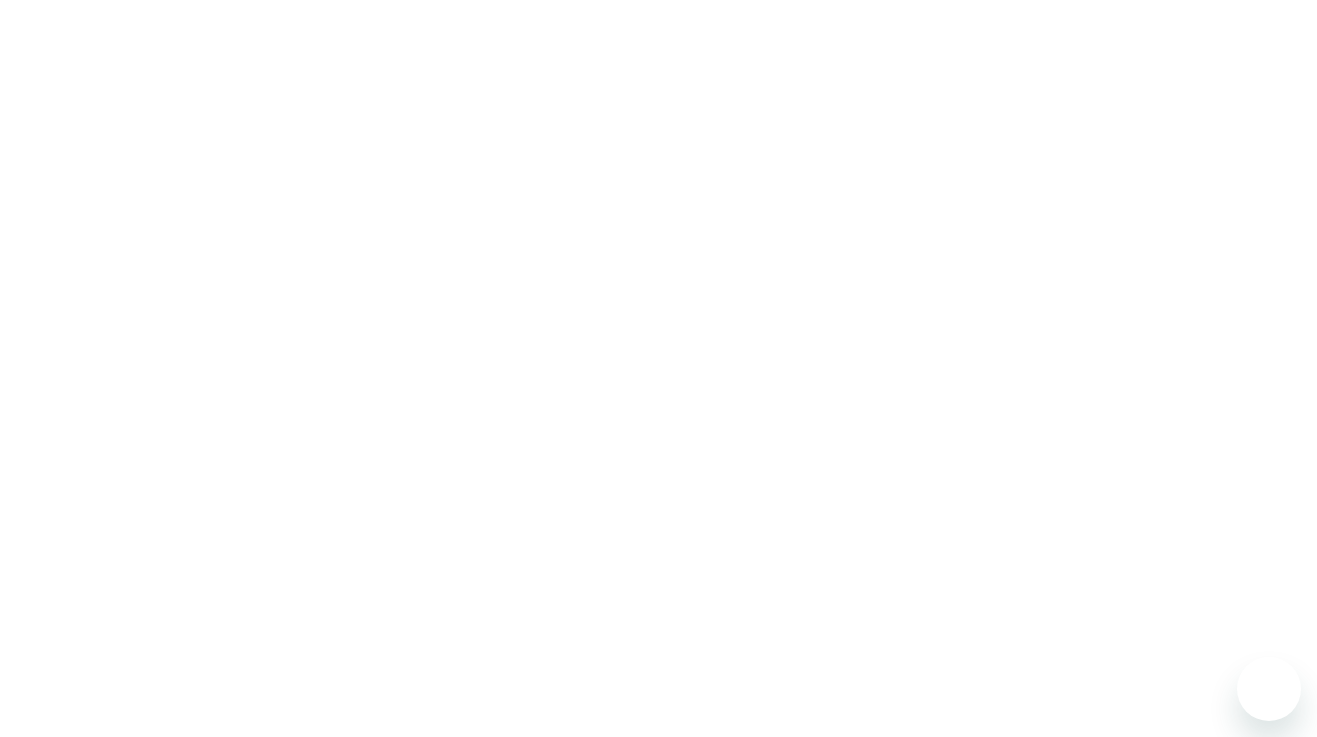 scroll, scrollTop: 0, scrollLeft: 0, axis: both 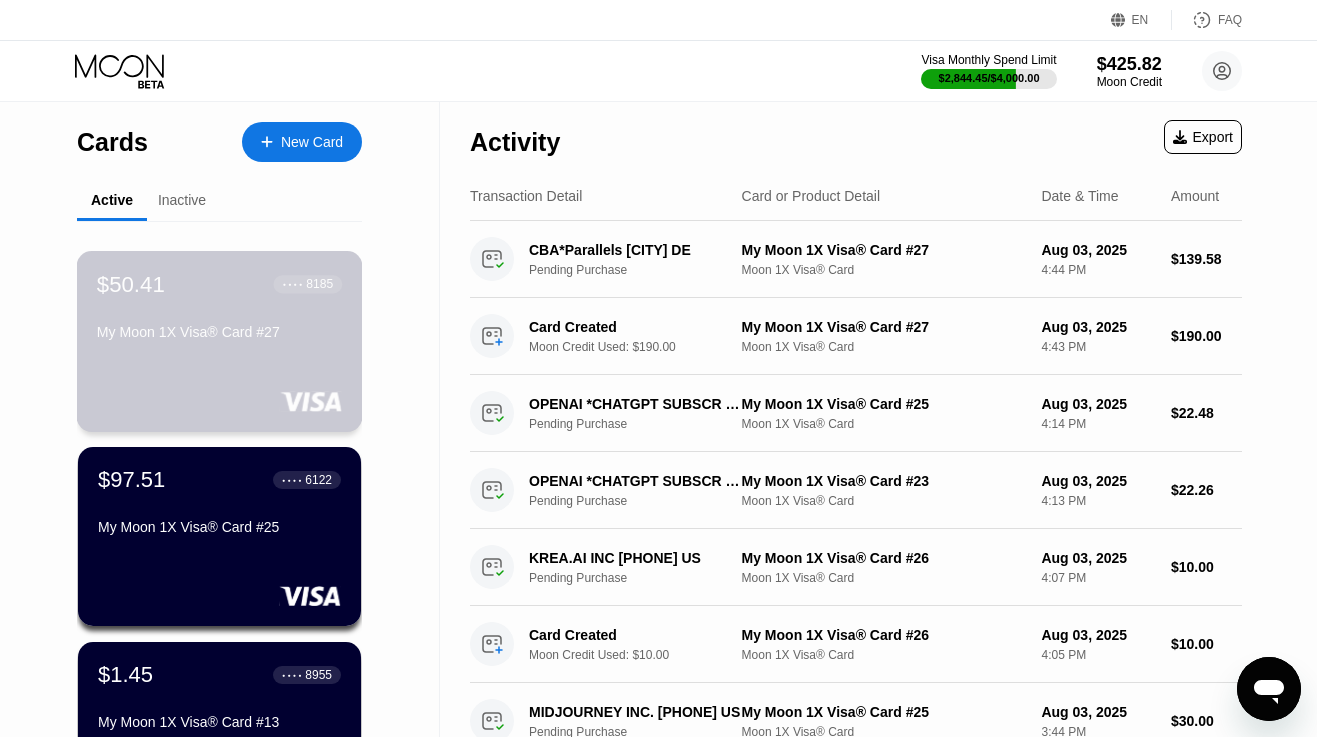 click on "$50.41 ● ● ● ● 8185 My Moon 1X Visa® Card #27" at bounding box center [219, 309] 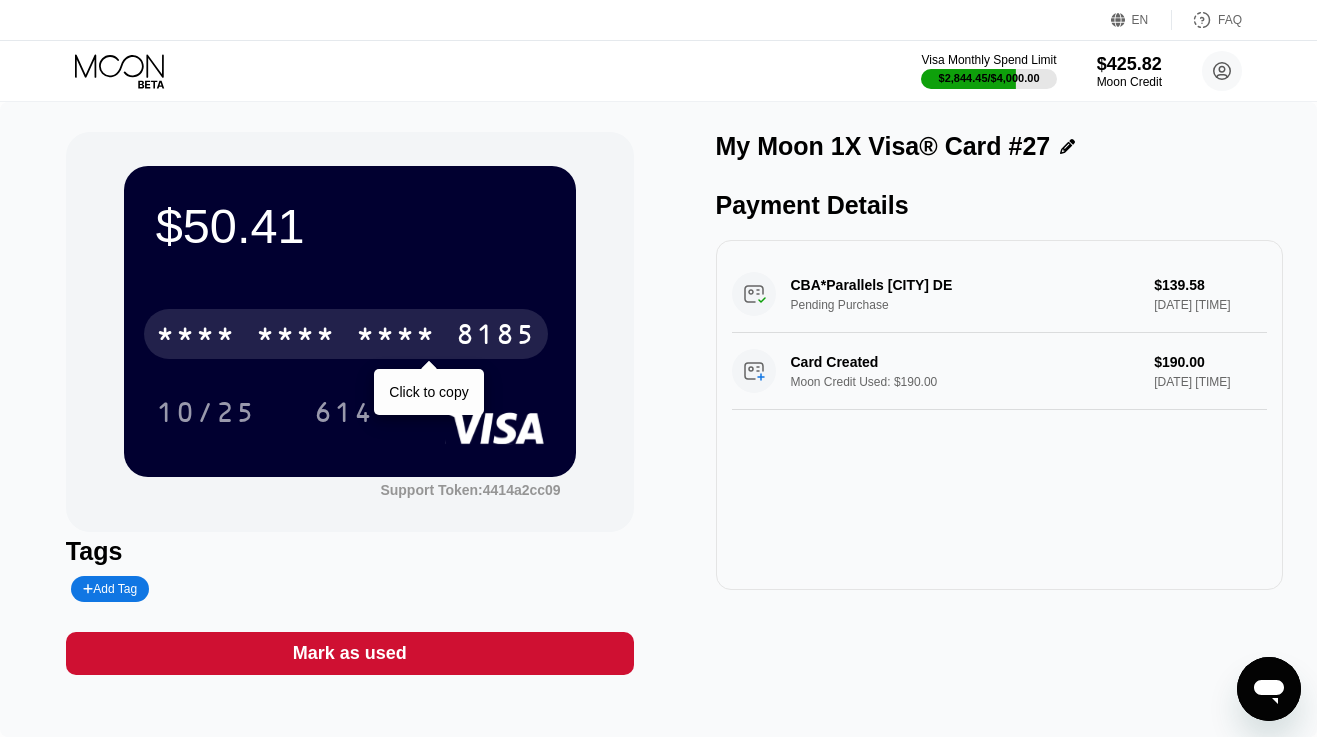 click on "* * * *" at bounding box center (396, 337) 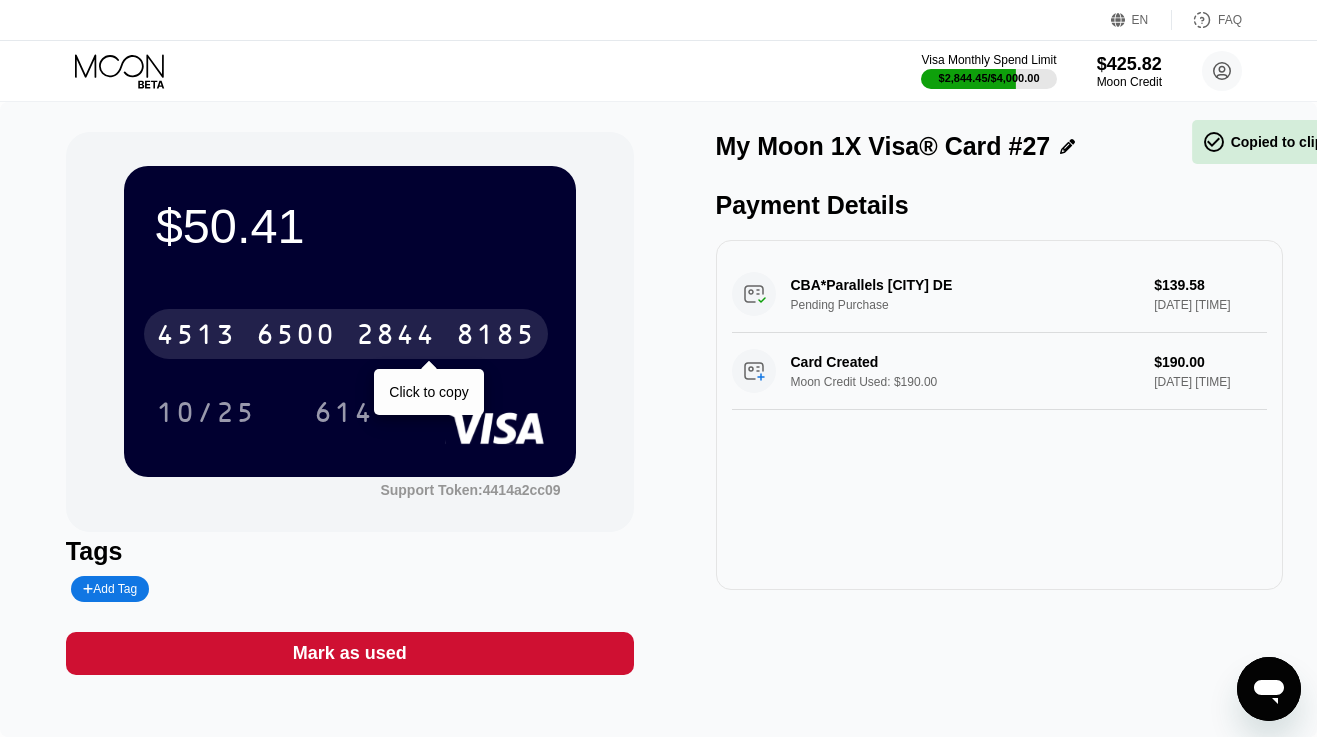 click on "2844" at bounding box center [396, 337] 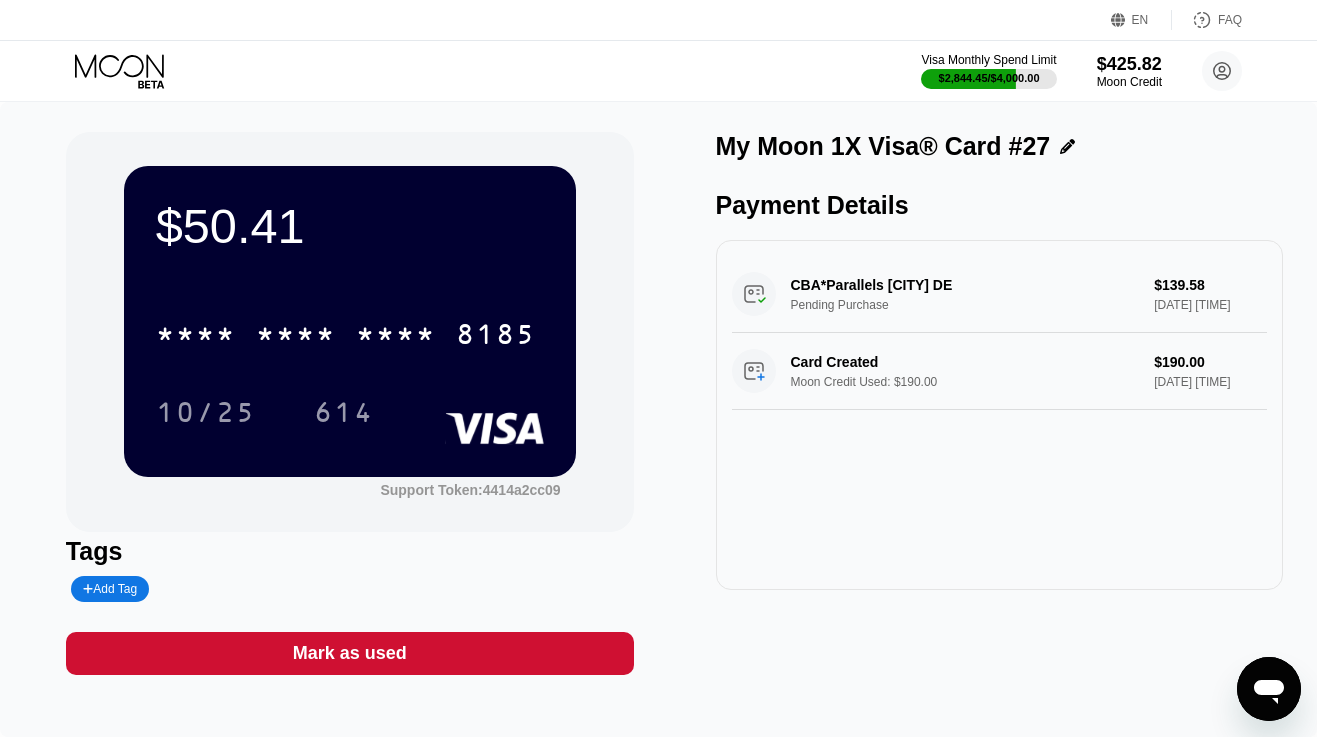 click 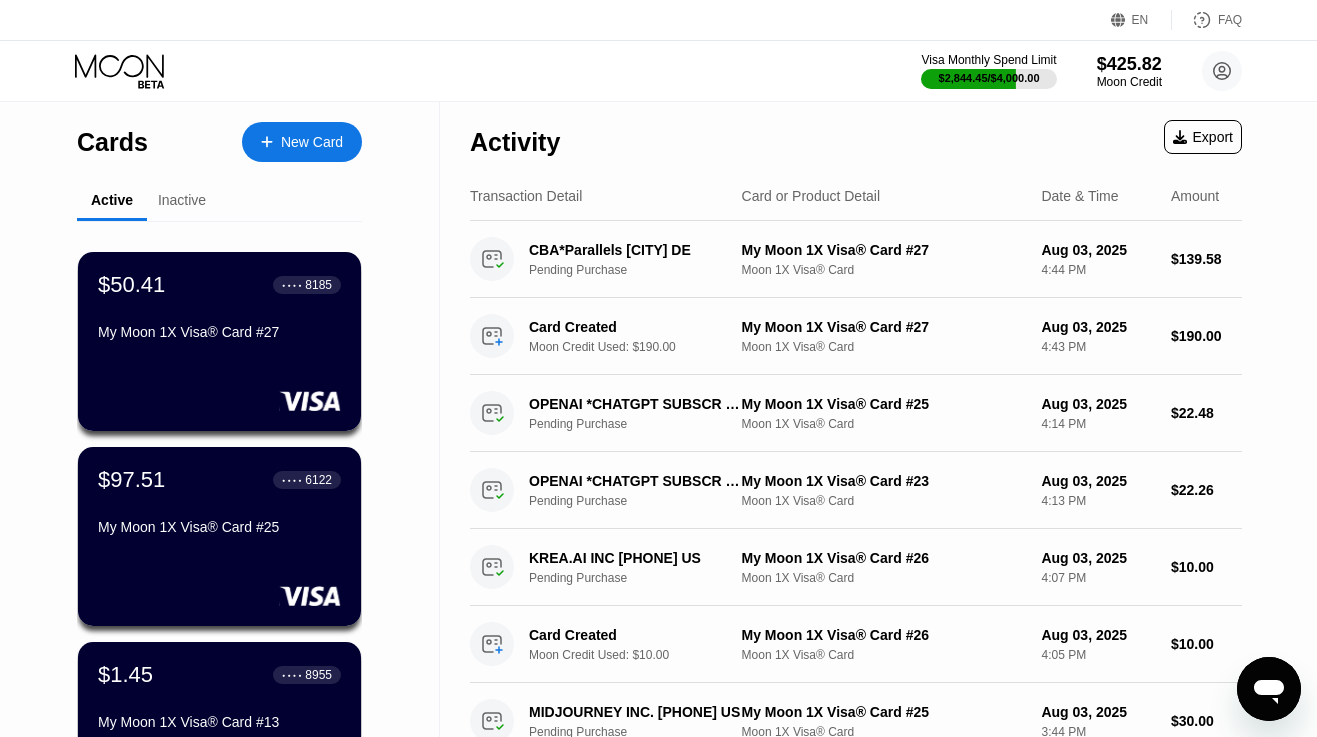 scroll, scrollTop: 0, scrollLeft: 0, axis: both 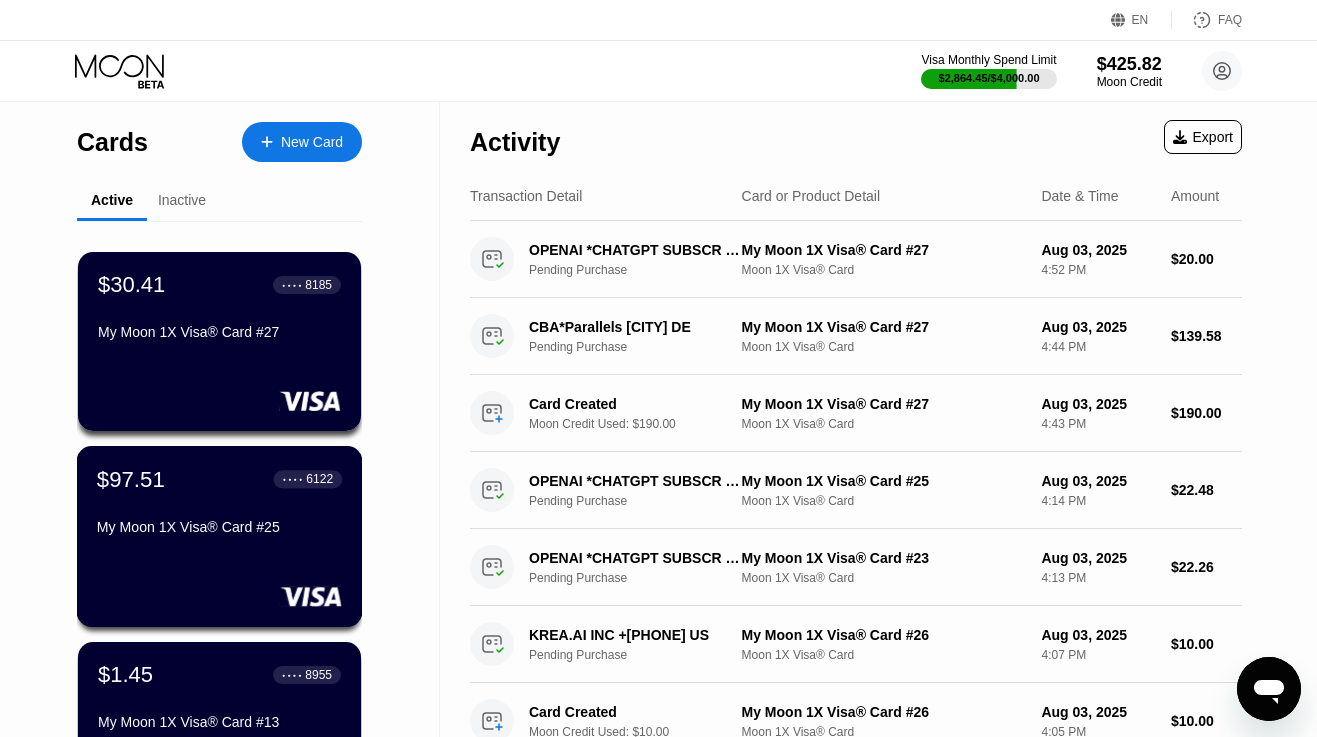 click on "$97.51 ● ● ● ● [CREDIT CARD]" at bounding box center (219, 479) 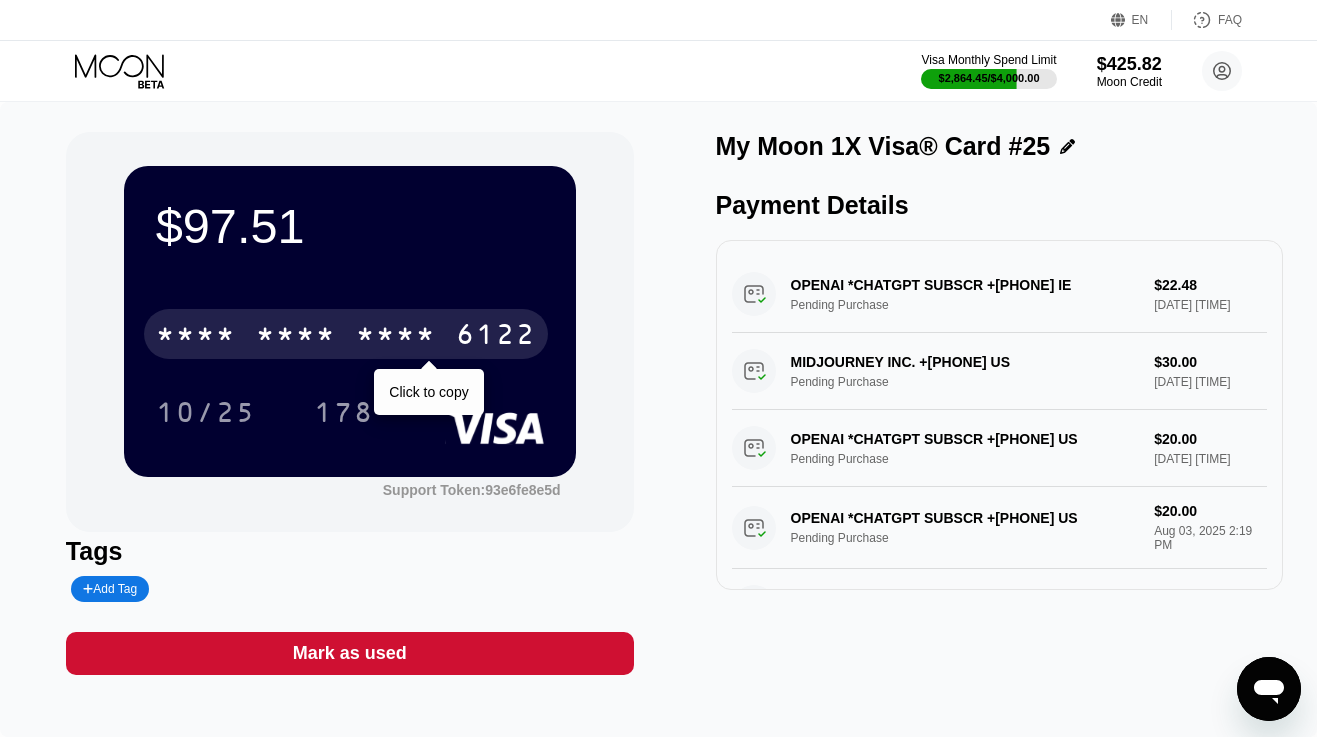 click on "* * * * * * * * * * * * 6122" at bounding box center (346, 334) 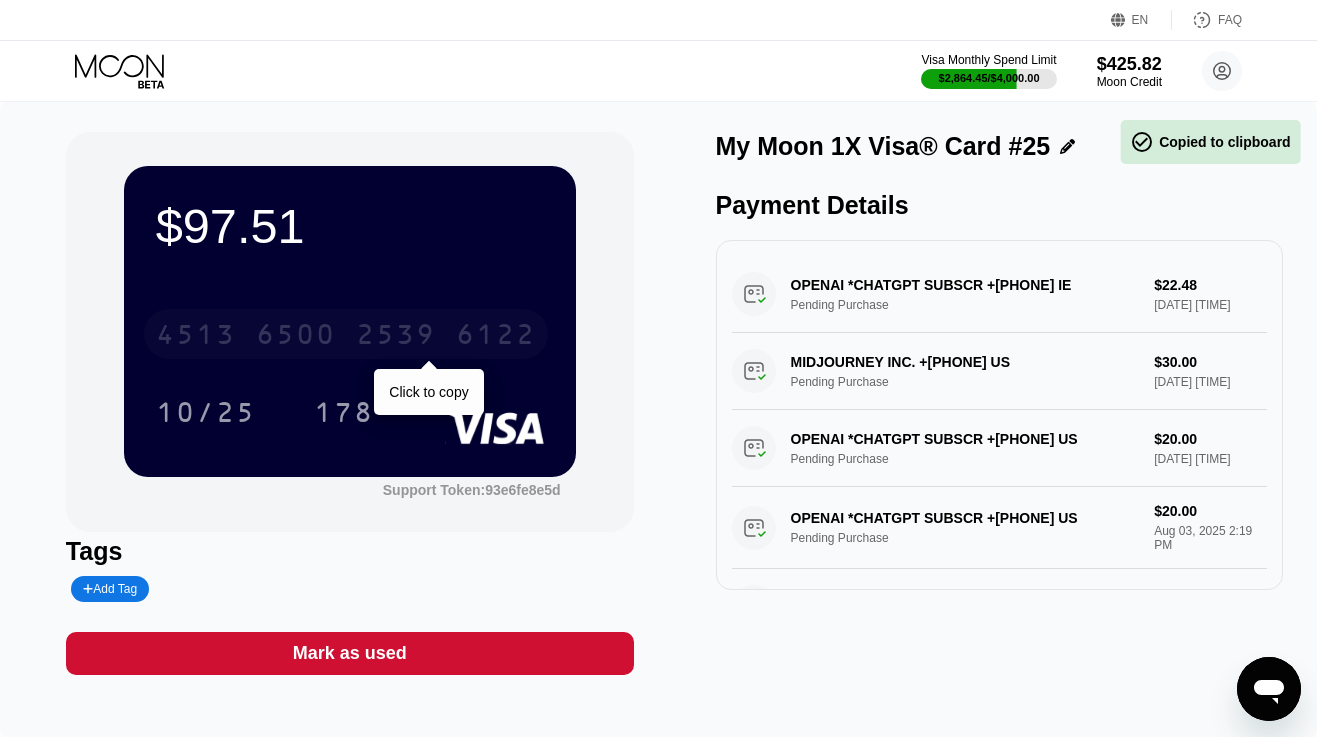 click on "2539" at bounding box center [396, 337] 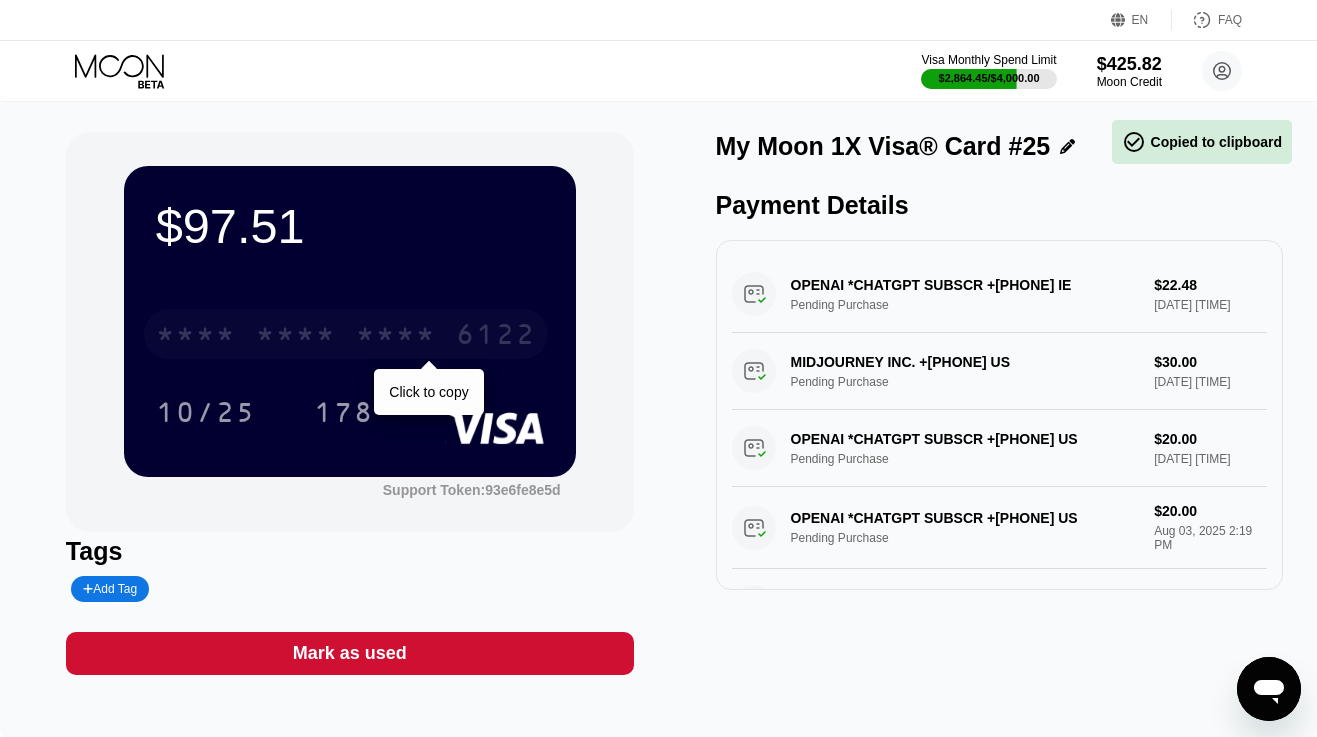 click on "* * * * * * * * * * * * 6122" at bounding box center [346, 334] 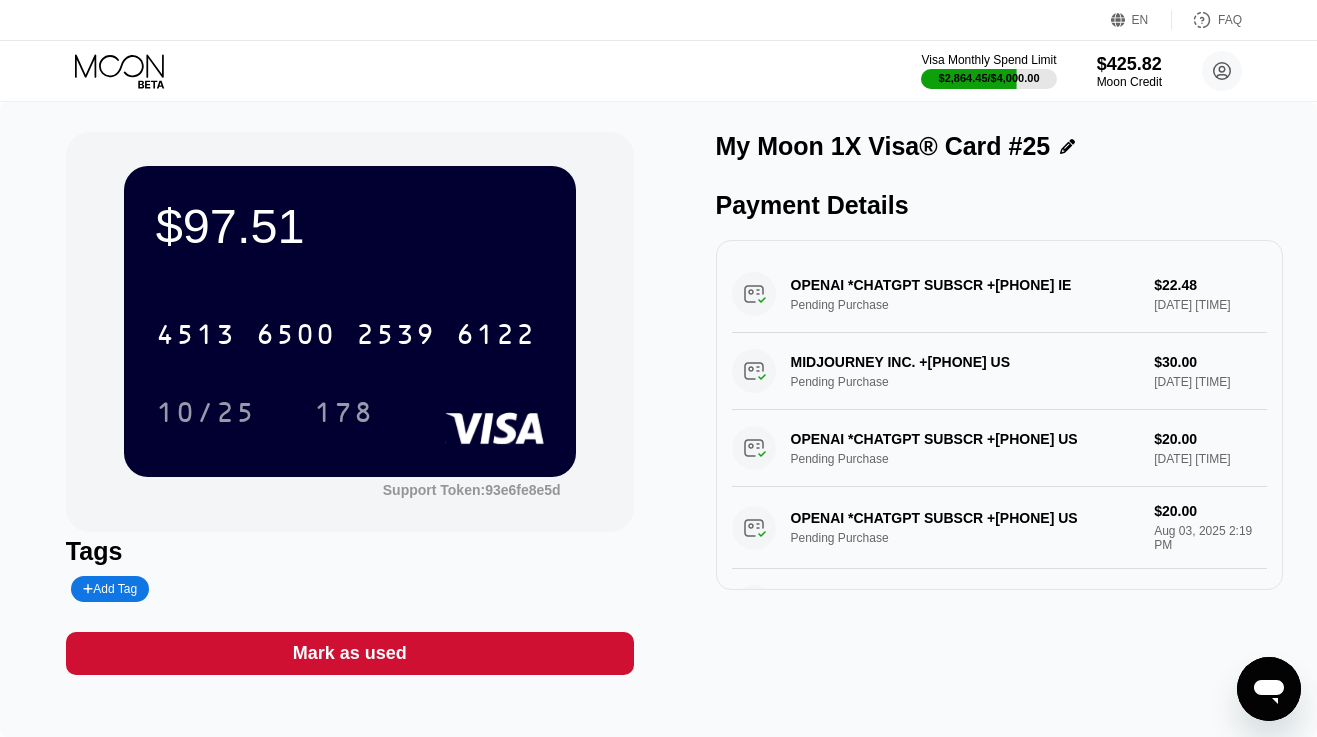 click 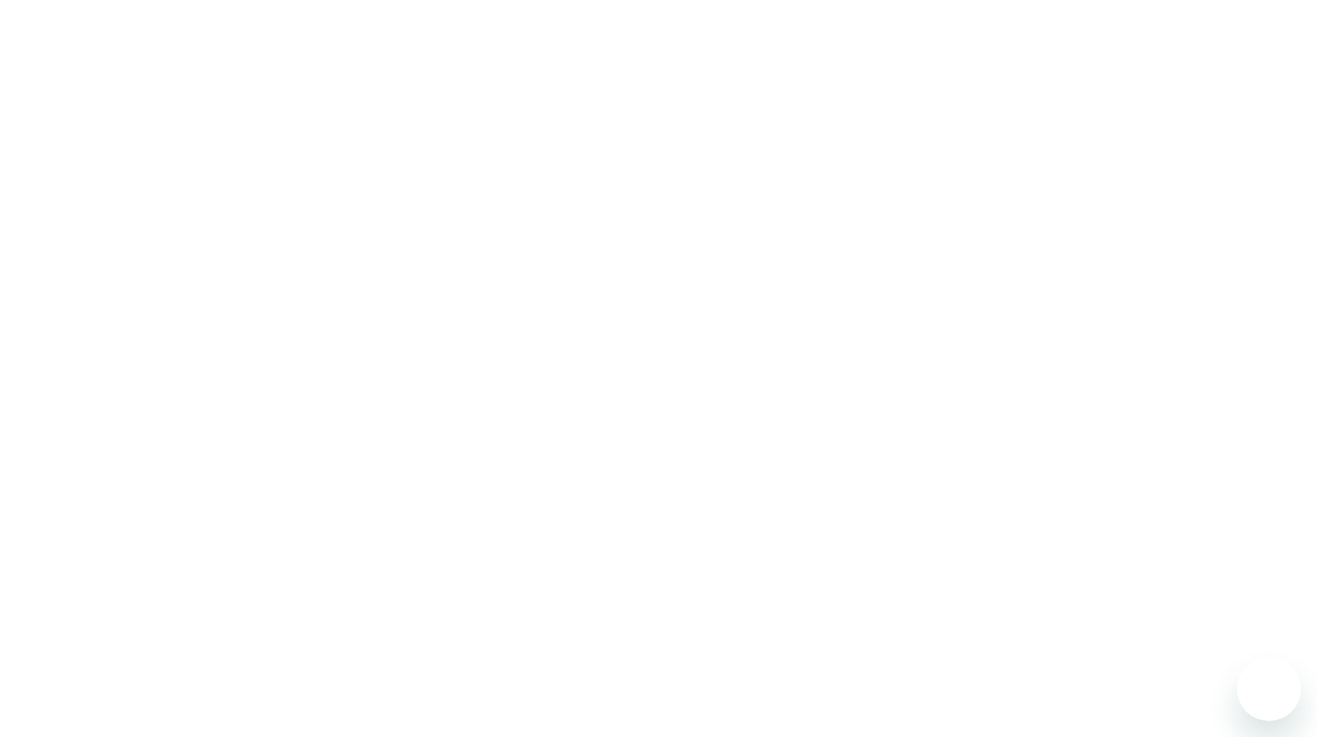 scroll, scrollTop: 0, scrollLeft: 0, axis: both 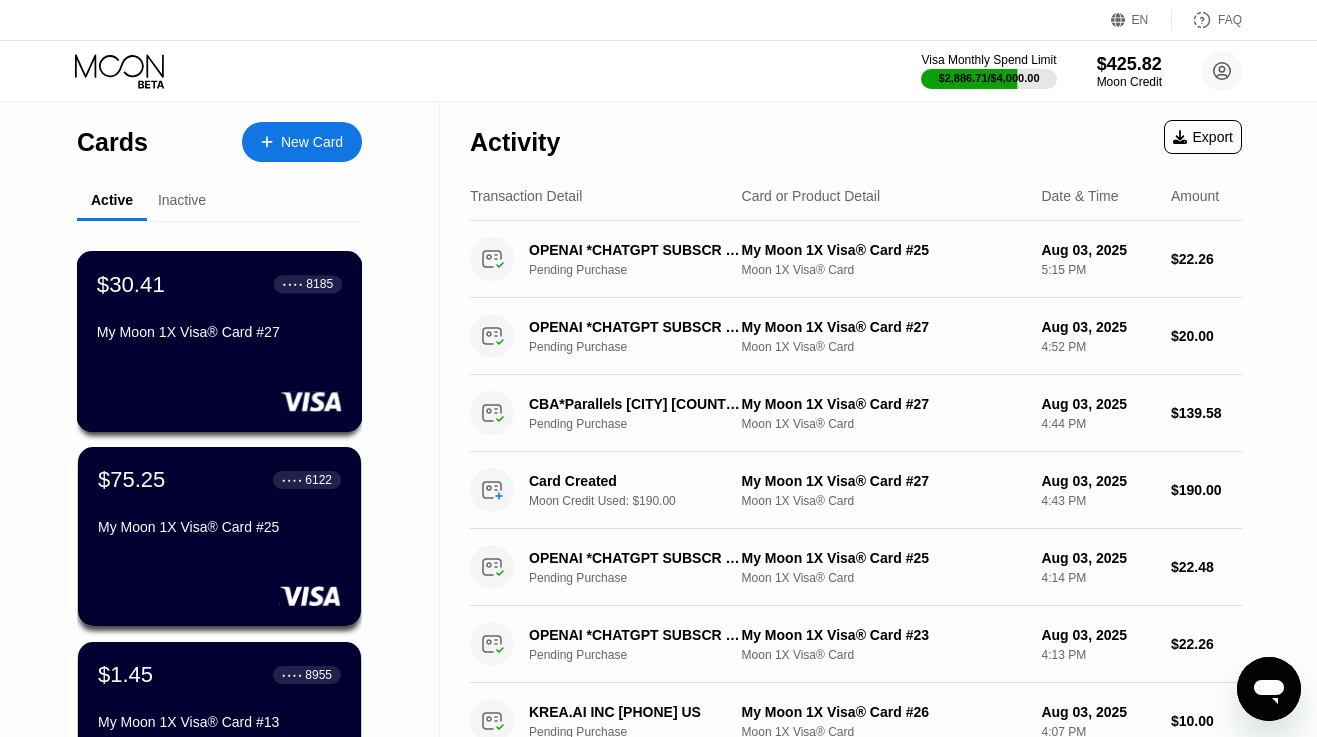 click on "$30.41 ● ● ● ● [CARD] My Moon 1X Visa® Card #27" at bounding box center [220, 341] 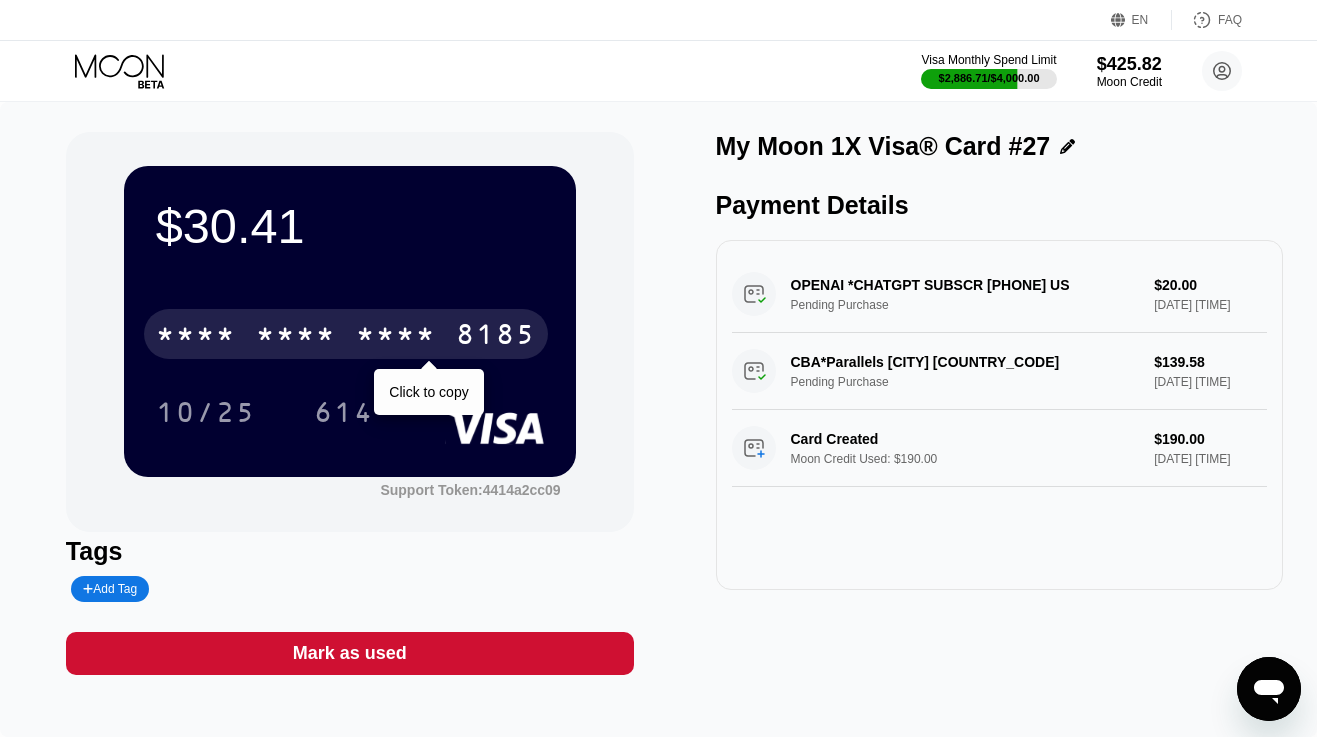 click on "* * * * * * * * * * * * 8185" at bounding box center (346, 334) 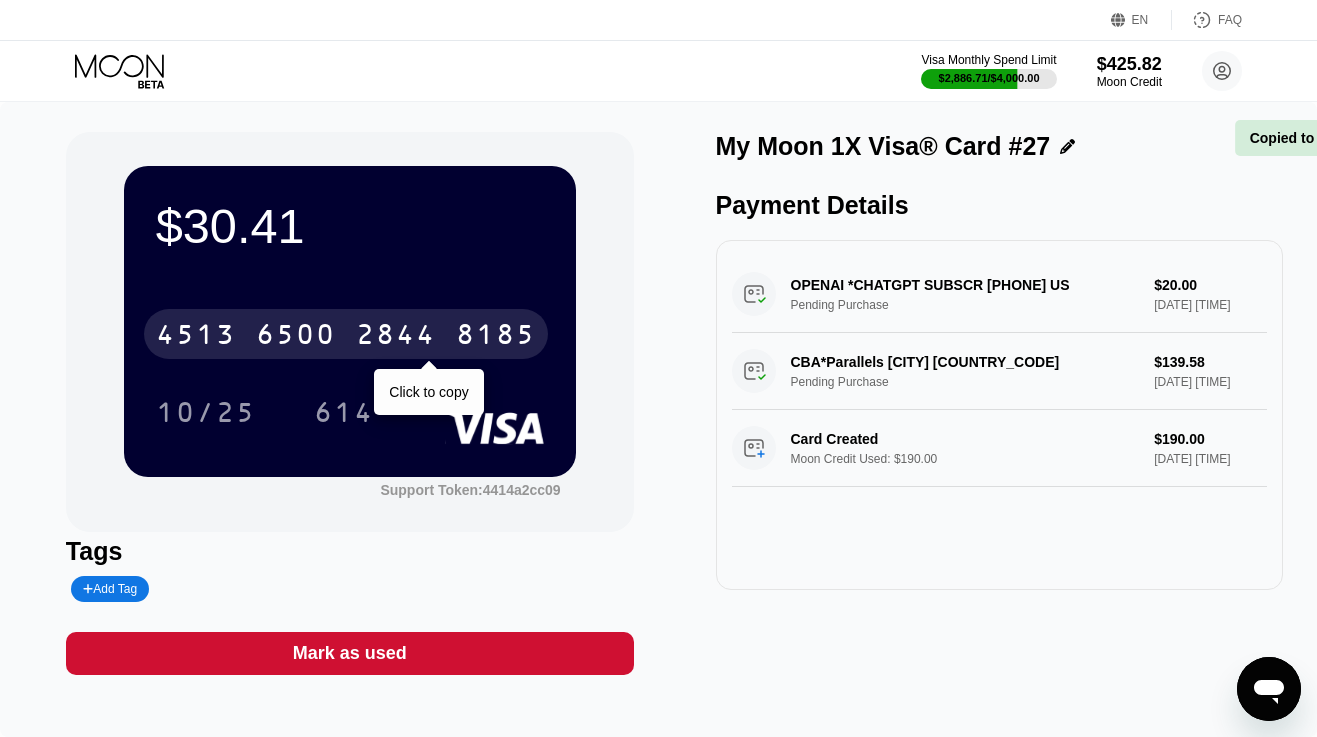 click on "4513 6500 2844 8185" at bounding box center [346, 334] 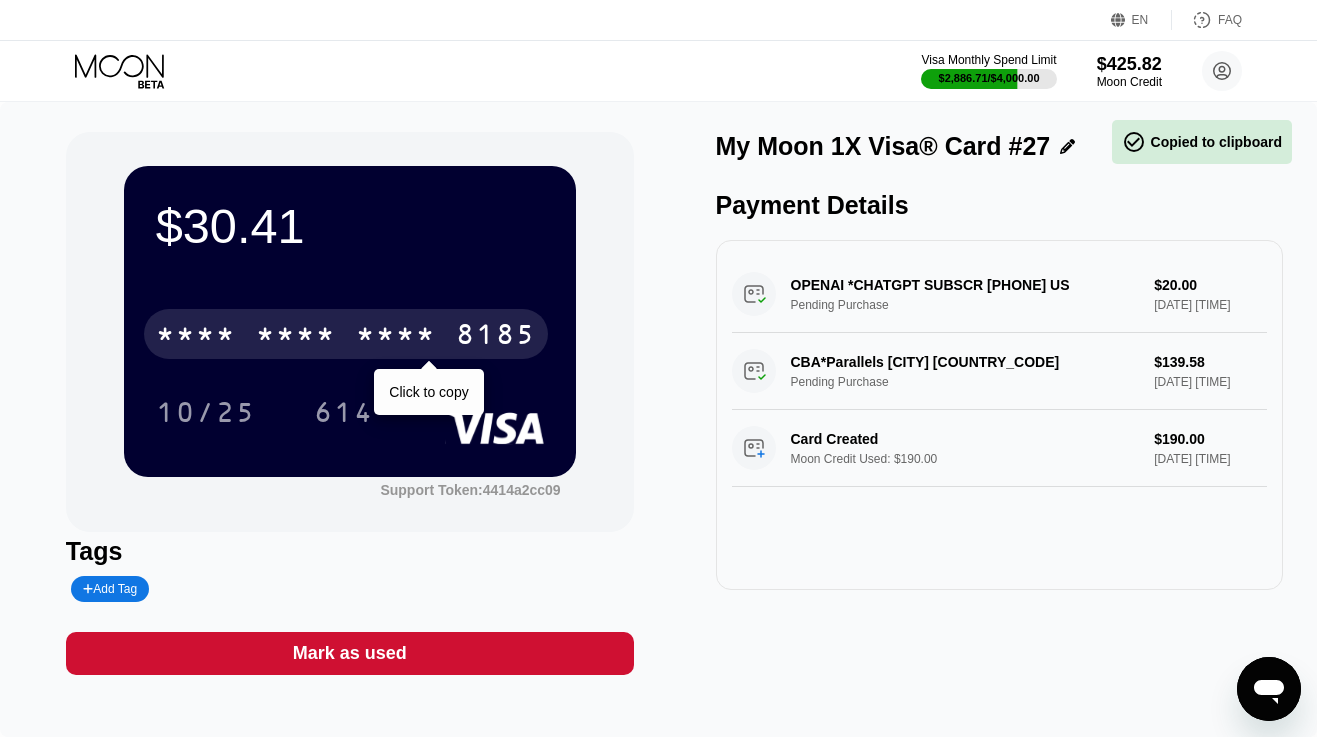 click on "* * * * * * * * * * * * 8185" at bounding box center [346, 334] 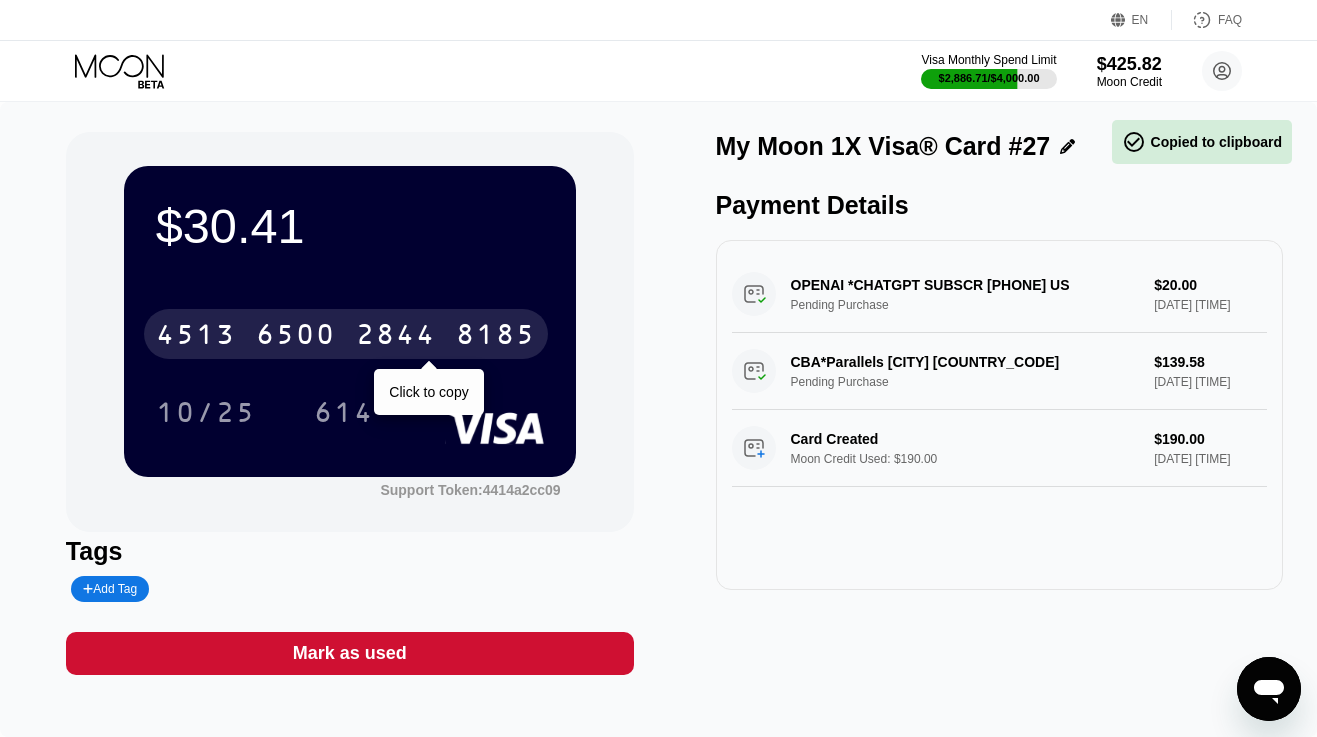 click on "4513 6500 2844 8185" at bounding box center (346, 334) 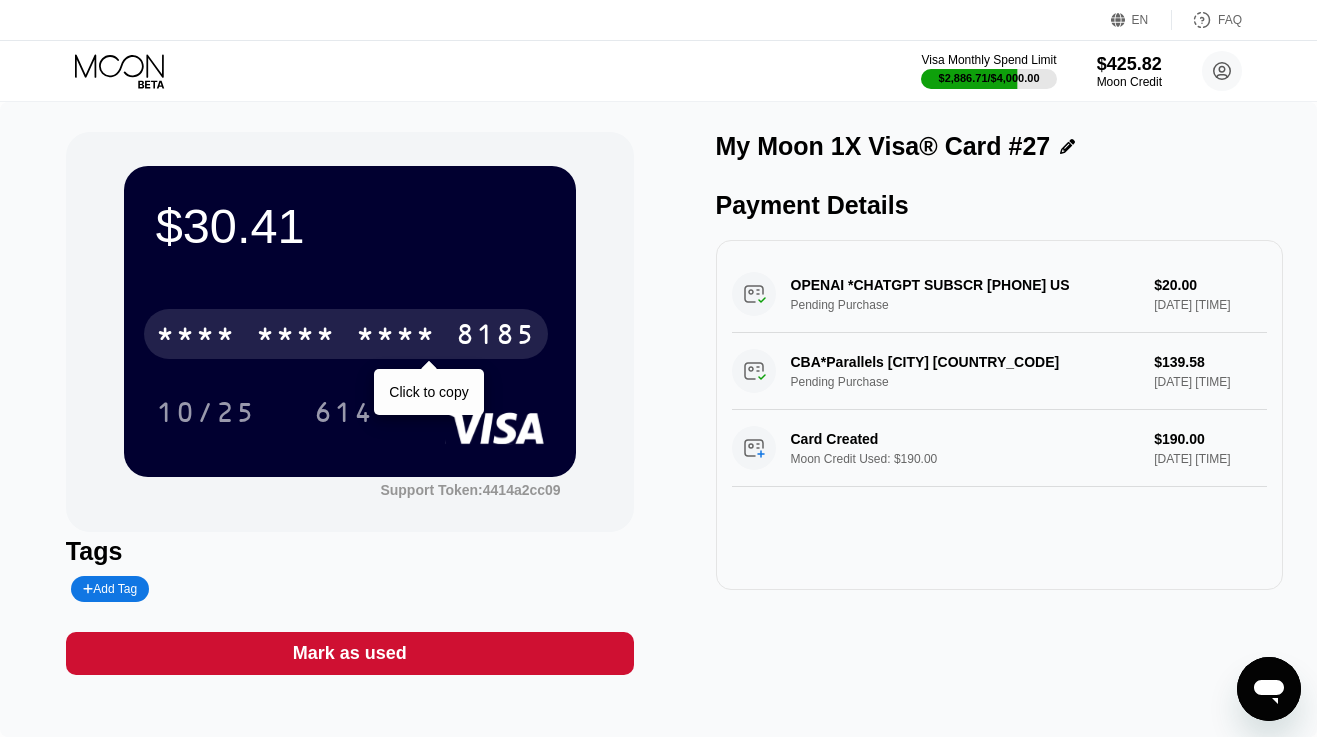 click on "* * * *" at bounding box center [296, 337] 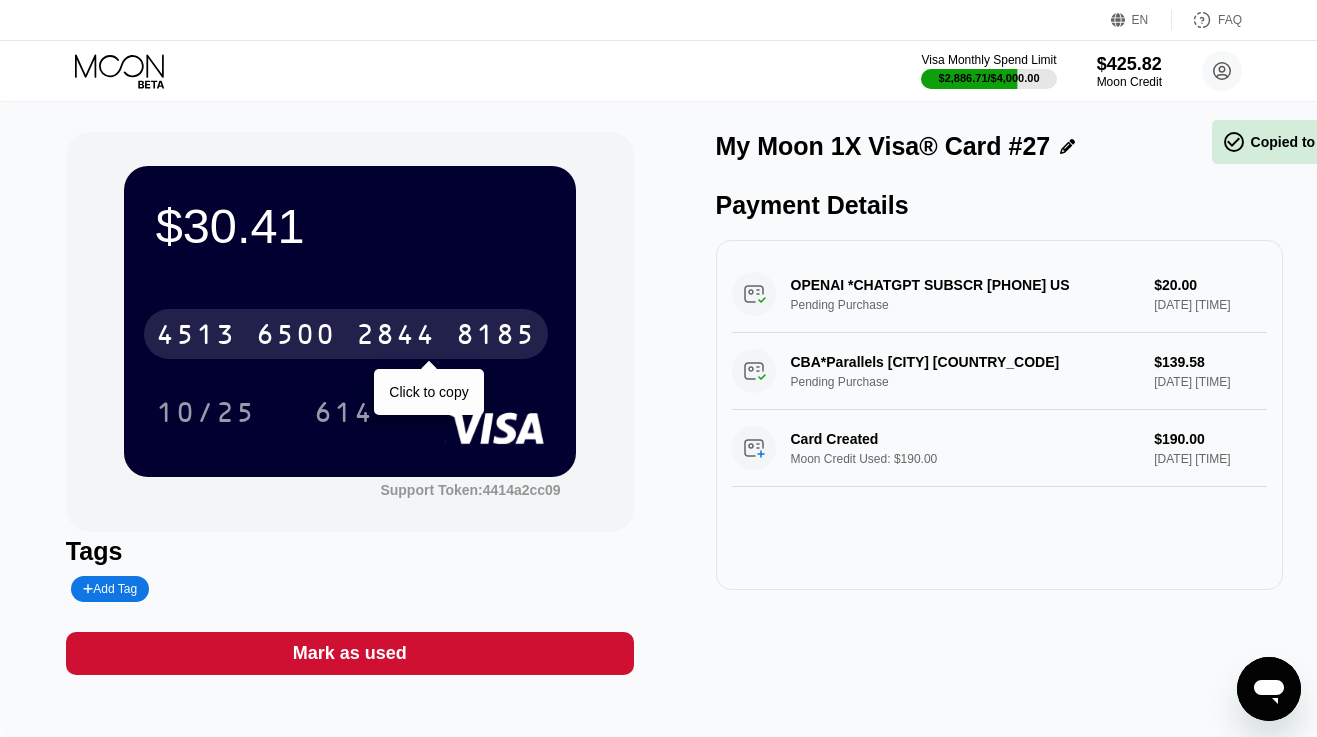 click on "6500" at bounding box center [296, 337] 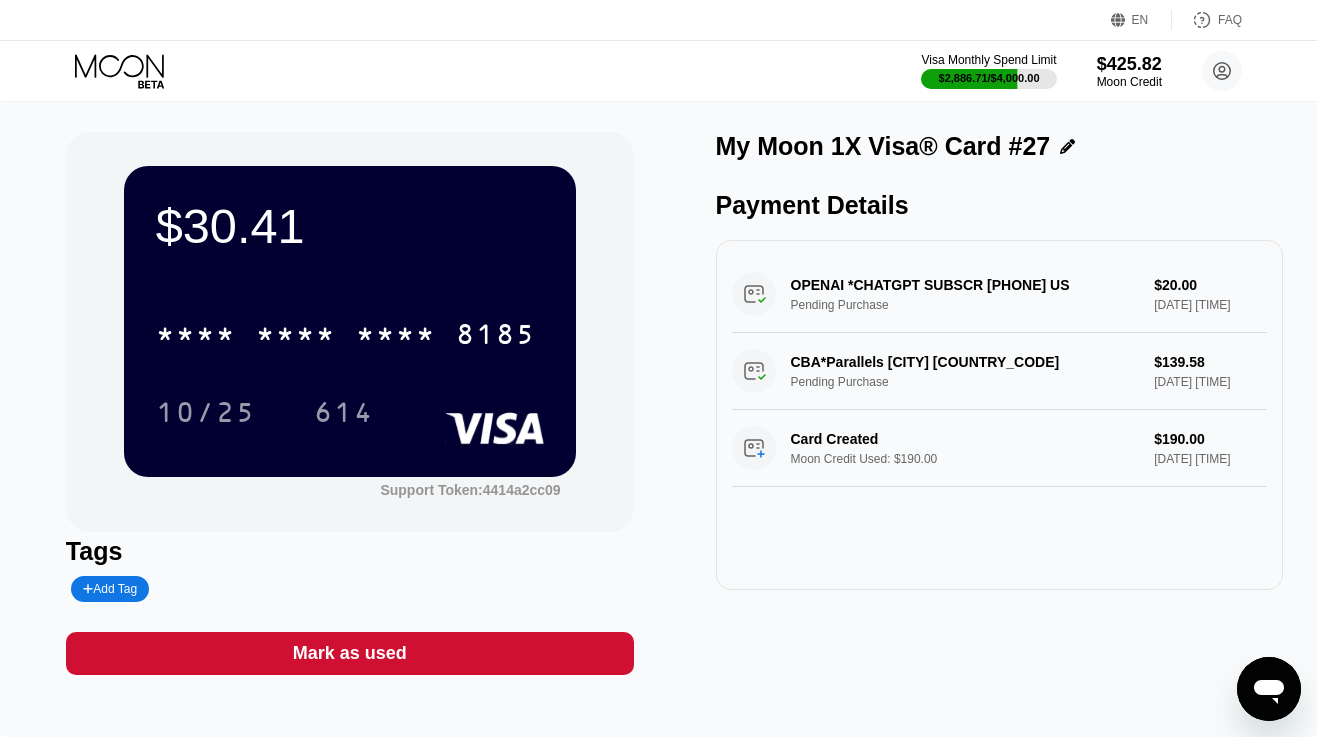 click 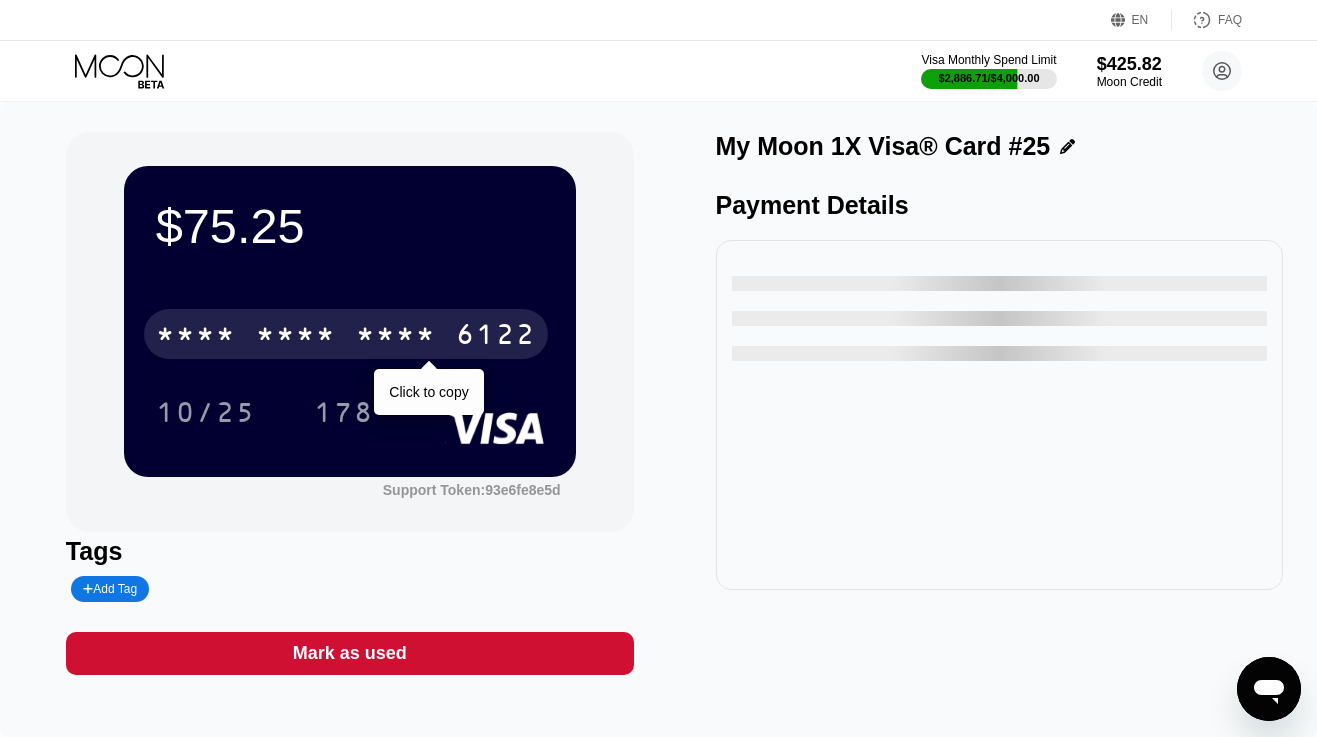 click on "* * * *" at bounding box center [296, 337] 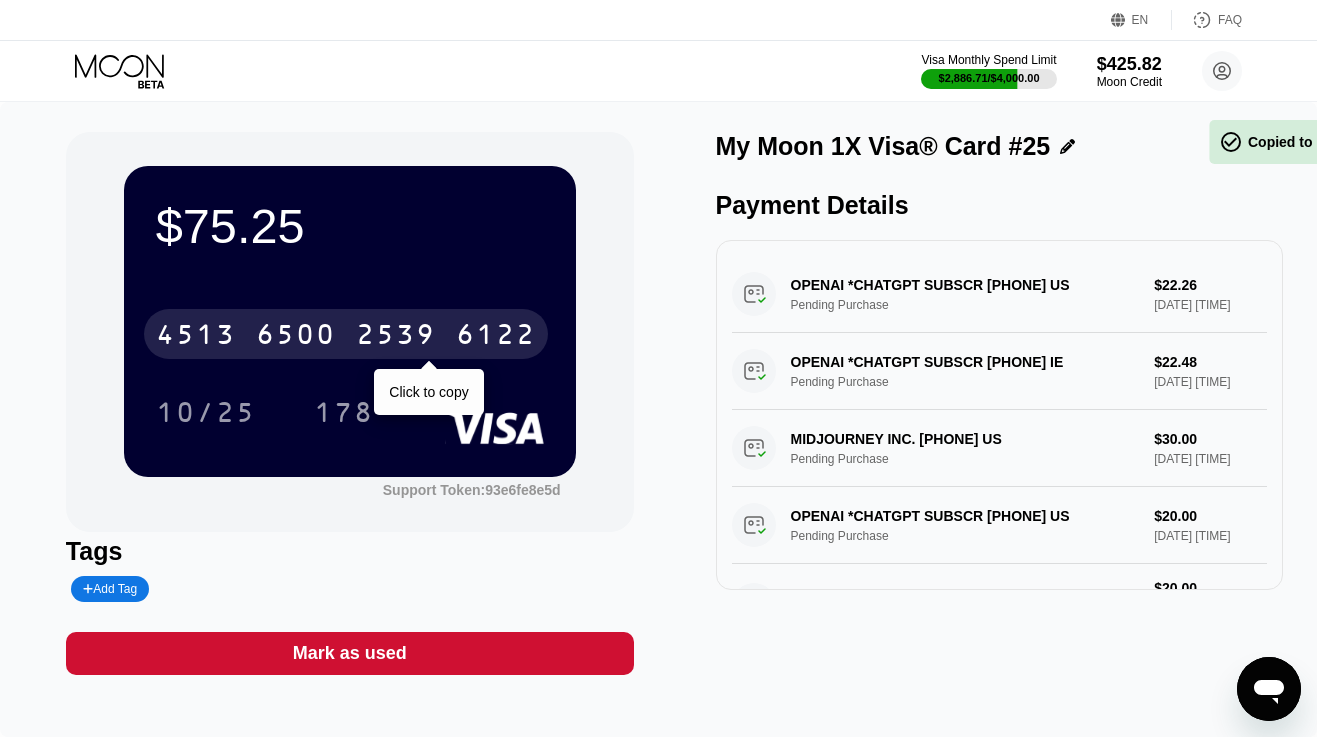 click on "6500" at bounding box center (296, 337) 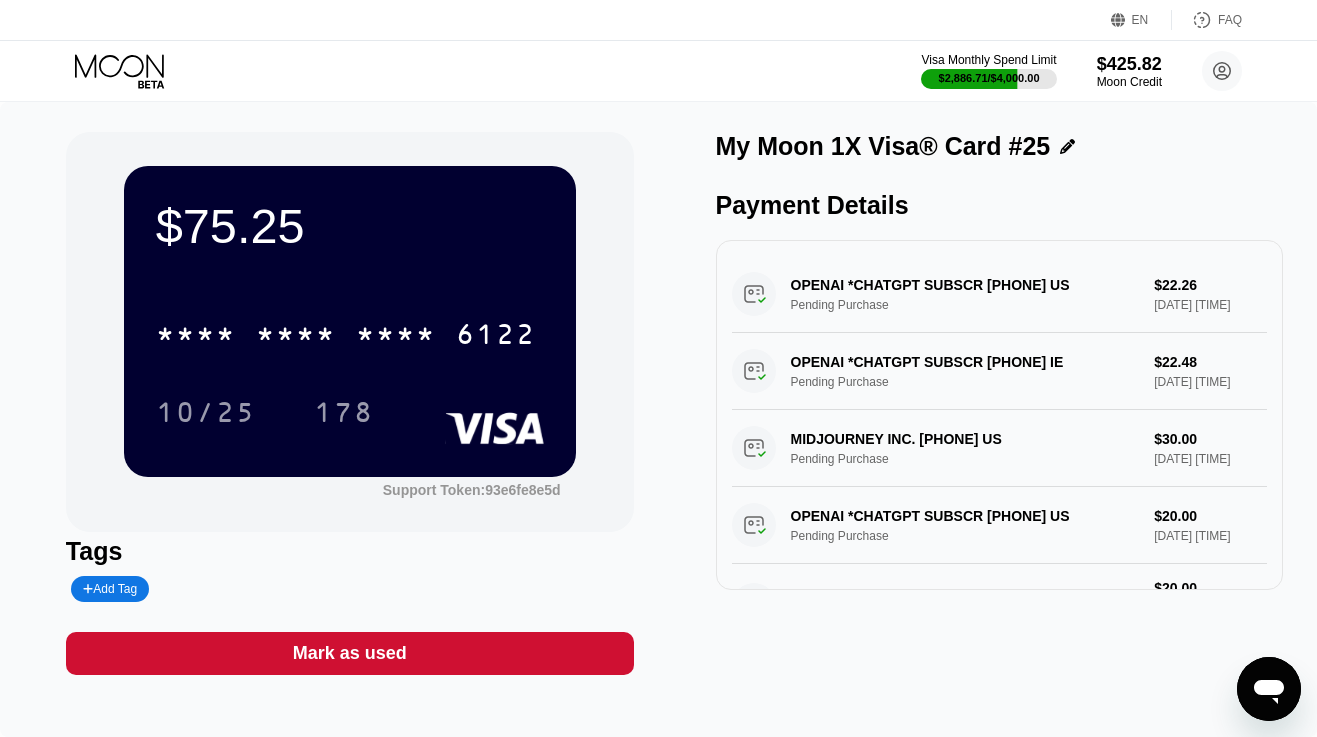 click 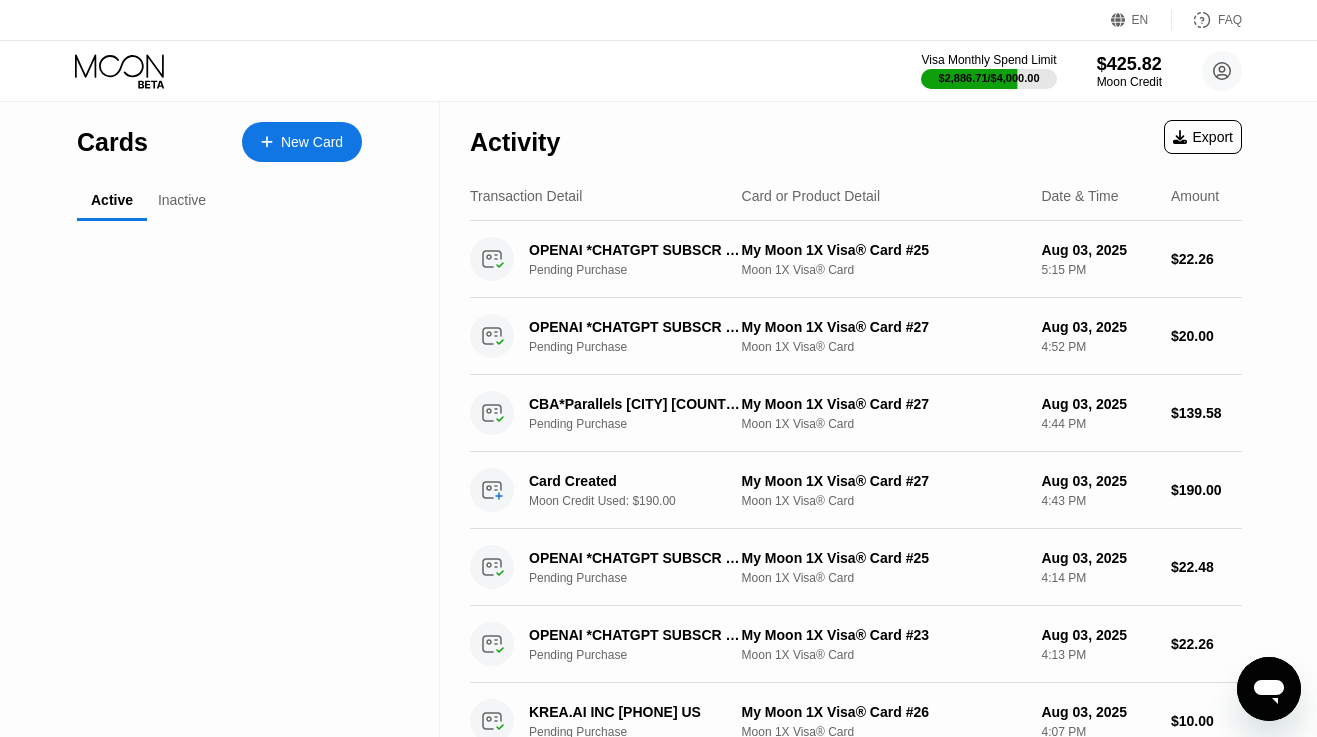 drag, startPoint x: 131, startPoint y: 60, endPoint x: 733, endPoint y: 170, distance: 611.96735 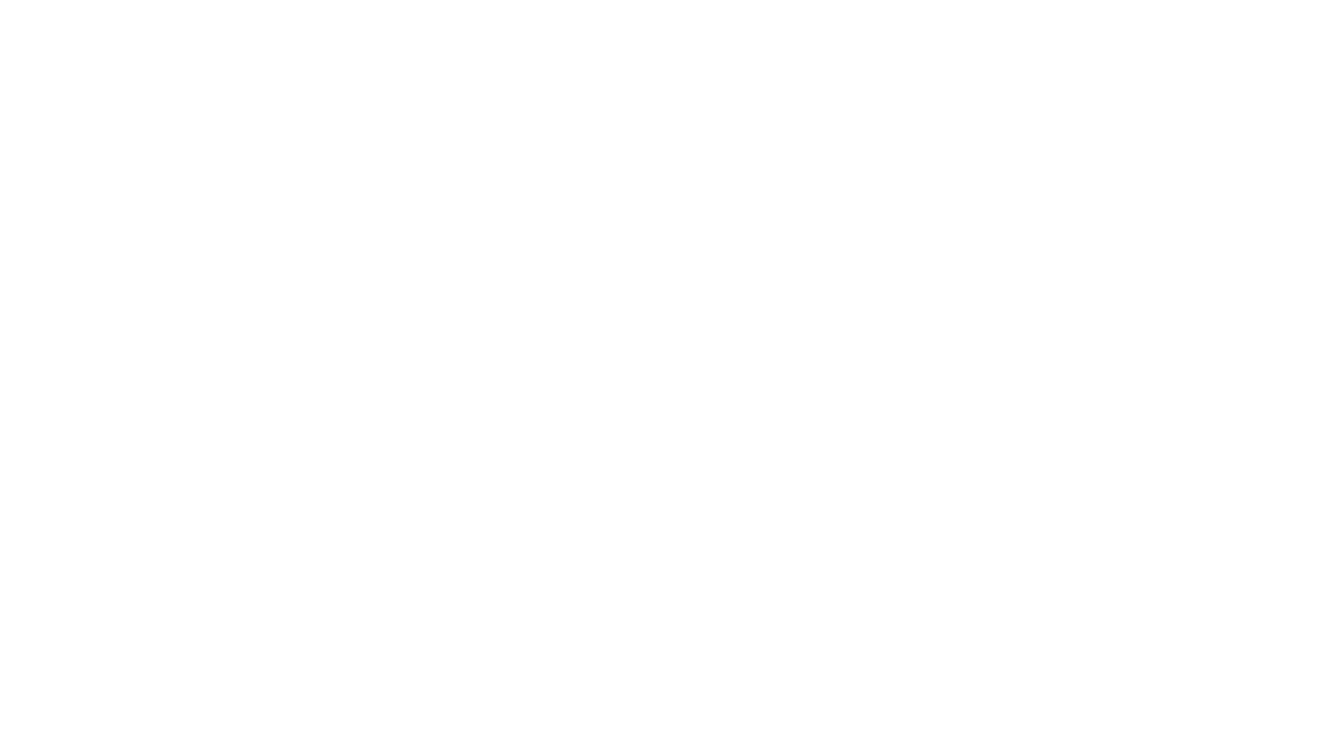 scroll, scrollTop: 0, scrollLeft: 0, axis: both 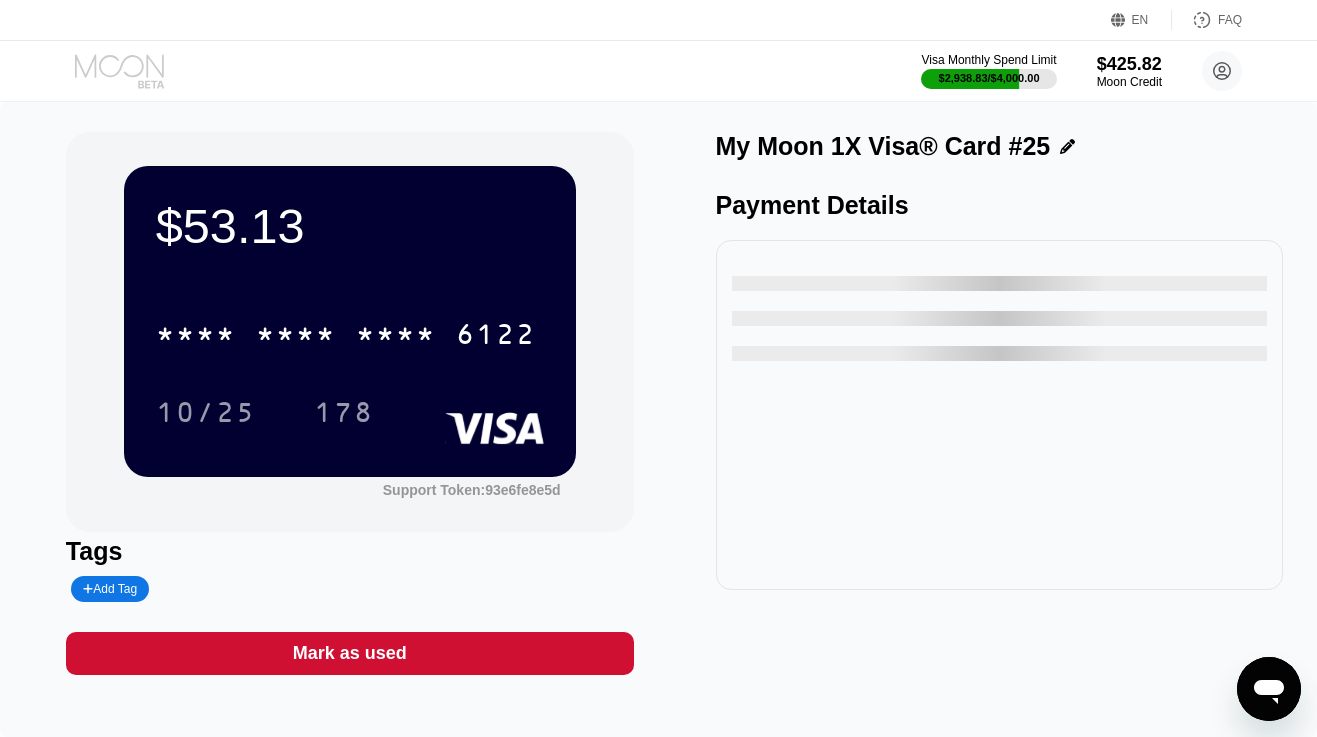 click 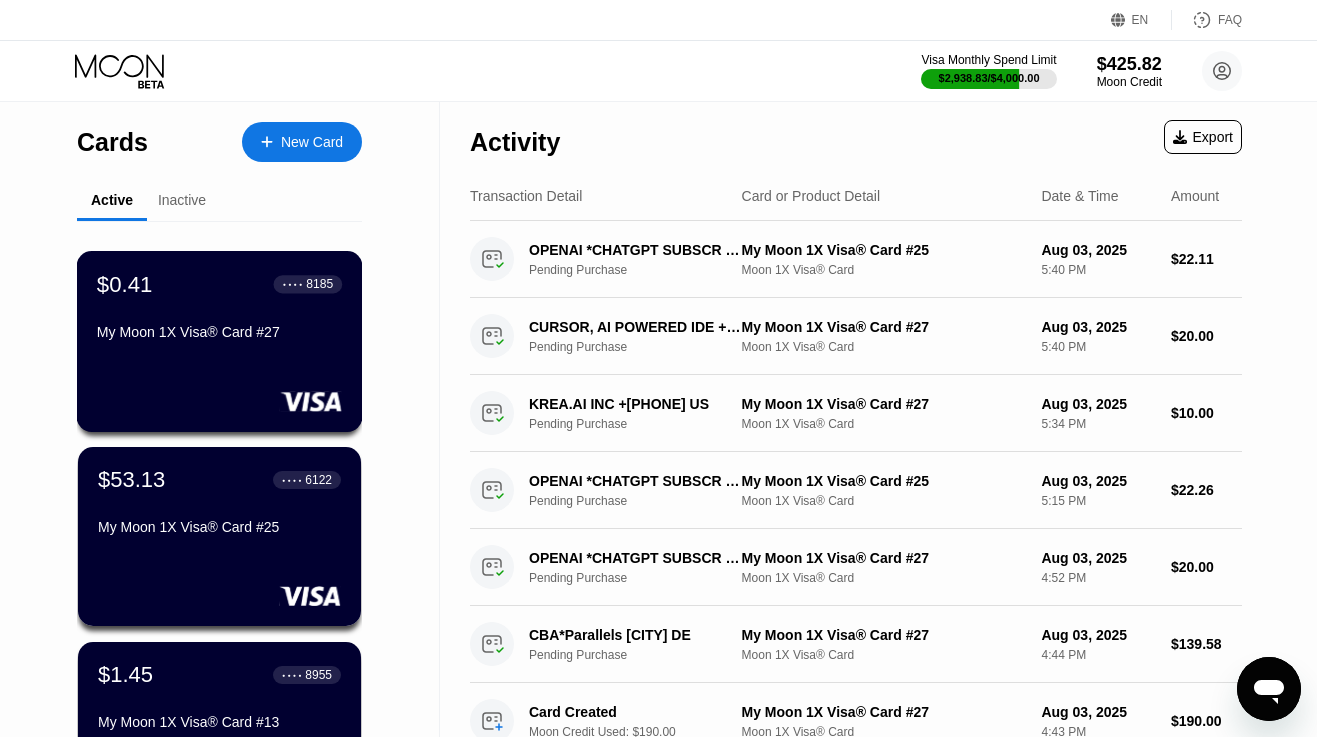 click on "$0.41 ● ● ● ● [CARD_TYPE] #27" at bounding box center (220, 341) 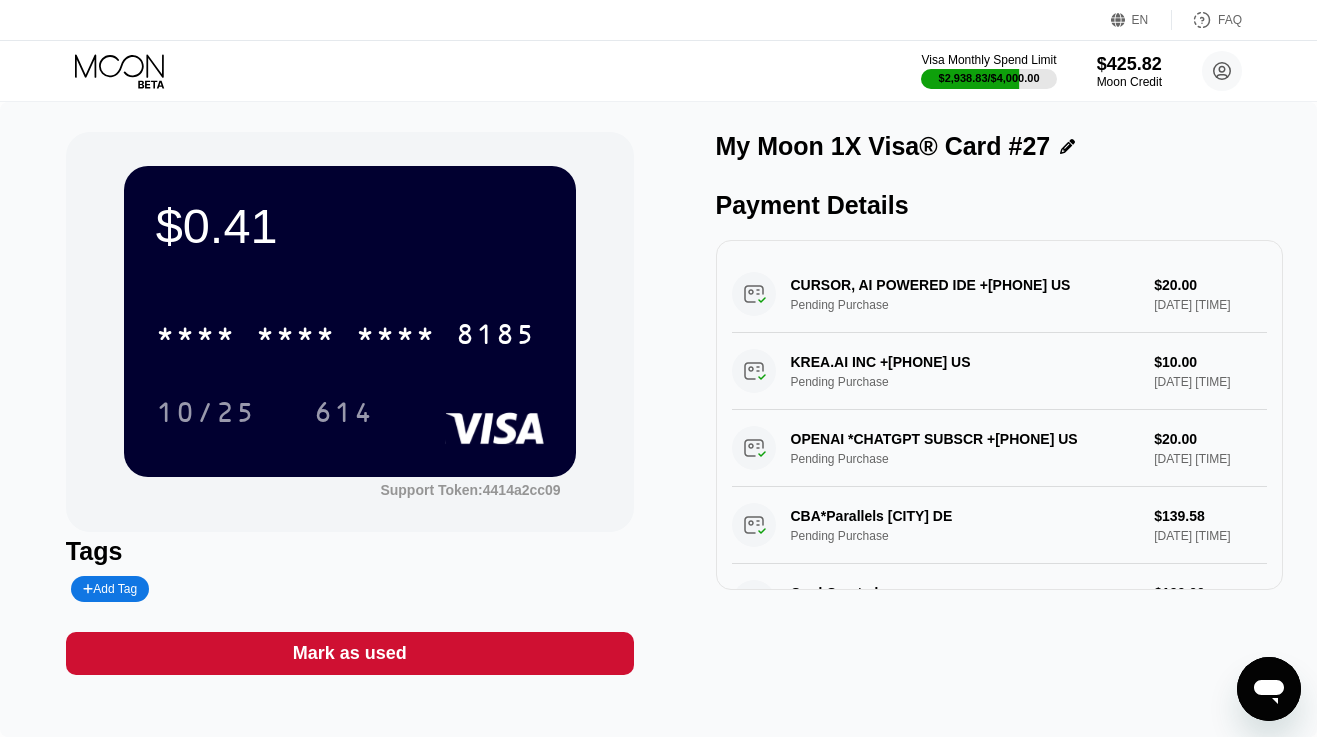 click on "Mark as used" at bounding box center (350, 653) 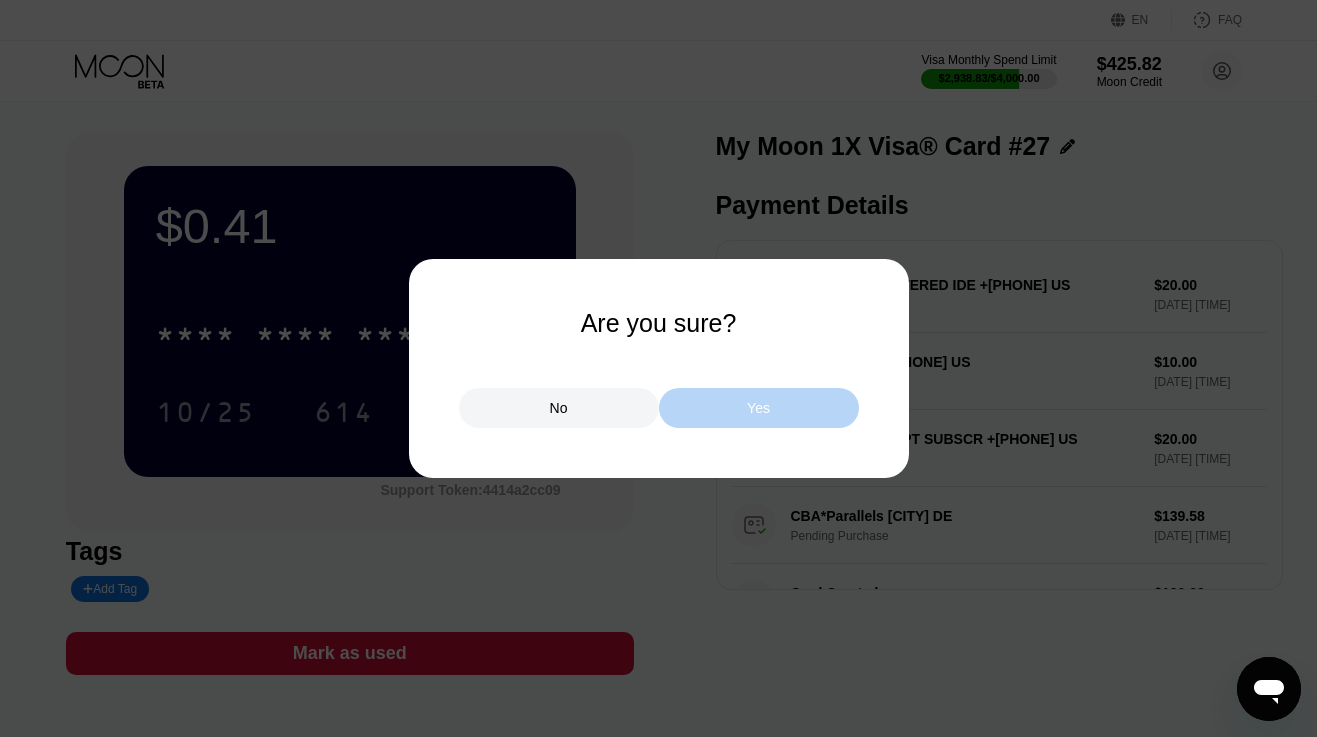 click on "Yes" at bounding box center [759, 408] 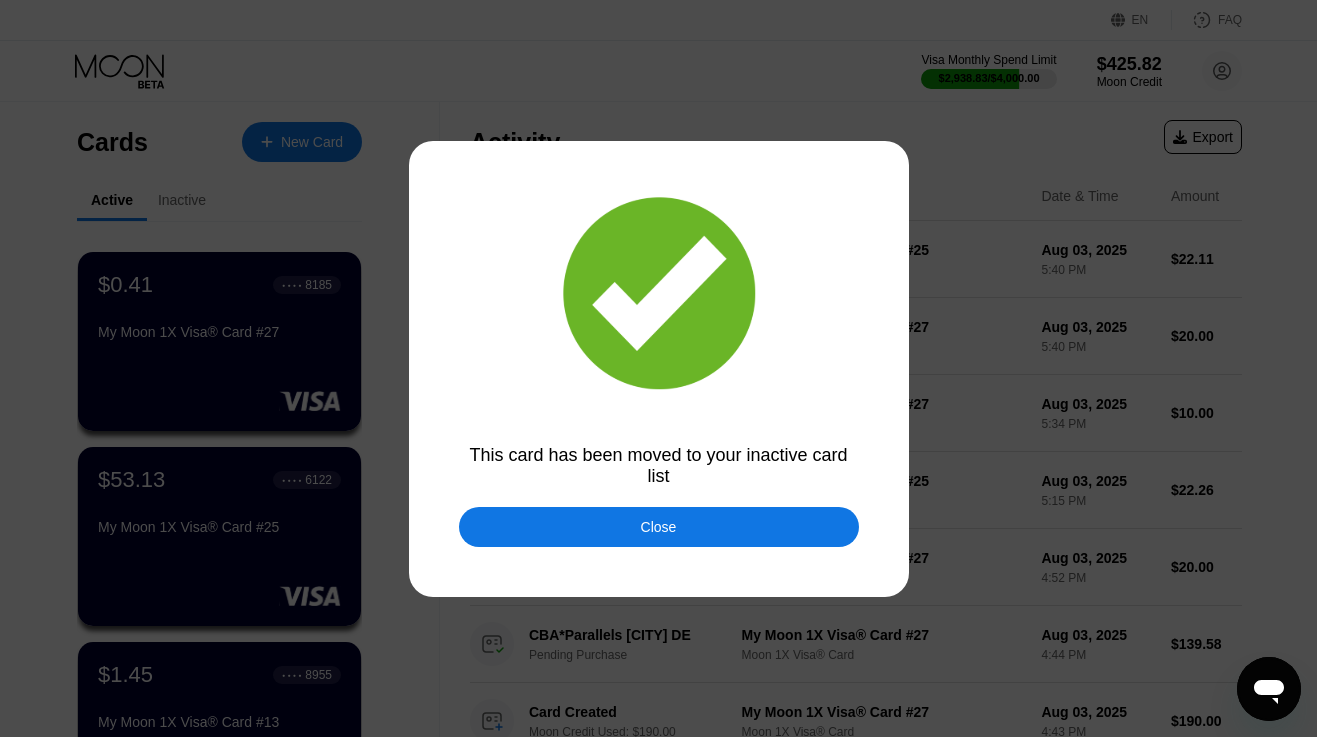 click on "Close" at bounding box center (659, 527) 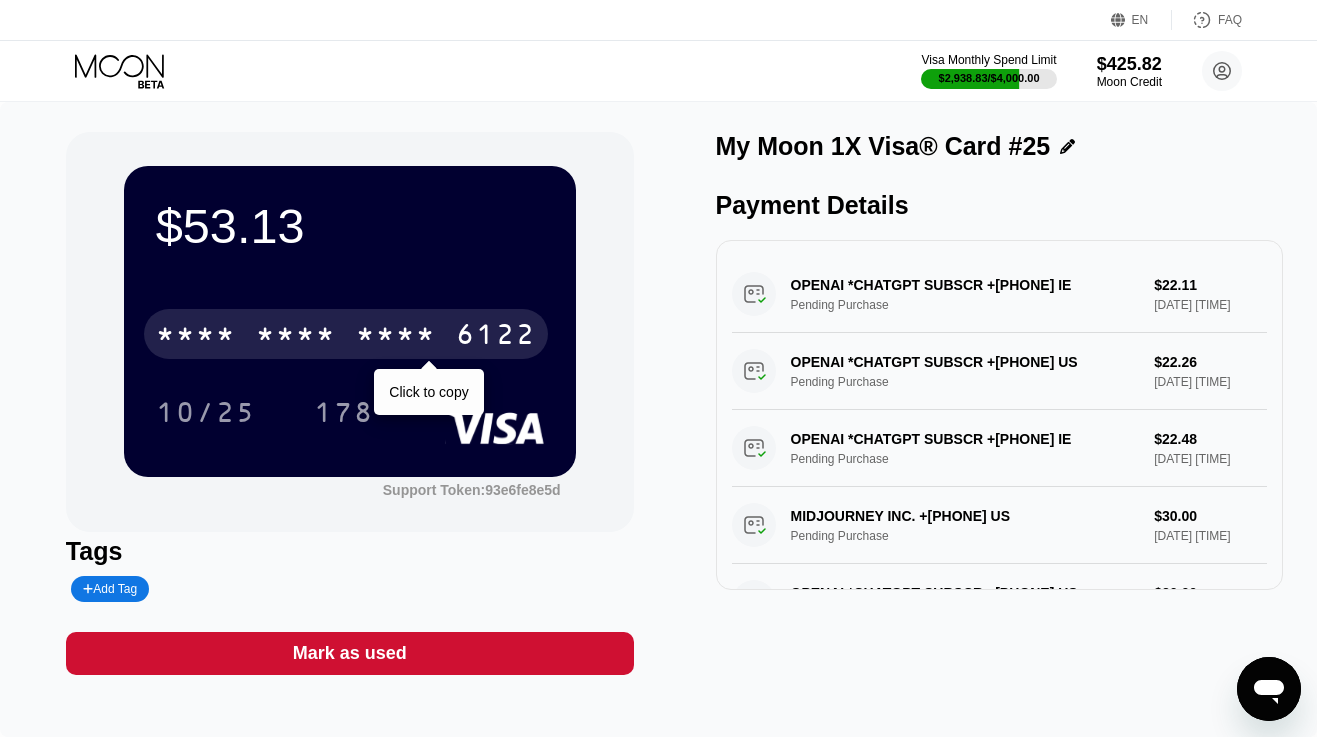 click on "* * * * * * * * * * * * 6122" at bounding box center (346, 334) 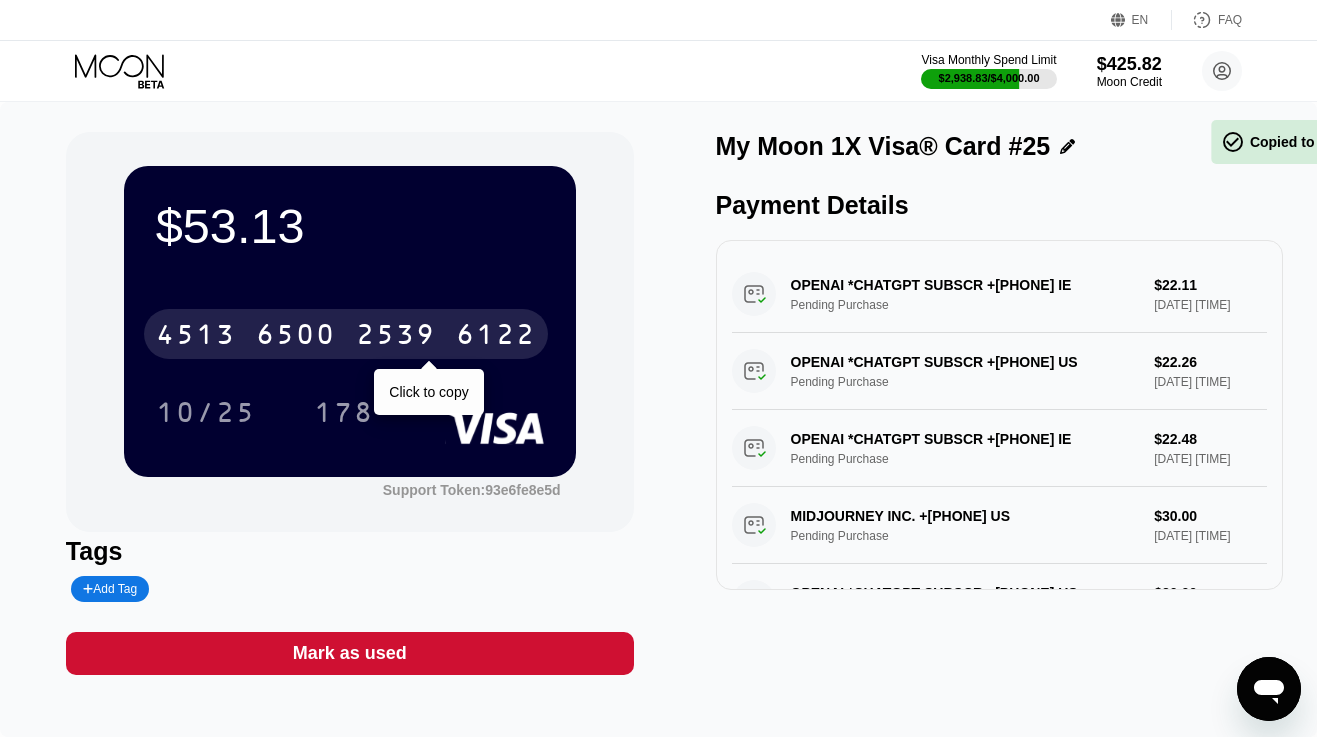 click on "[CARD_NUMBER]" at bounding box center (346, 334) 